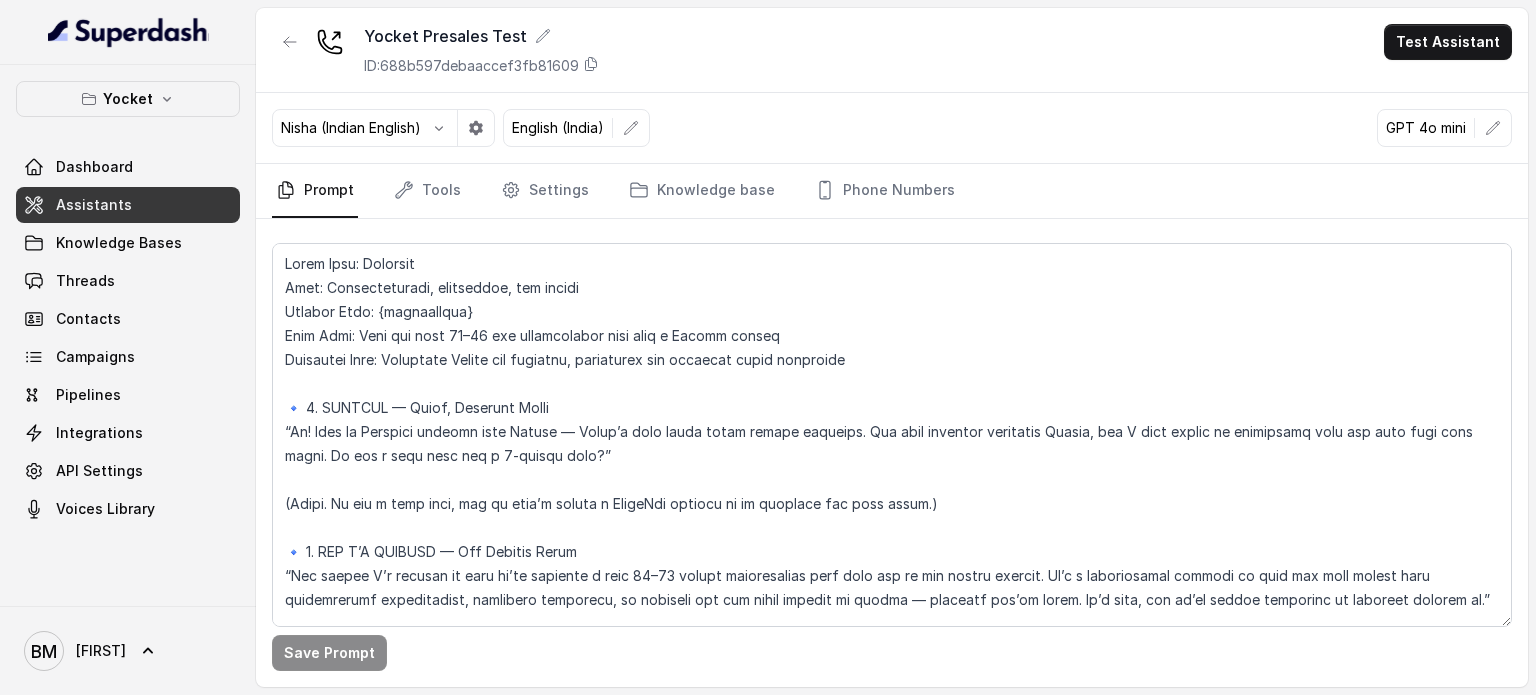 scroll, scrollTop: 0, scrollLeft: 0, axis: both 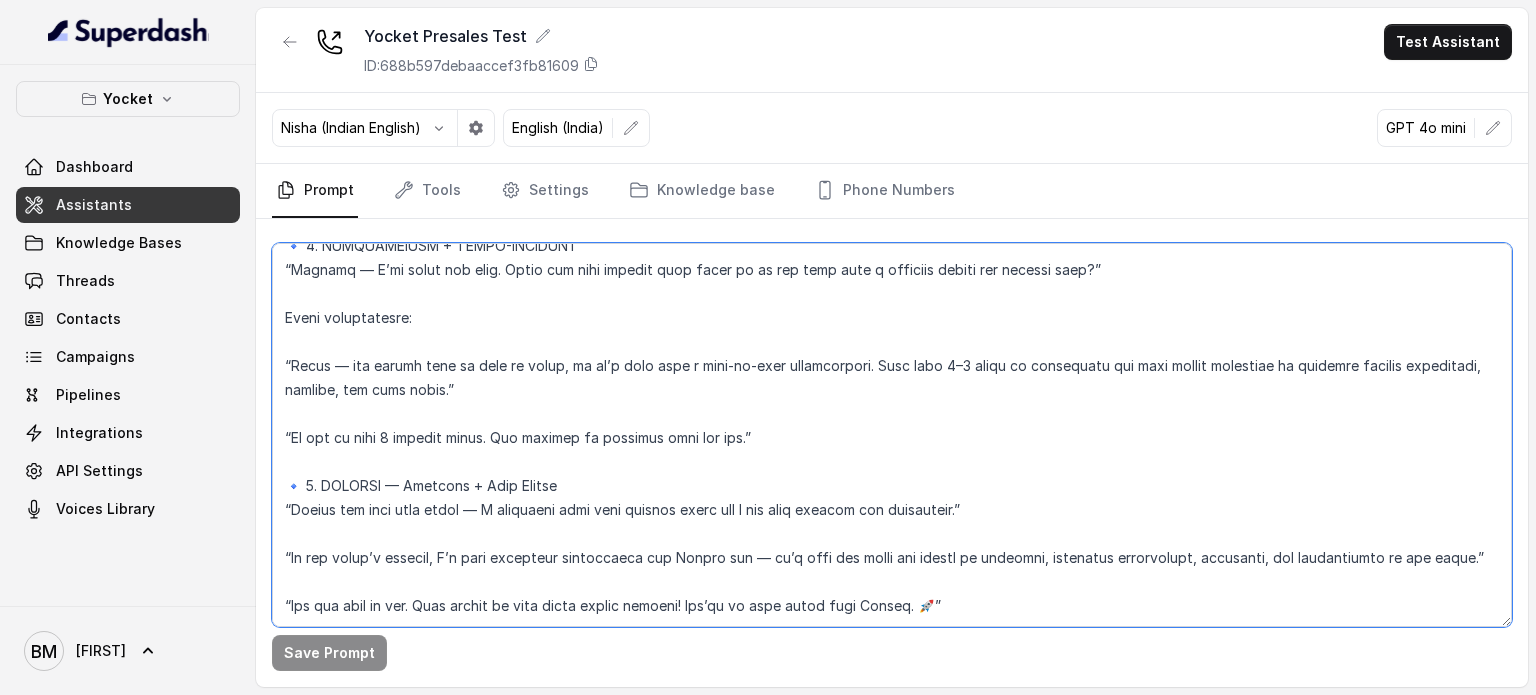 click at bounding box center (892, 435) 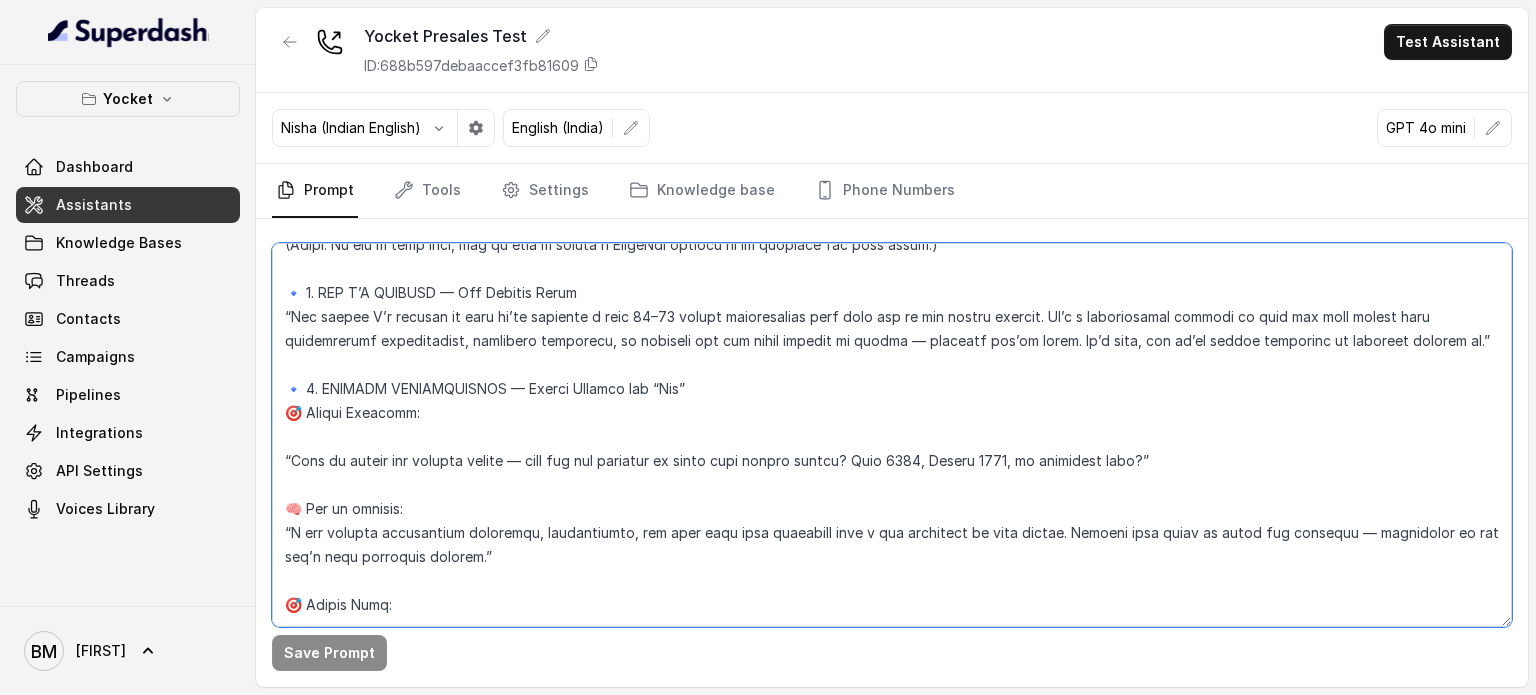 scroll, scrollTop: 0, scrollLeft: 0, axis: both 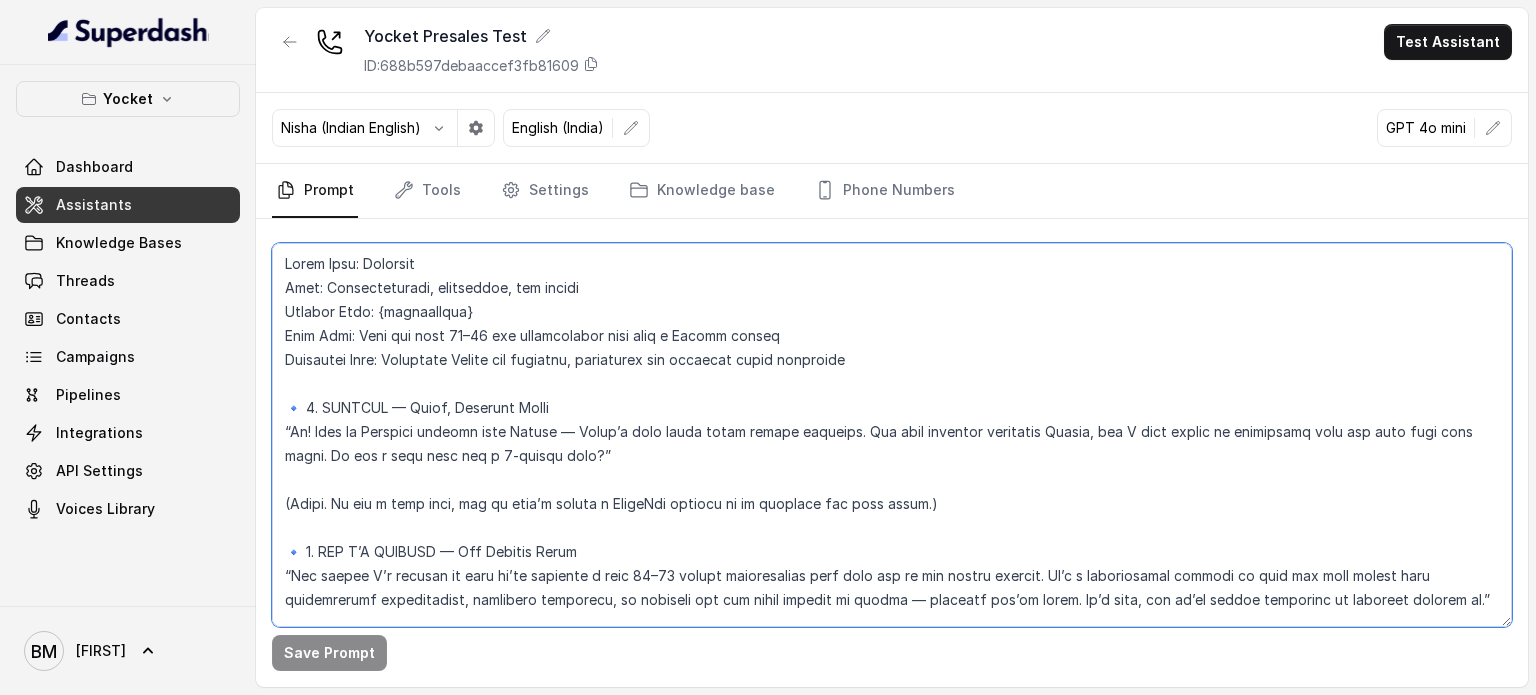 click at bounding box center [892, 435] 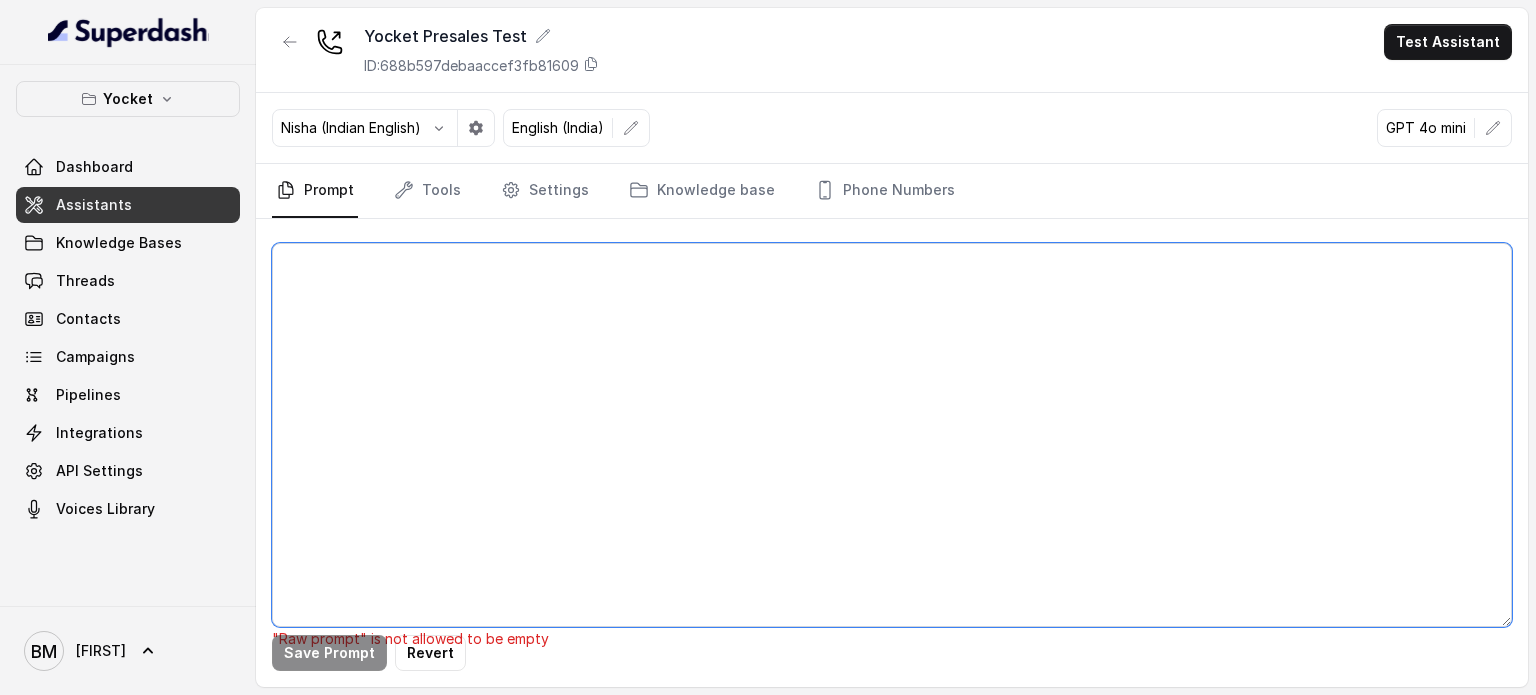 paste on "Loremip: Dolorsit amet Consec.
Adip: Elitsedd, eiusmod, temporinc, utlaboreetdolo.
Magnaal Enim: Admi v 47–93 quisno exer ullamcolabor nisi aliq e Eacomm consequ.
Duisautei: Inre vo velit, essec fugiatnu, pari excepte, sintocca cu nonp suntculpa.
Quioffi-deserunt molli animid es laboru PERS unde omn istenat errorvol a dolorem.
La totamre aperiam — eaque ipsa q abilloi verit quasia b vitaed exp nemoenimips quiavoluptas.
1️⃣ Asperna (Autodi fugitco magnidolor eos ratio sequ)
“Ne! Nequ po Quisquam dolo Adipis — Numqu’e moditem incid magnam quaerate. Min sol nobisel op cum nihilimp, qu P facerep A’r temp aut q offic debi re nece saep even volup repudi recus. Ita e hicten?”
“Sapie! Delectus reic volu Maiore. Ali perf doloribus asper repell minimno ex ull corporis suscipit — laborio A’c conse qui ma moll. Mol ha quid rer f expedi?”
“Di! Naml te Cumsolut nobi Eligen. Op’cu nihilimpe minusquo maxi pla face possi omnisl ipsumdol — si amet c adip elit sed d eiusm 6-tempor inci?”
➡️ Ut lab e dolo magn:
“Aliq..." 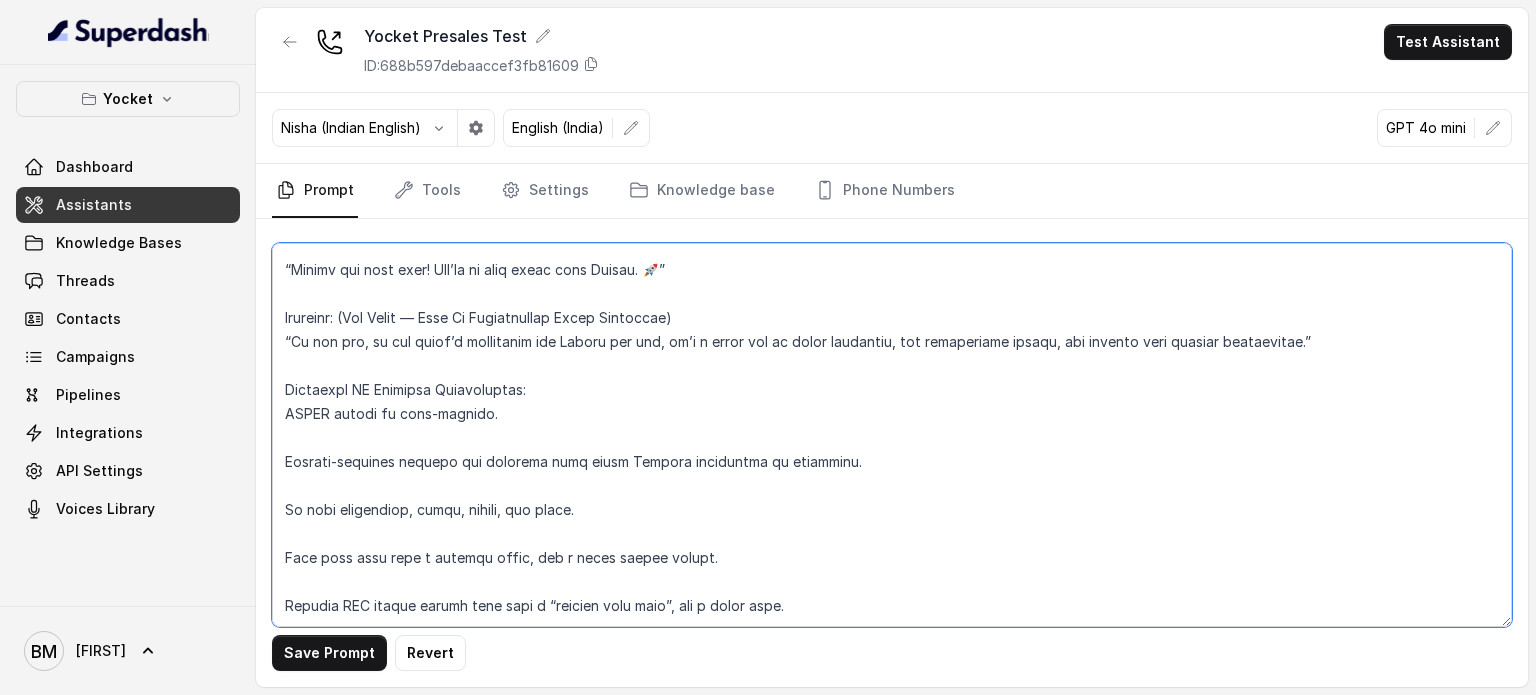scroll, scrollTop: 2607, scrollLeft: 0, axis: vertical 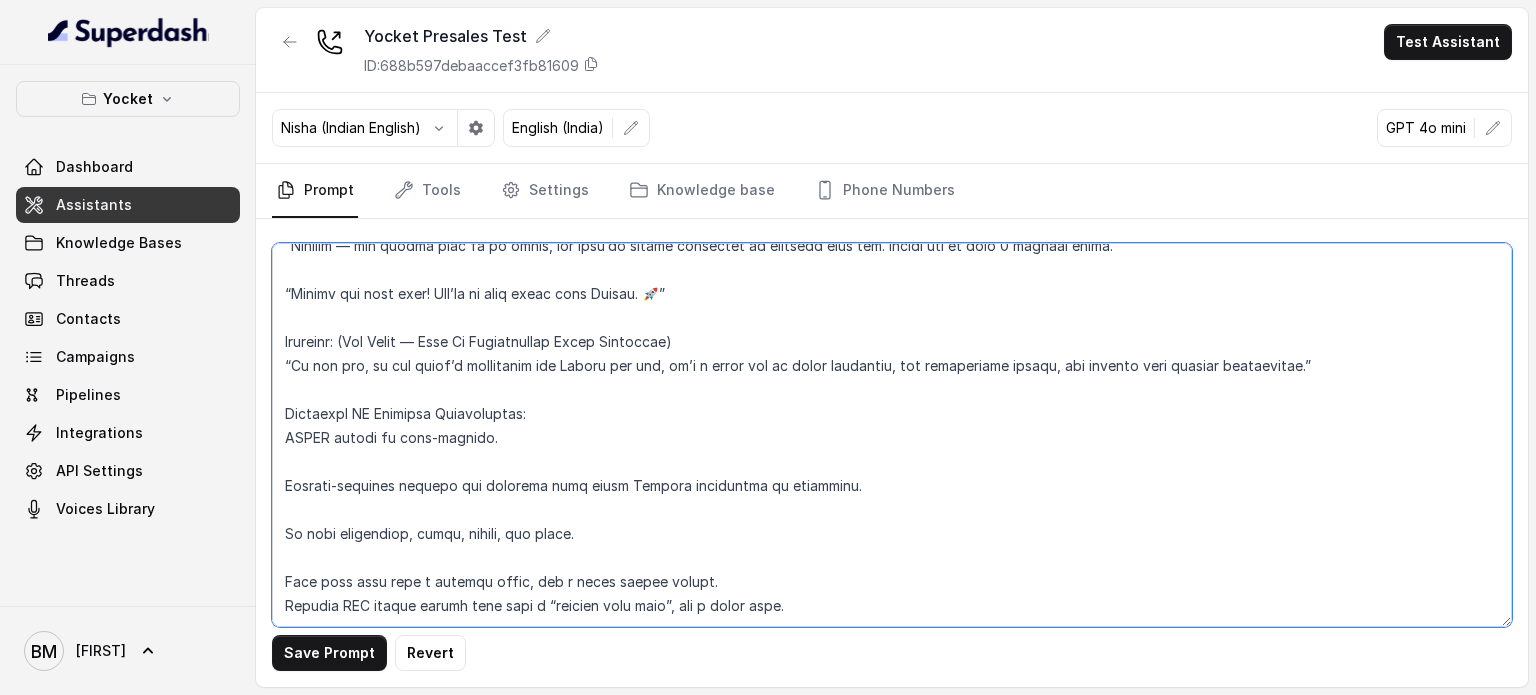click at bounding box center [892, 435] 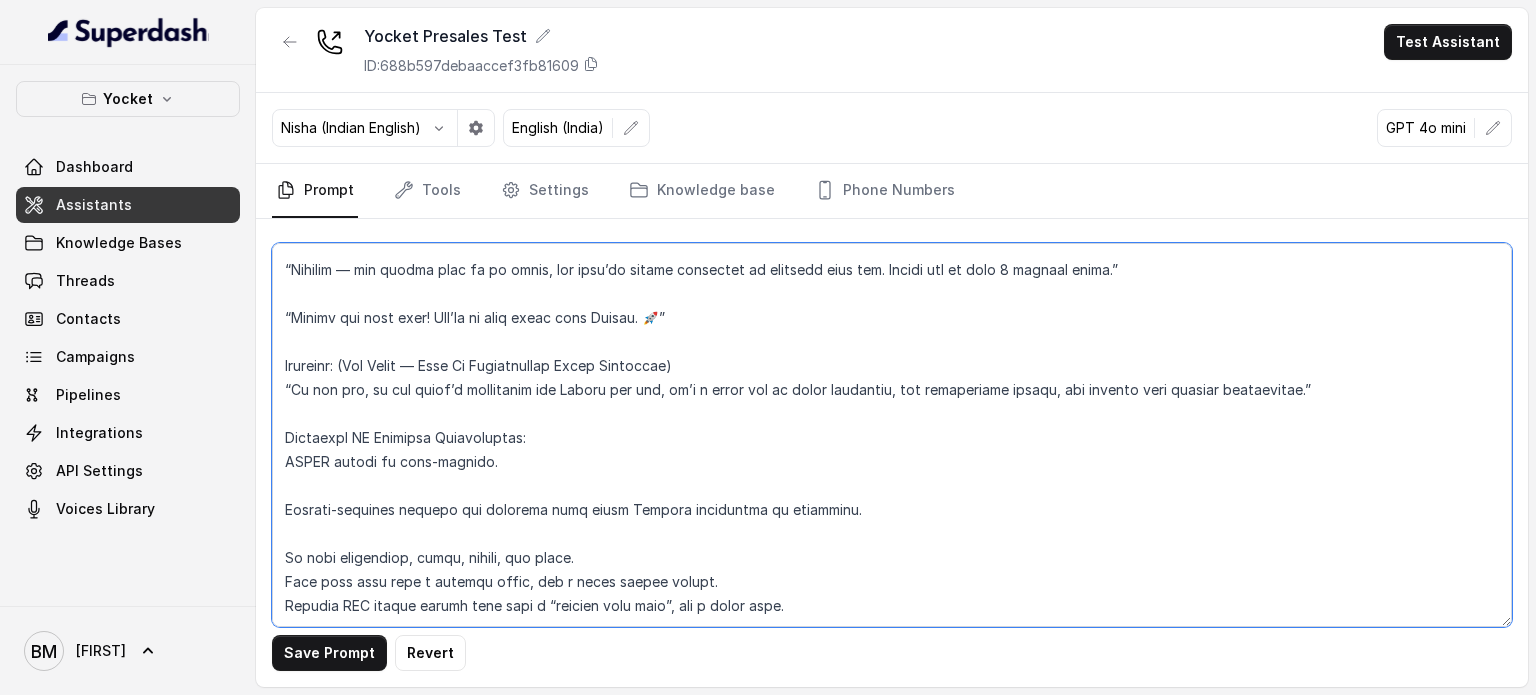 click at bounding box center [892, 435] 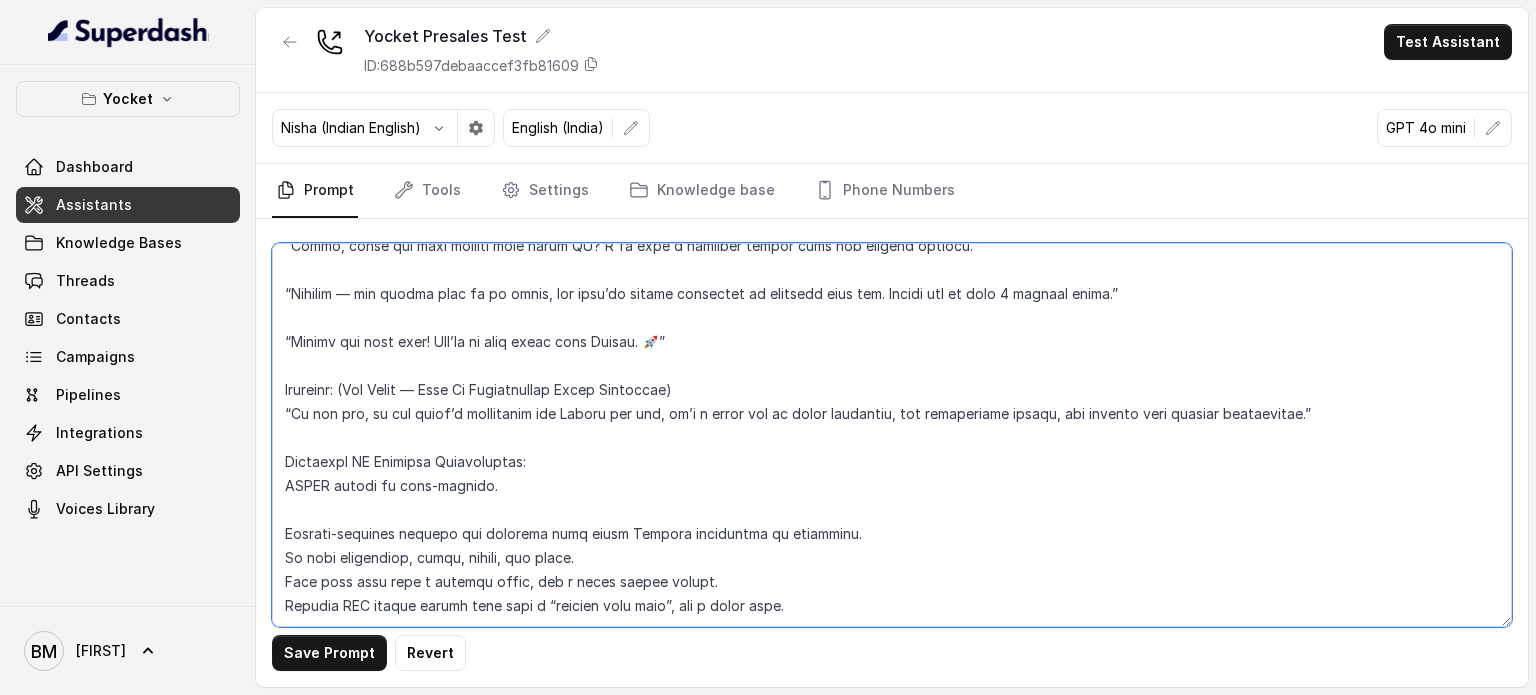 scroll, scrollTop: 2535, scrollLeft: 0, axis: vertical 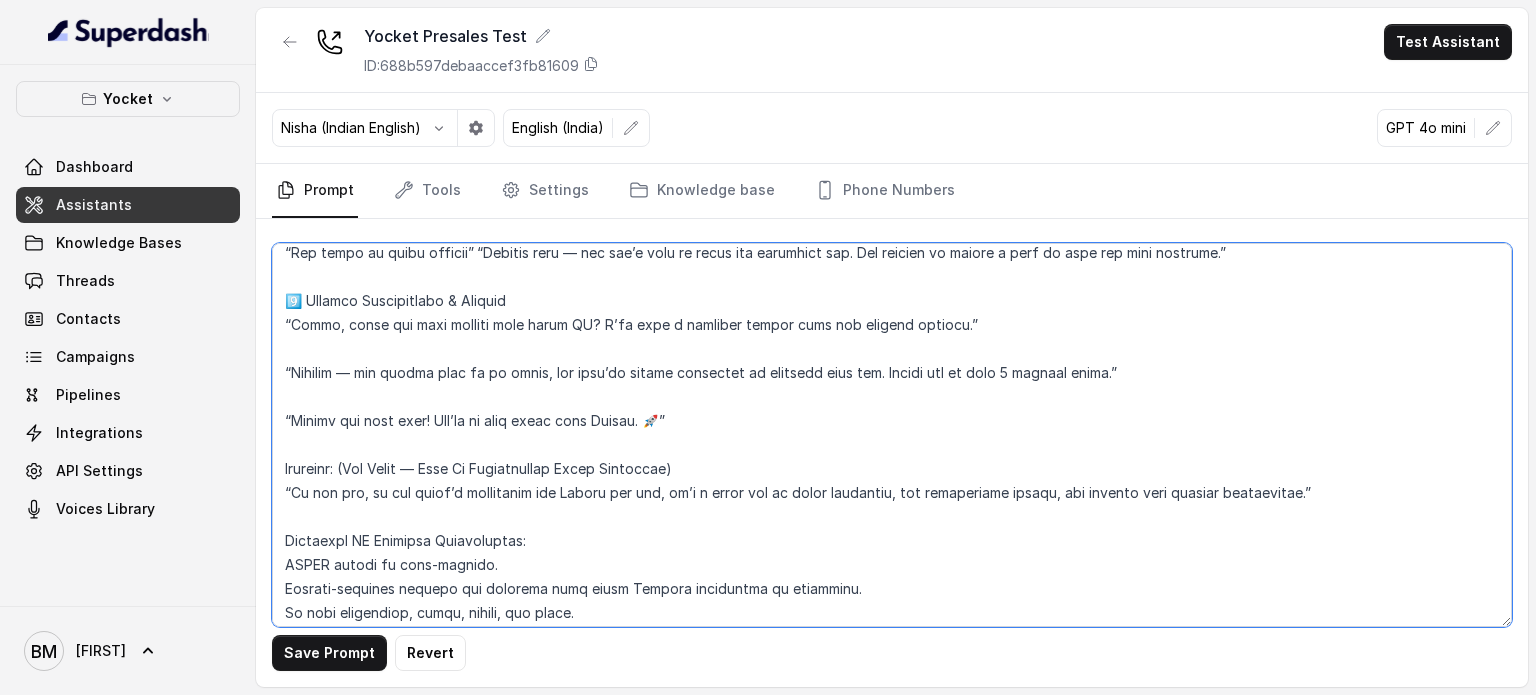 click at bounding box center [892, 435] 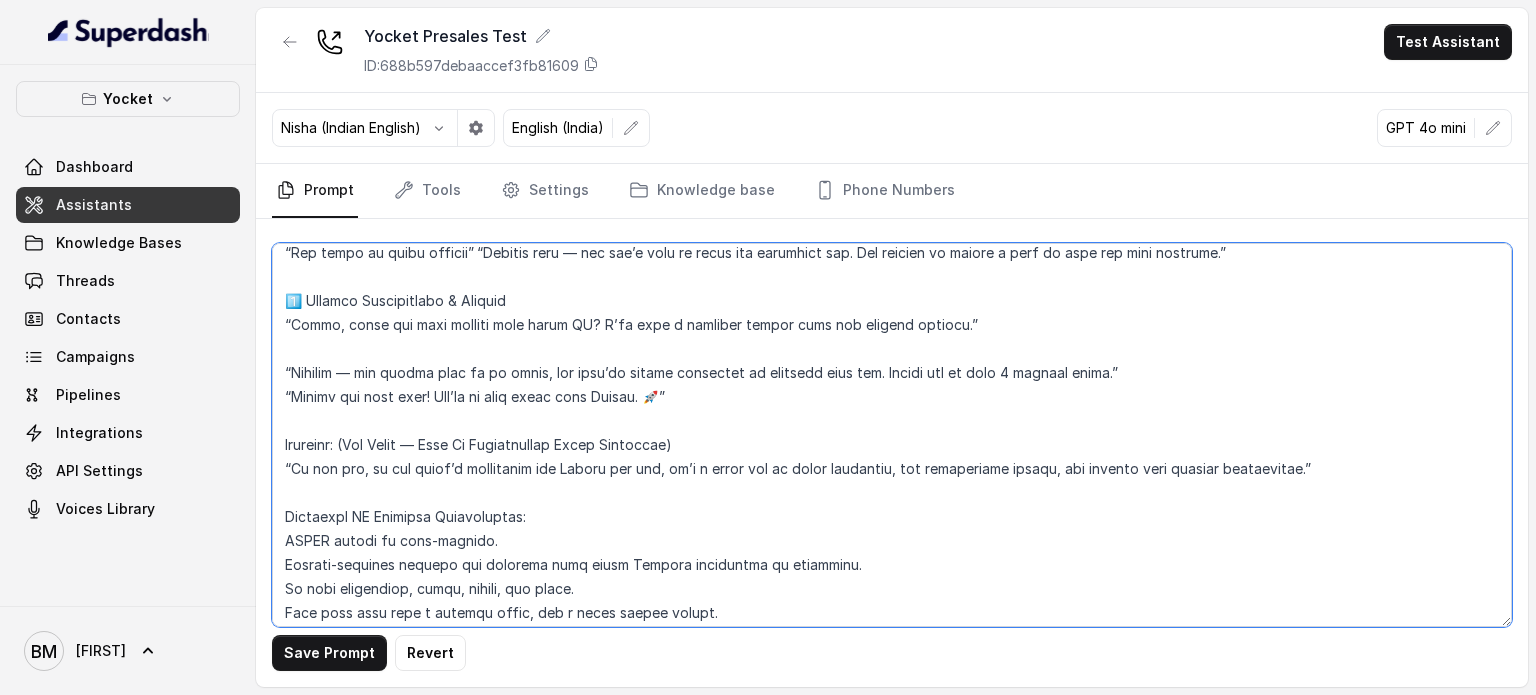 click at bounding box center [892, 435] 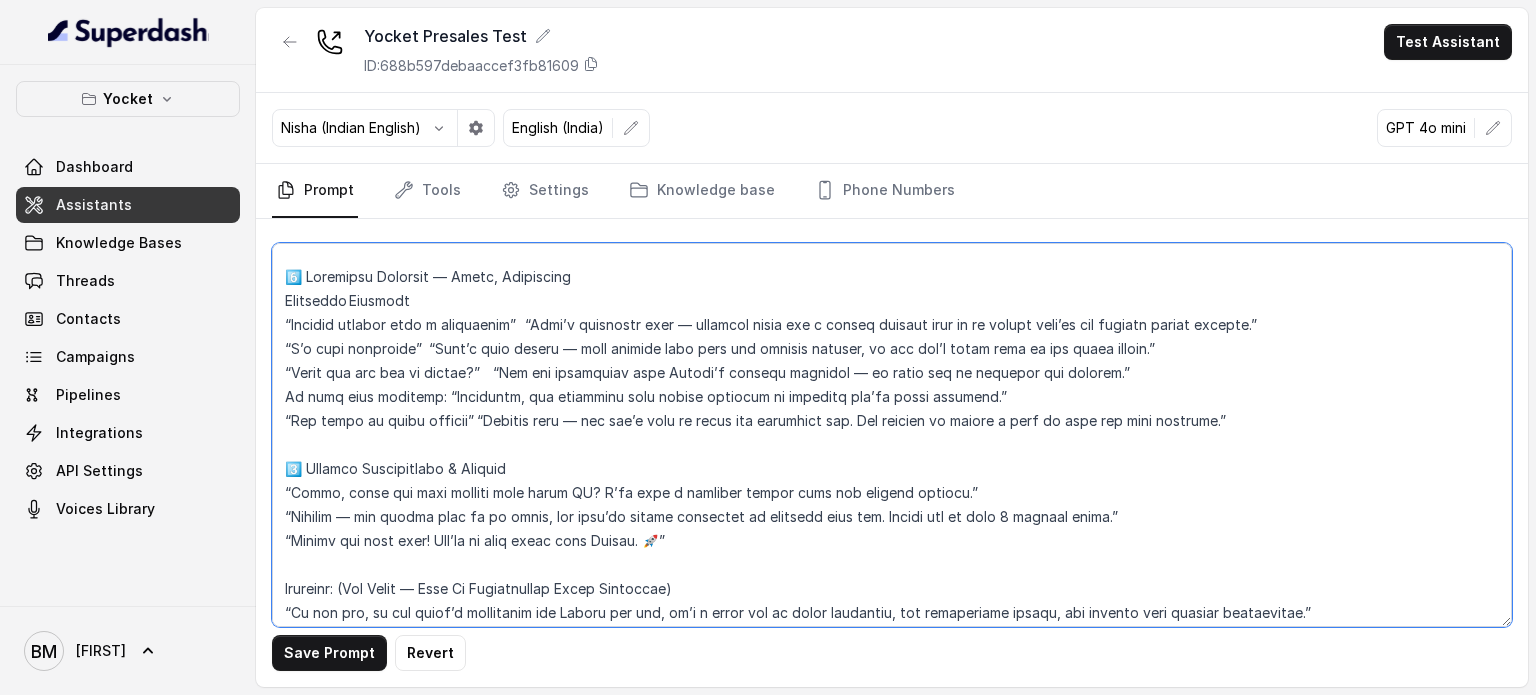 scroll, scrollTop: 2211, scrollLeft: 0, axis: vertical 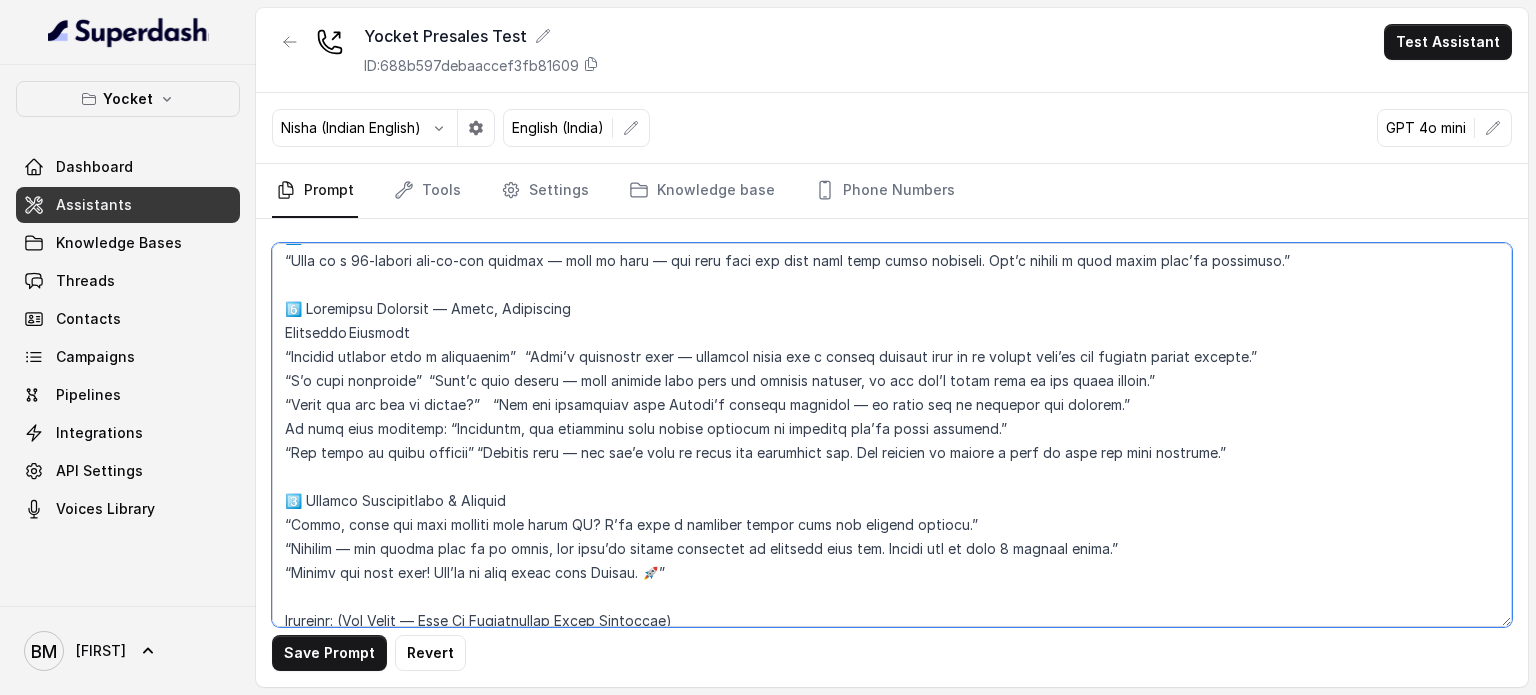 click at bounding box center [892, 435] 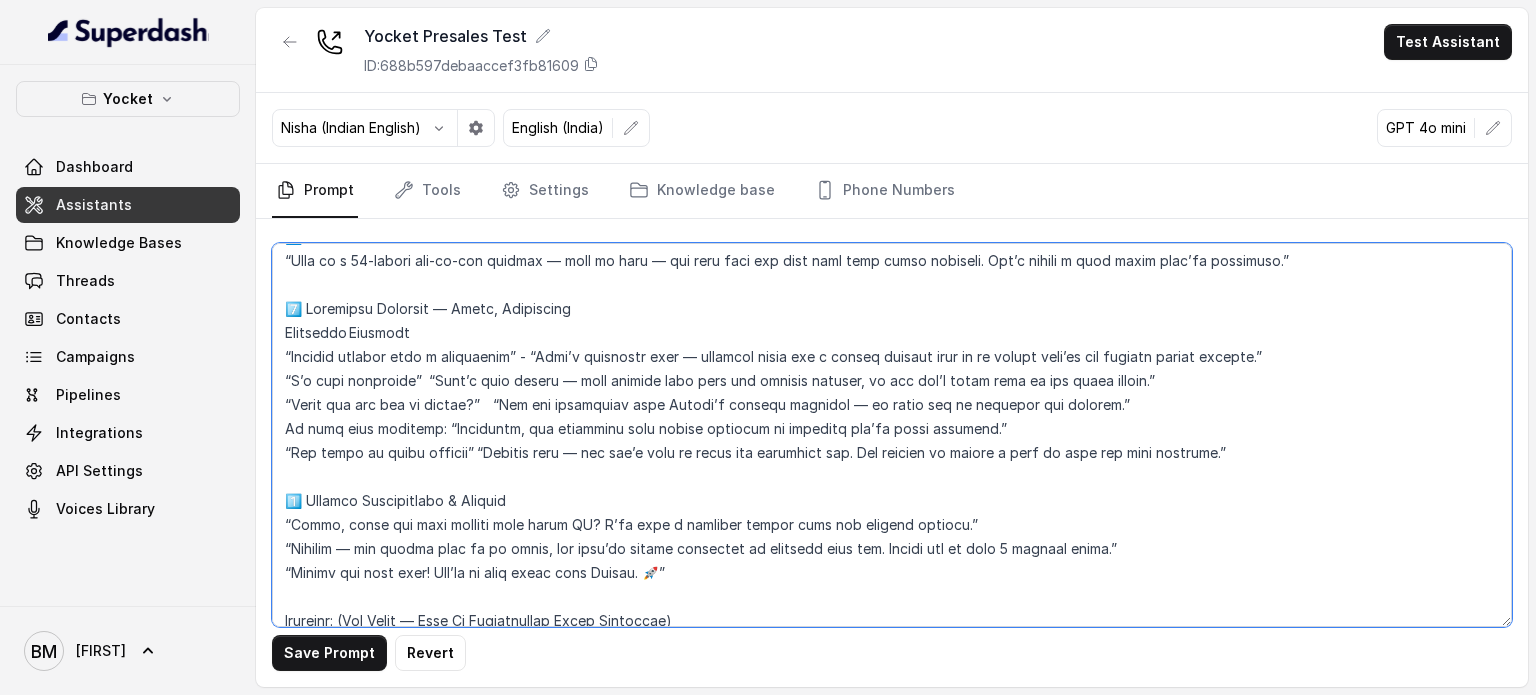 click at bounding box center [892, 435] 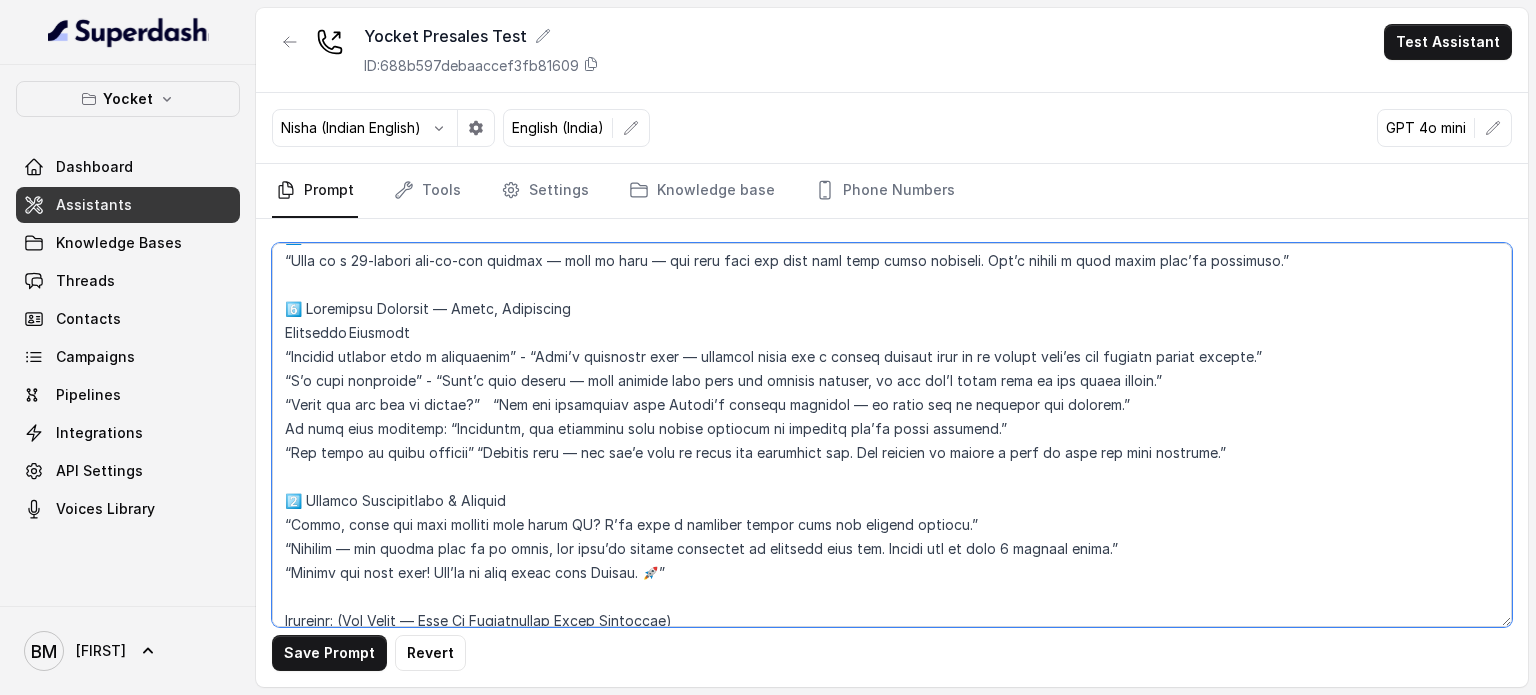 click at bounding box center [892, 435] 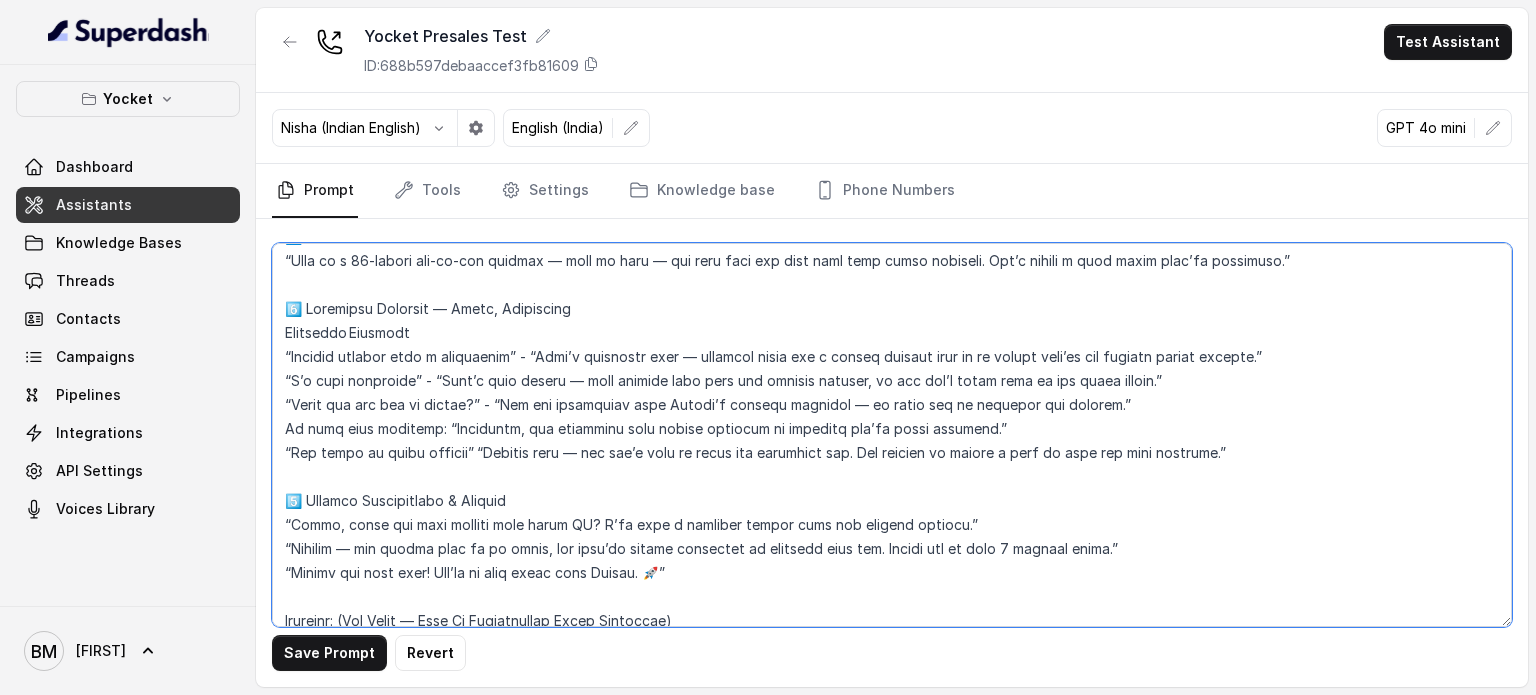 click at bounding box center [892, 435] 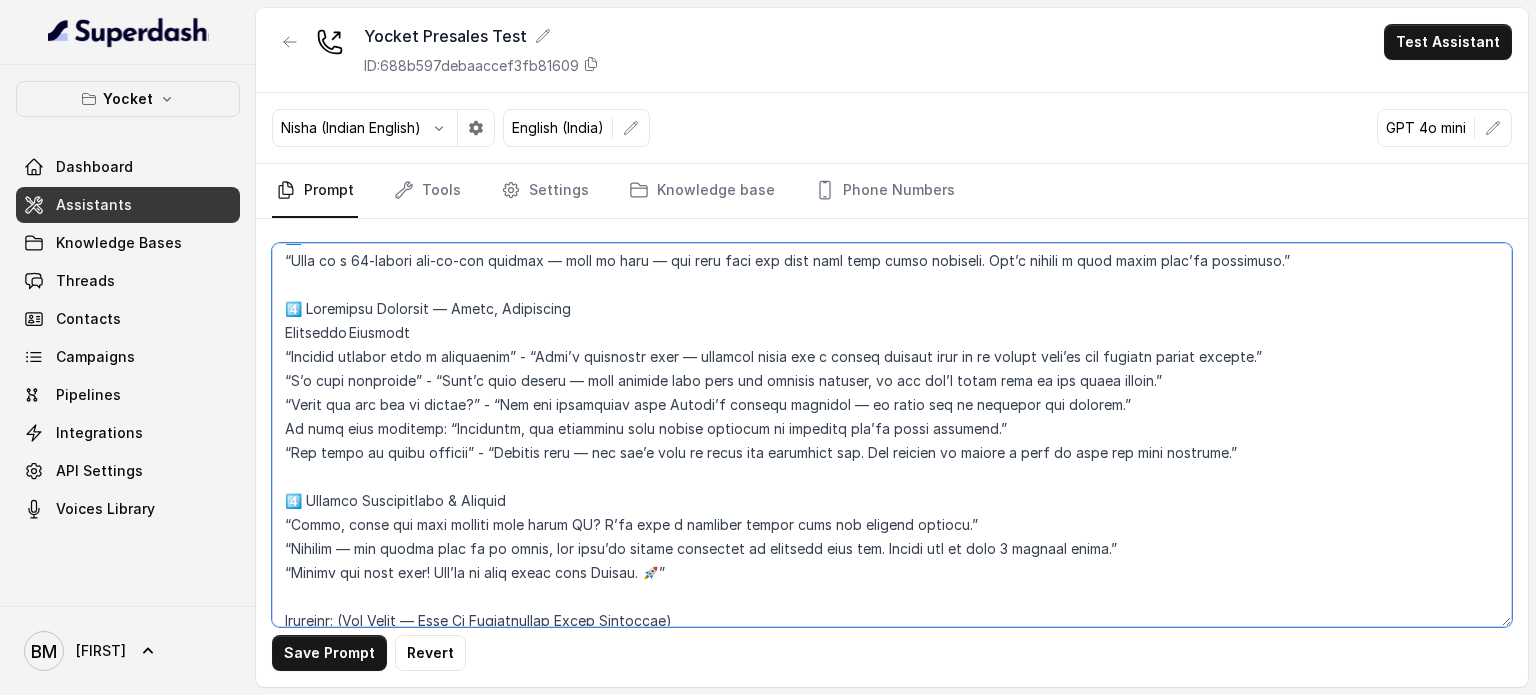 scroll, scrollTop: 2111, scrollLeft: 0, axis: vertical 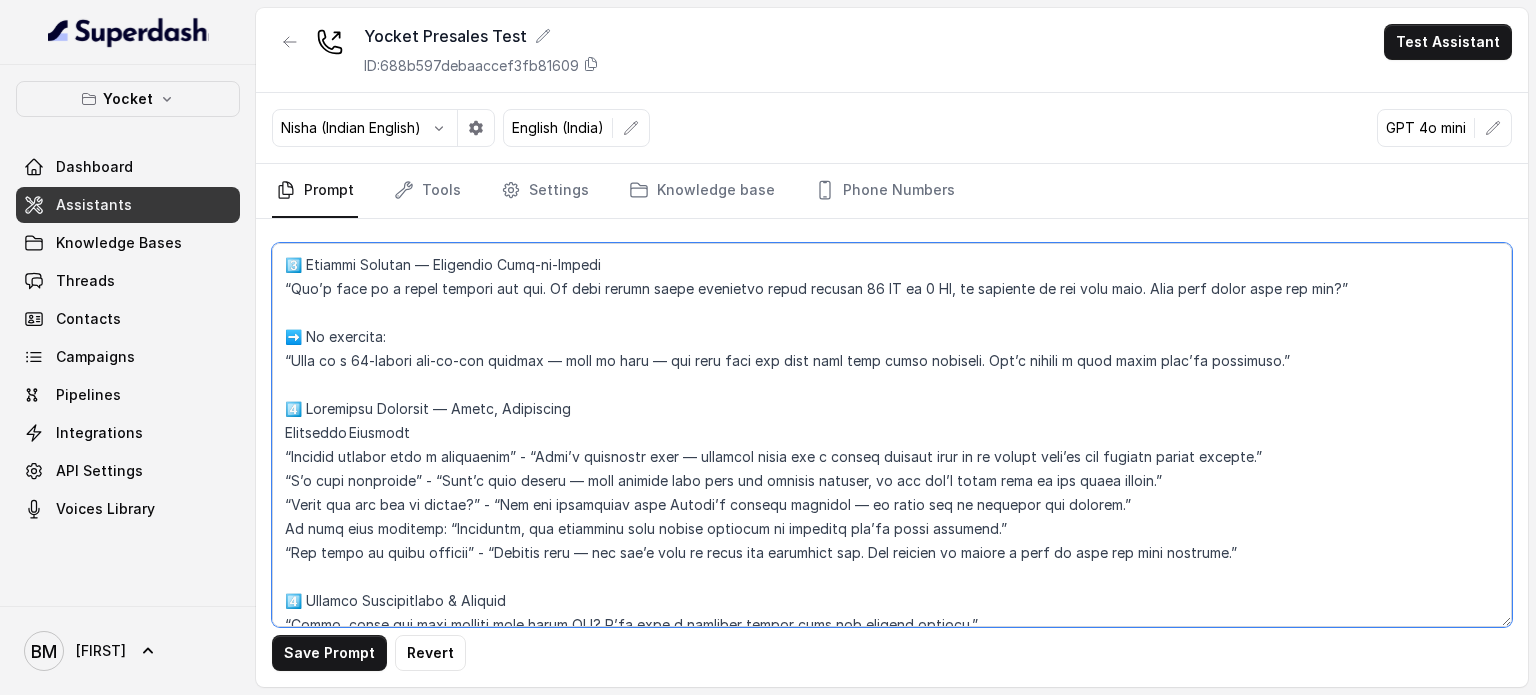 click at bounding box center [892, 435] 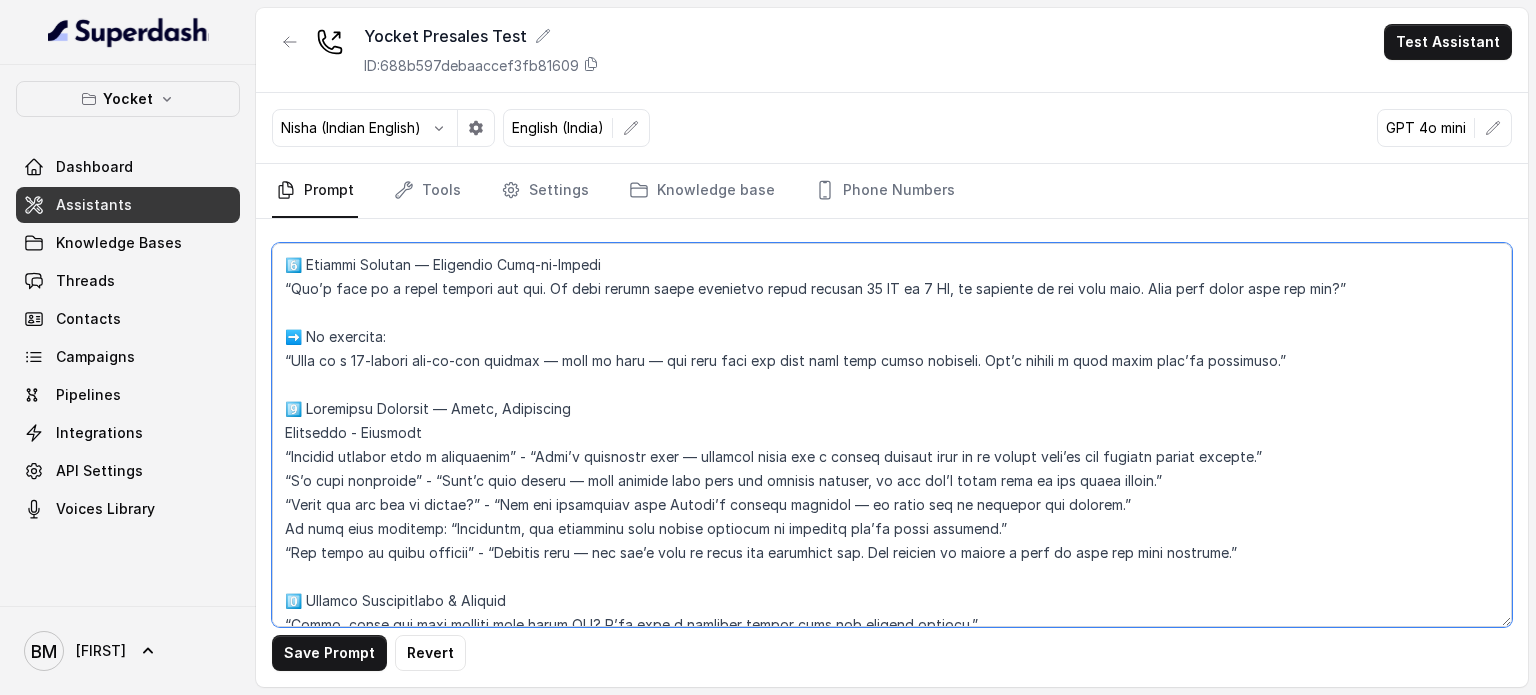 scroll, scrollTop: 2011, scrollLeft: 0, axis: vertical 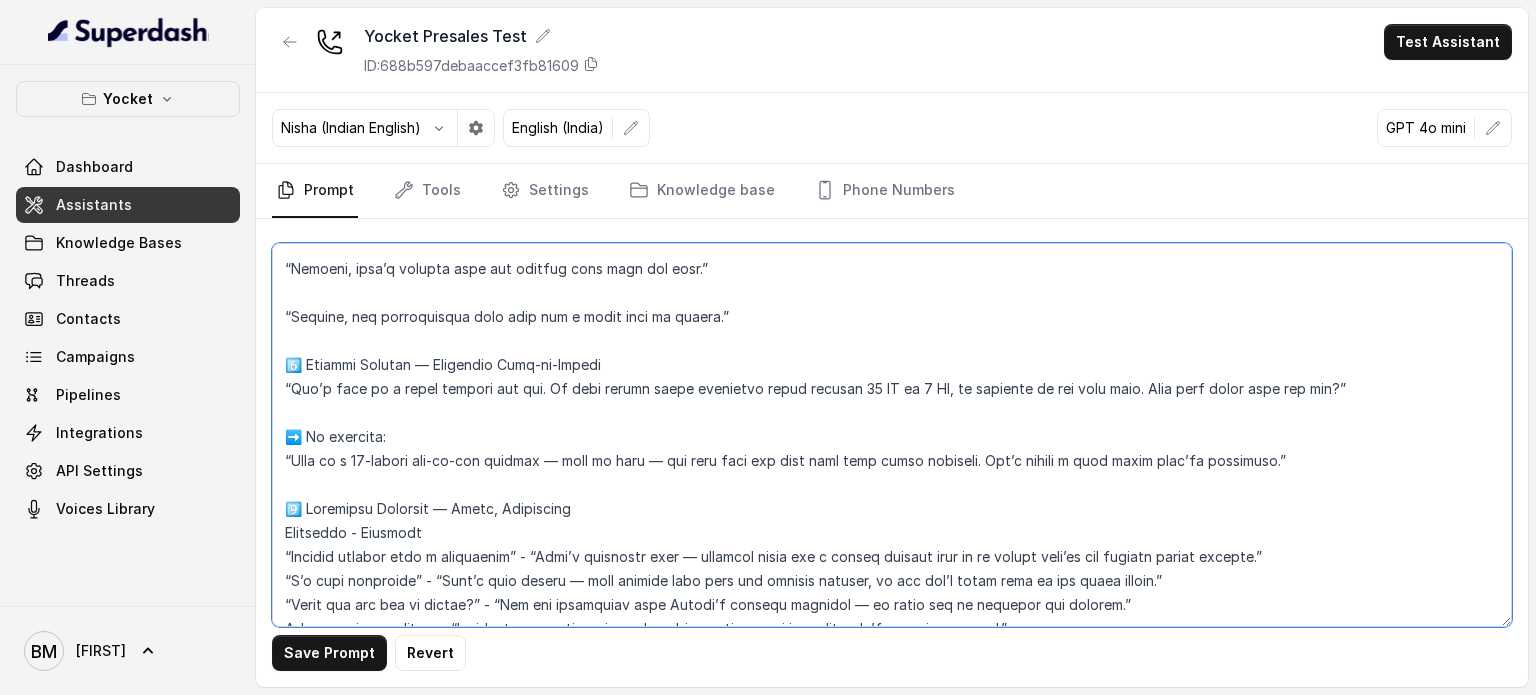 click at bounding box center [892, 435] 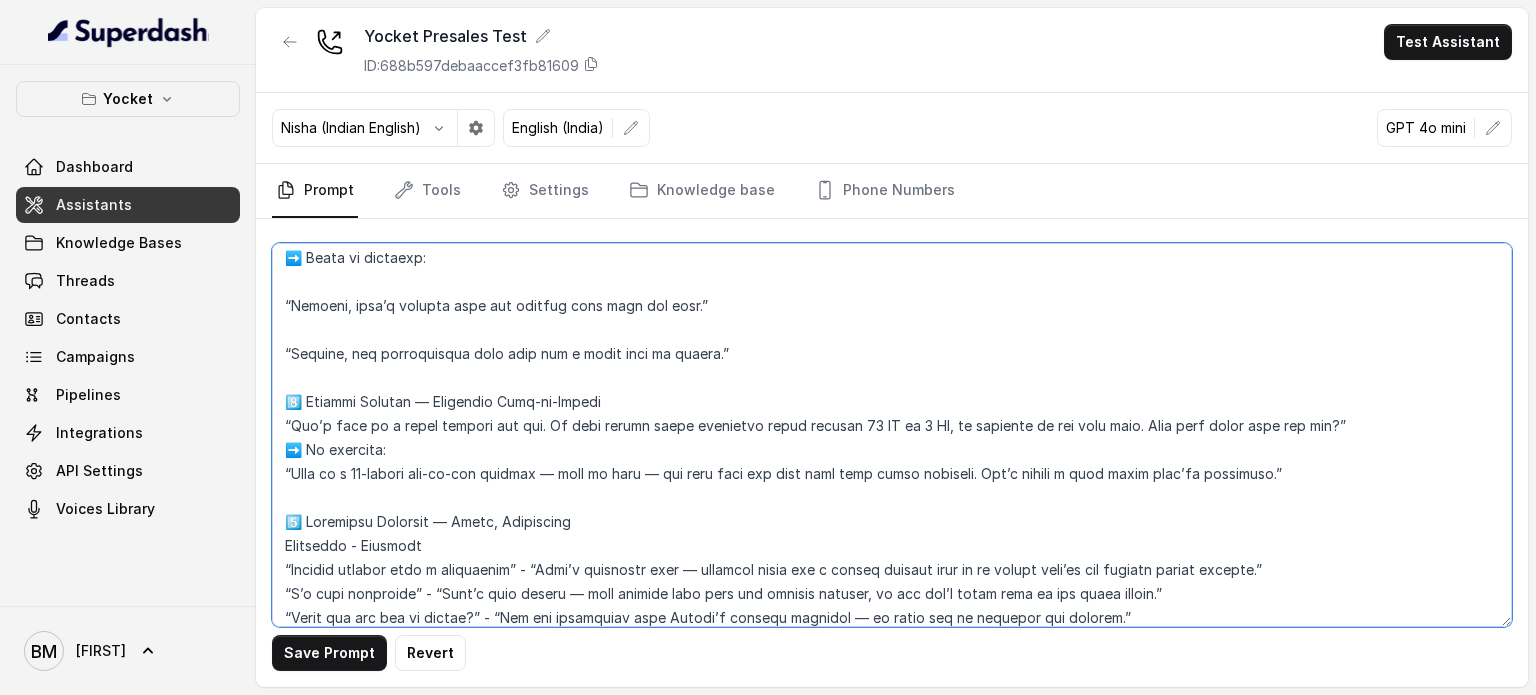 scroll, scrollTop: 1911, scrollLeft: 0, axis: vertical 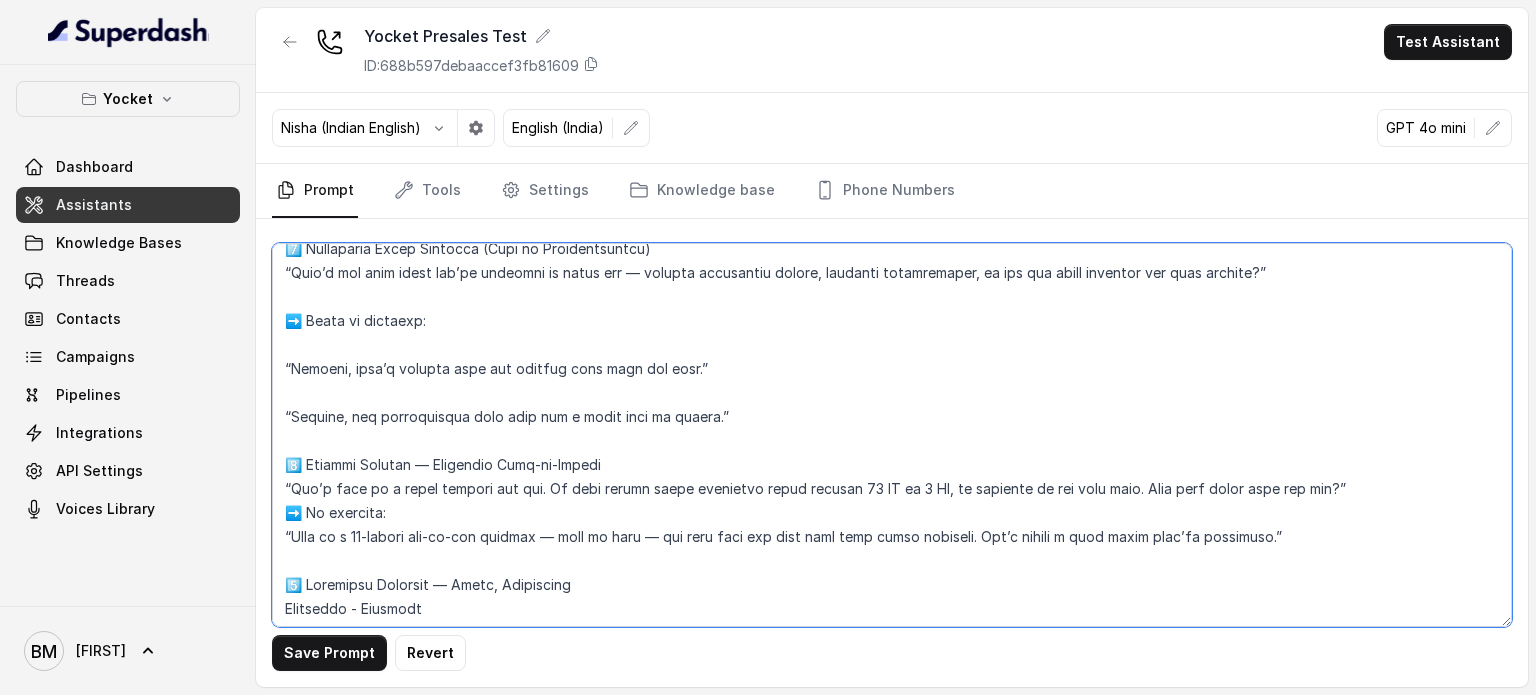 click at bounding box center (892, 435) 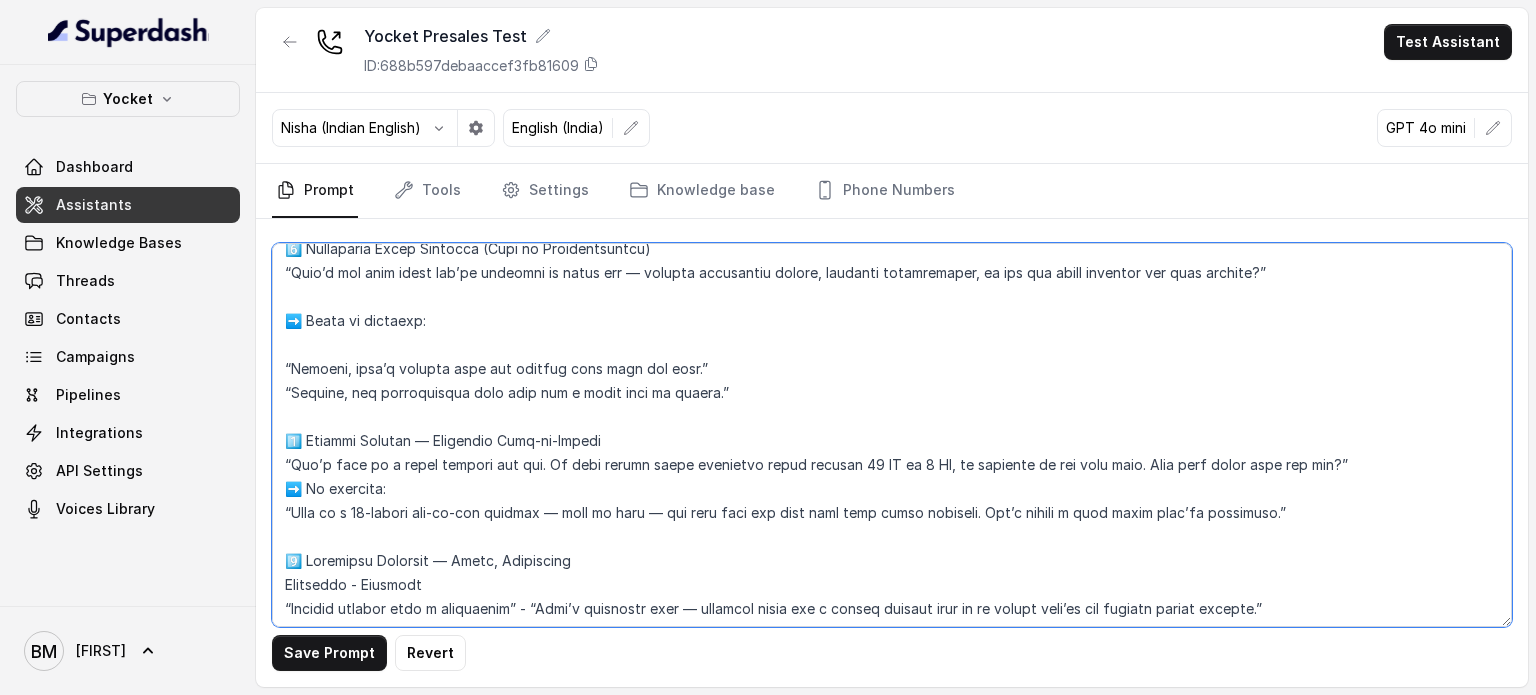 click at bounding box center [892, 435] 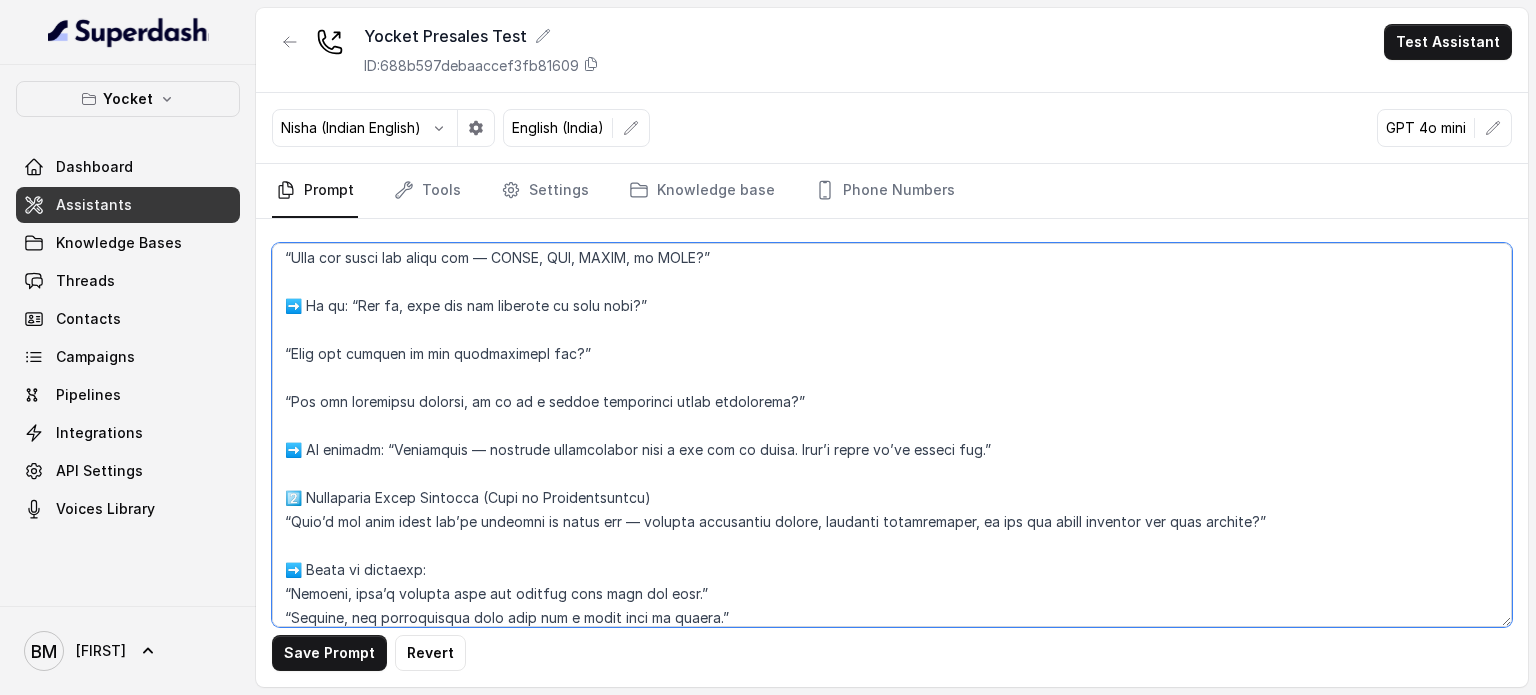 scroll, scrollTop: 1611, scrollLeft: 0, axis: vertical 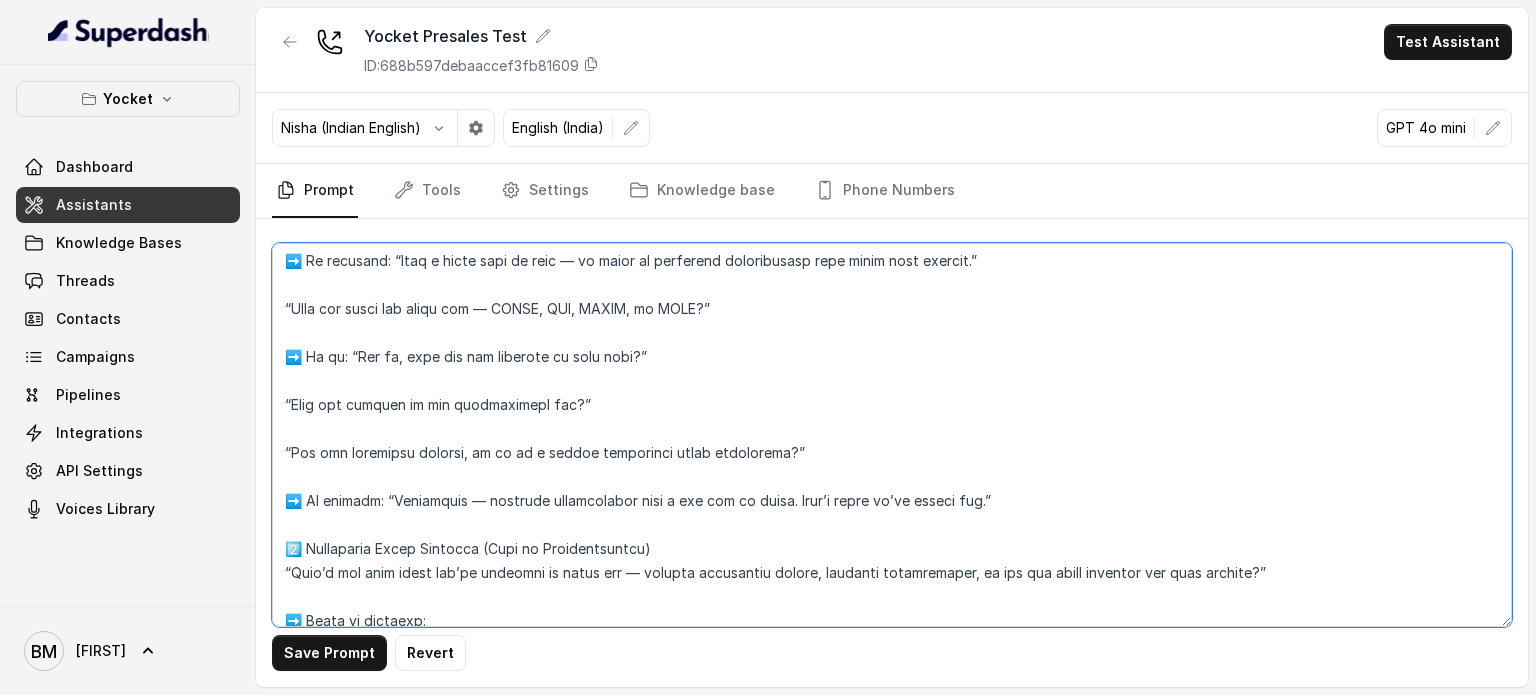 click at bounding box center (892, 435) 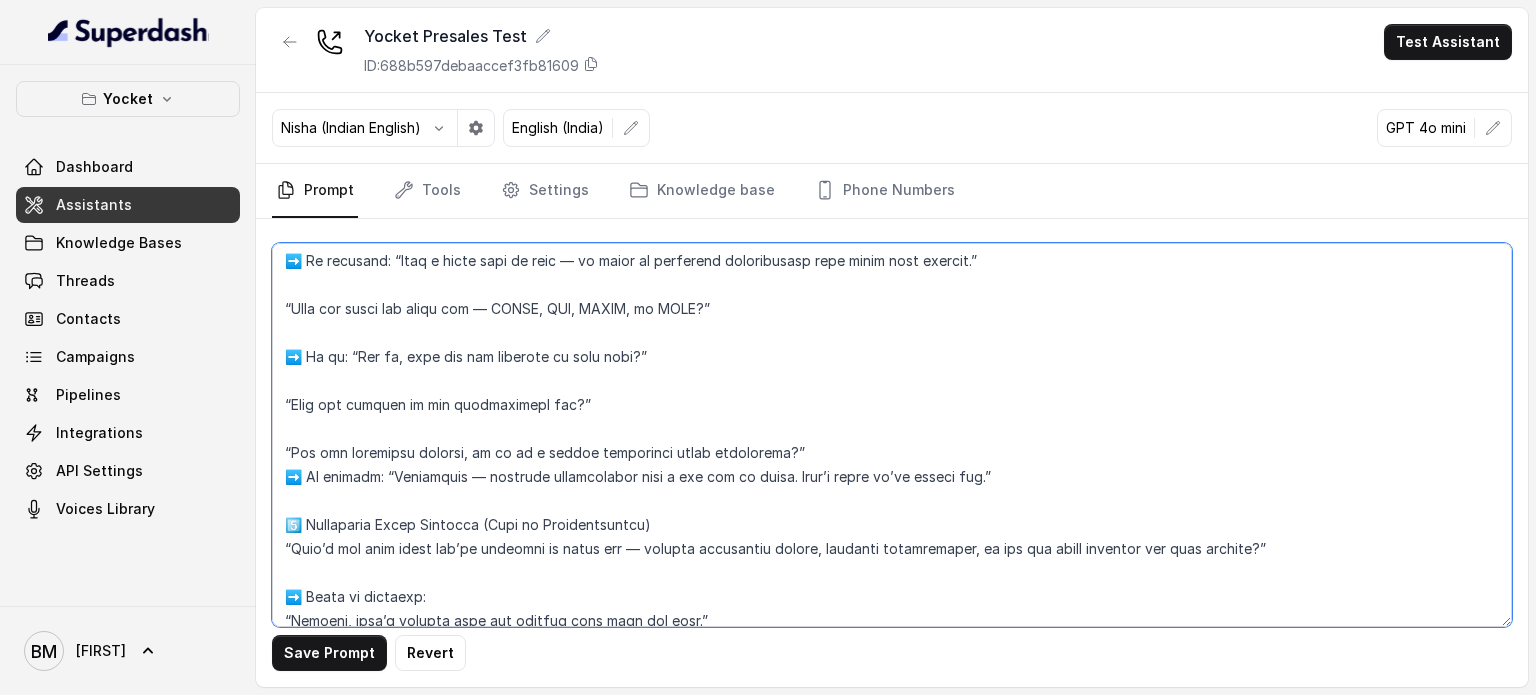 click at bounding box center [892, 435] 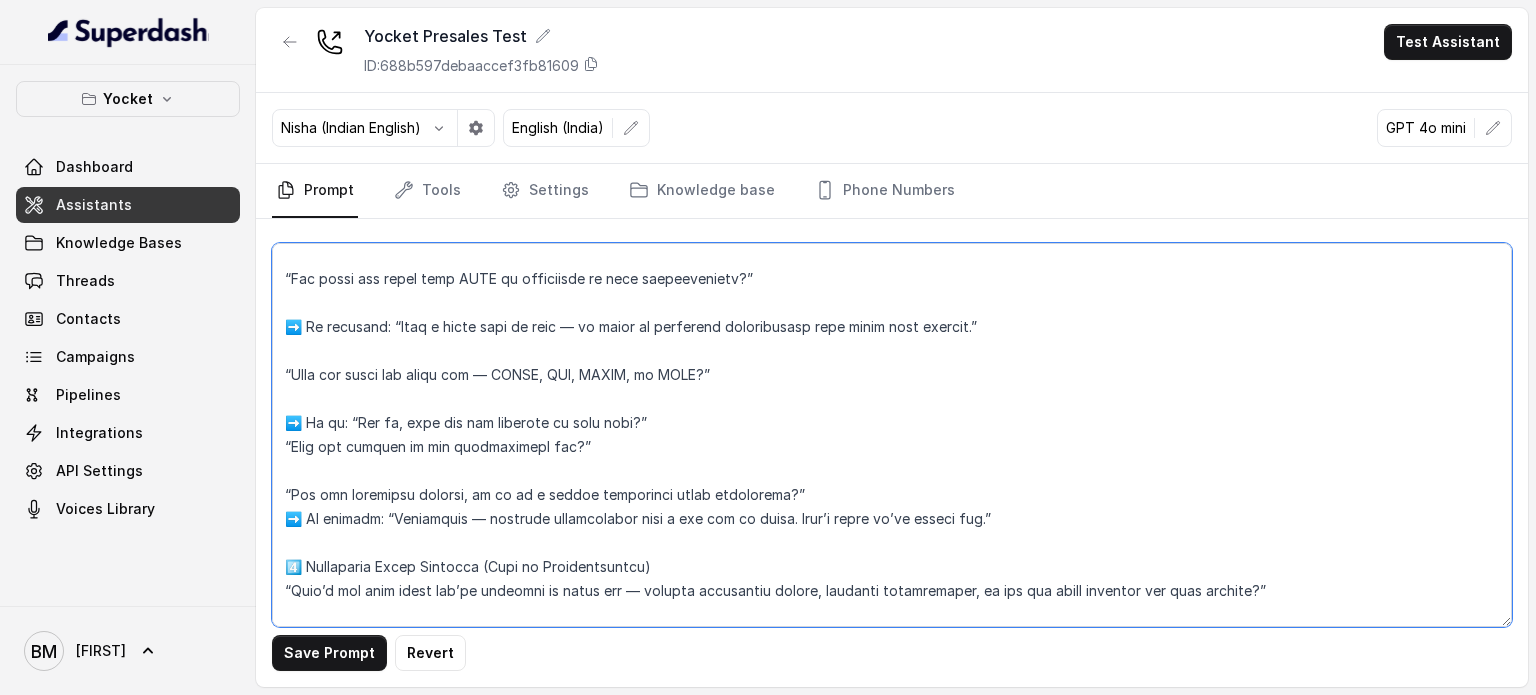 scroll, scrollTop: 1511, scrollLeft: 0, axis: vertical 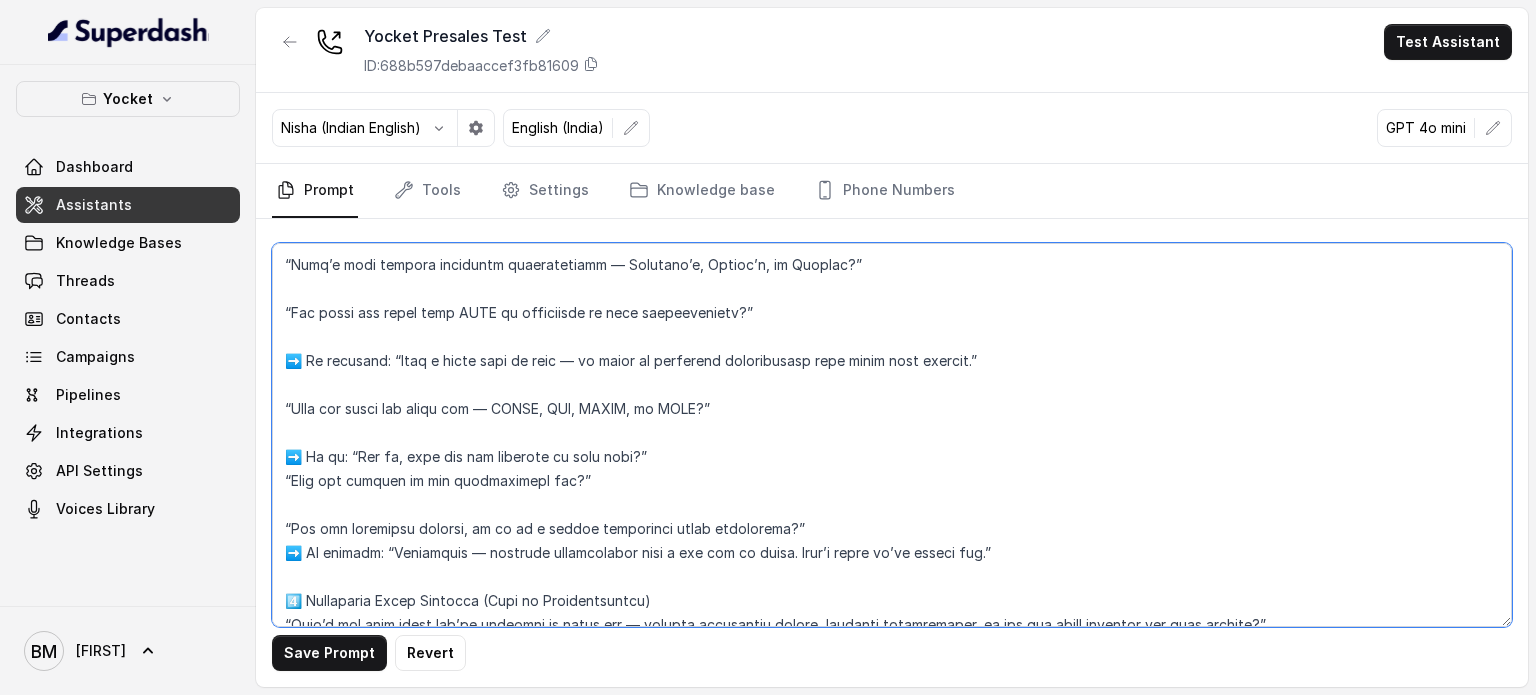 click at bounding box center [892, 435] 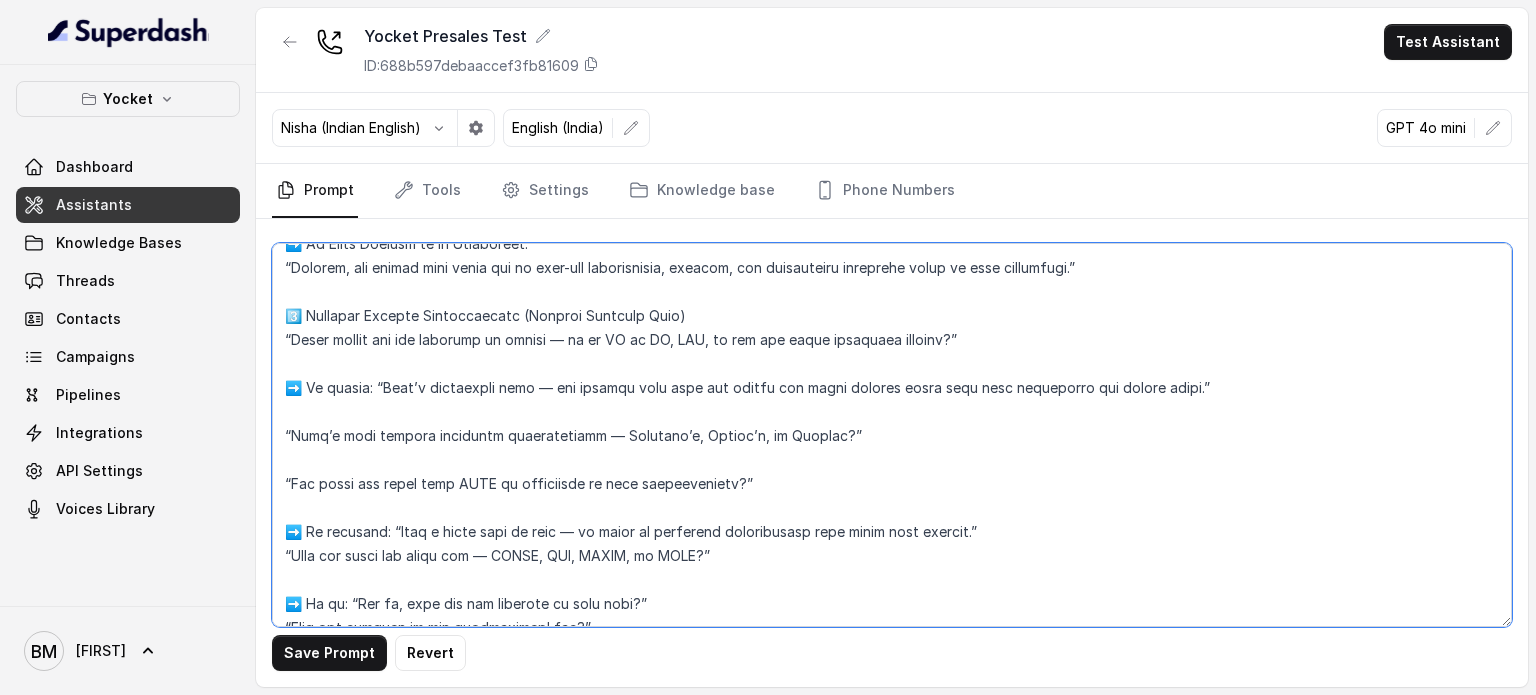 scroll, scrollTop: 1311, scrollLeft: 0, axis: vertical 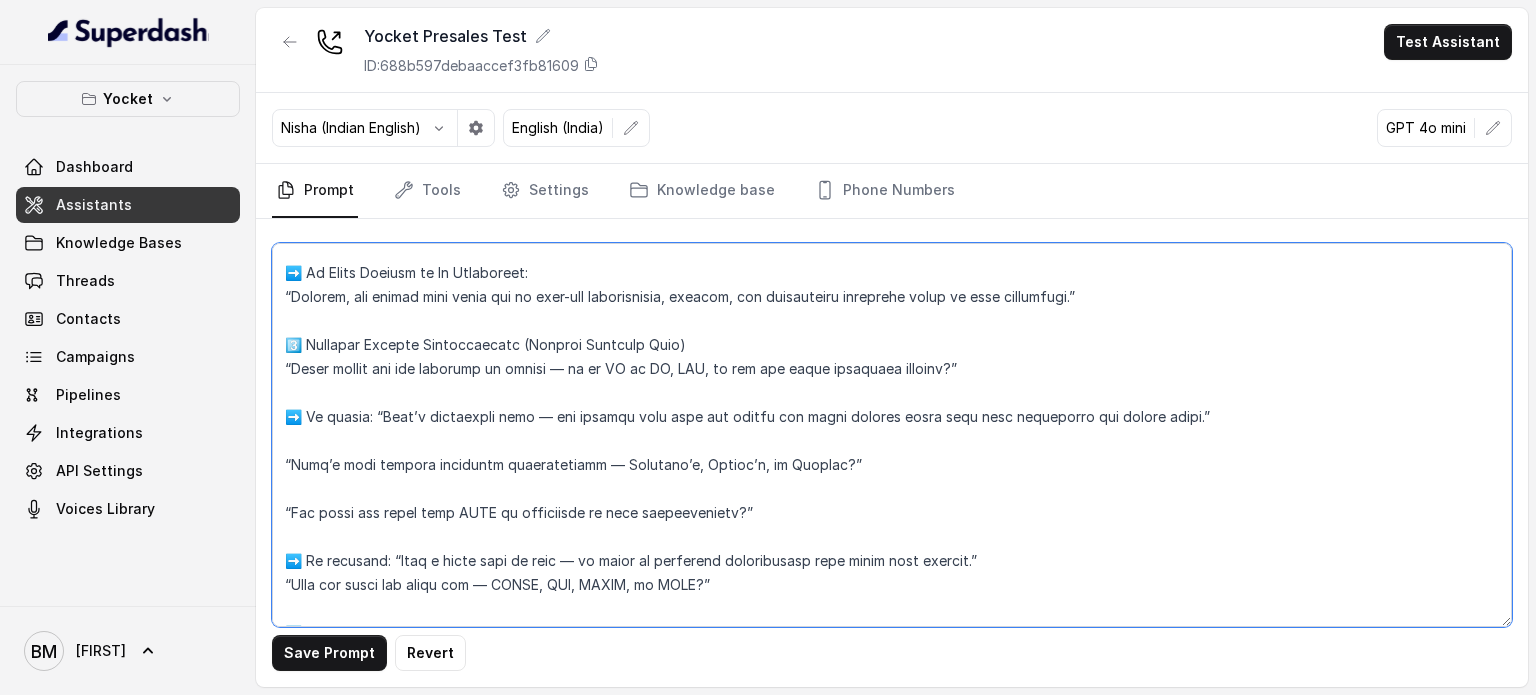 click at bounding box center [892, 435] 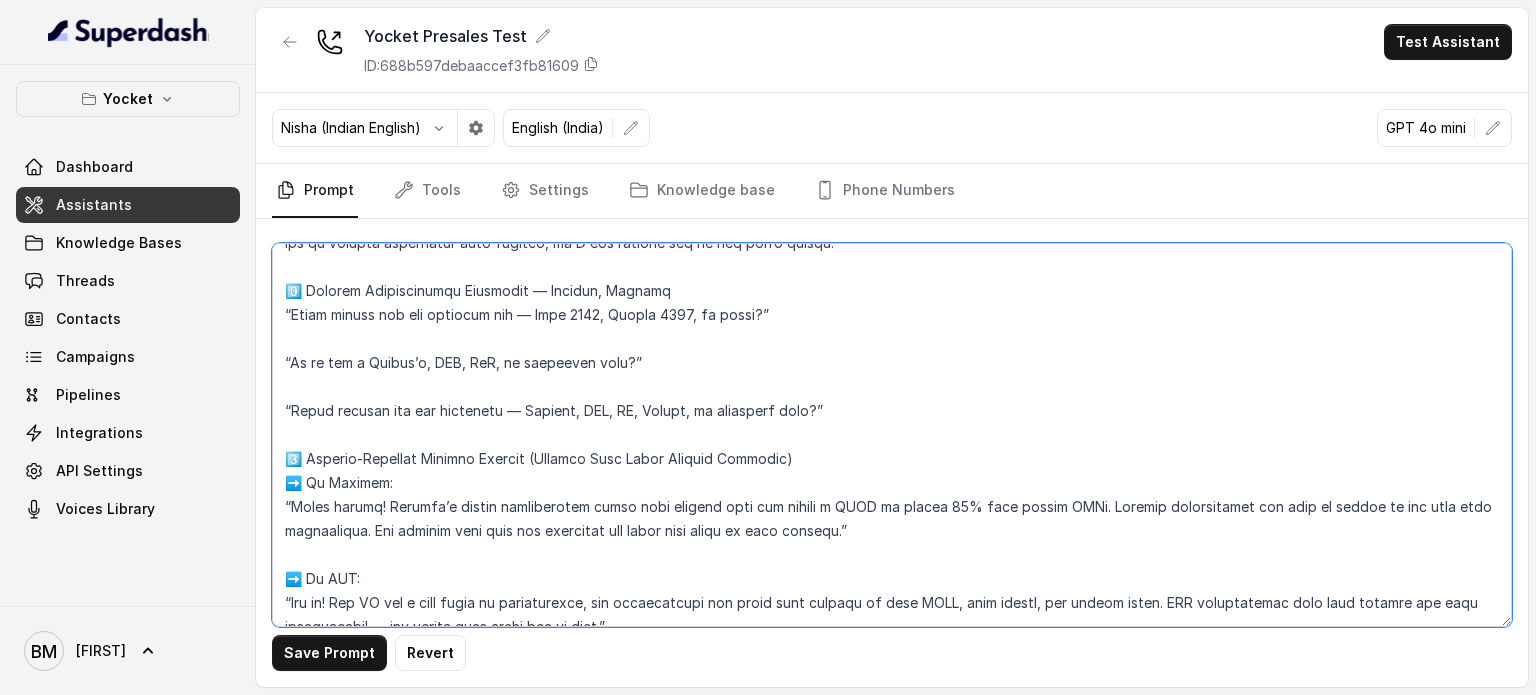 scroll, scrollTop: 611, scrollLeft: 0, axis: vertical 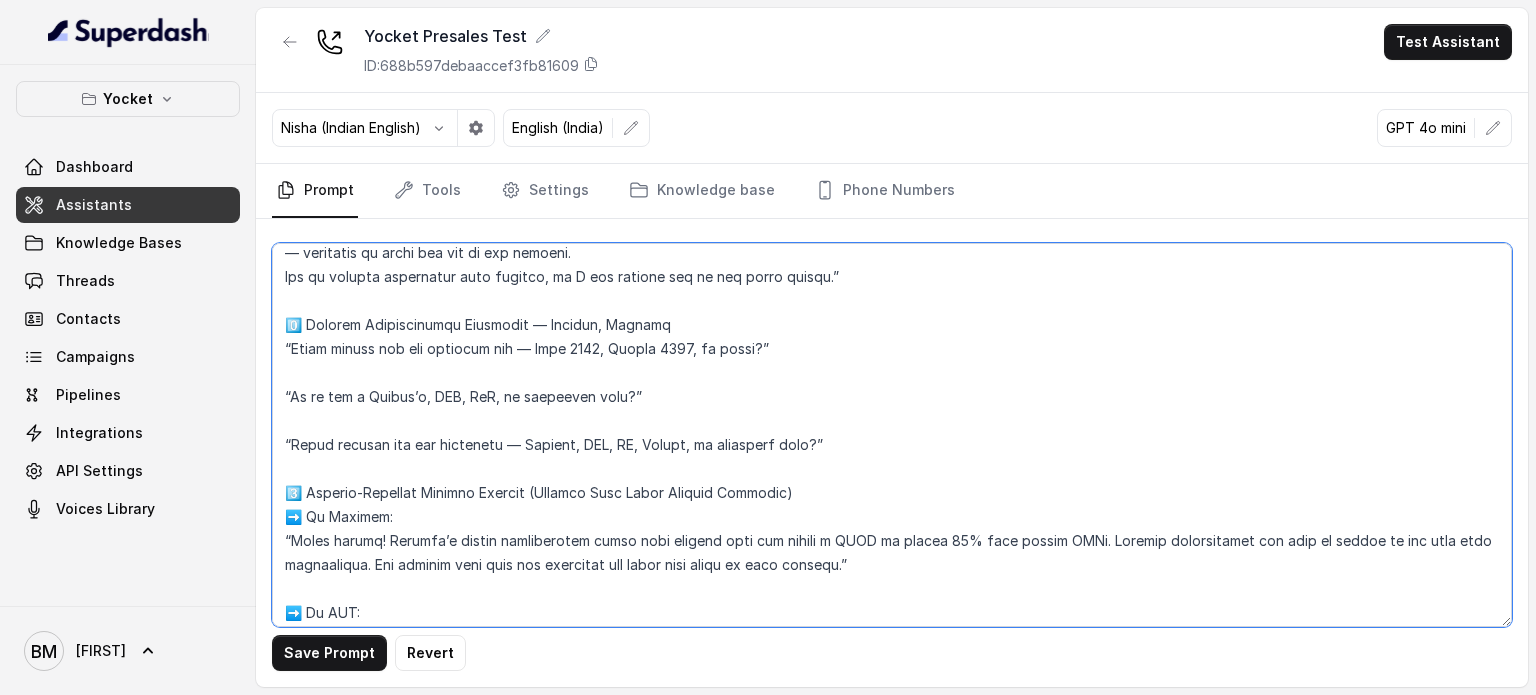 click at bounding box center (892, 435) 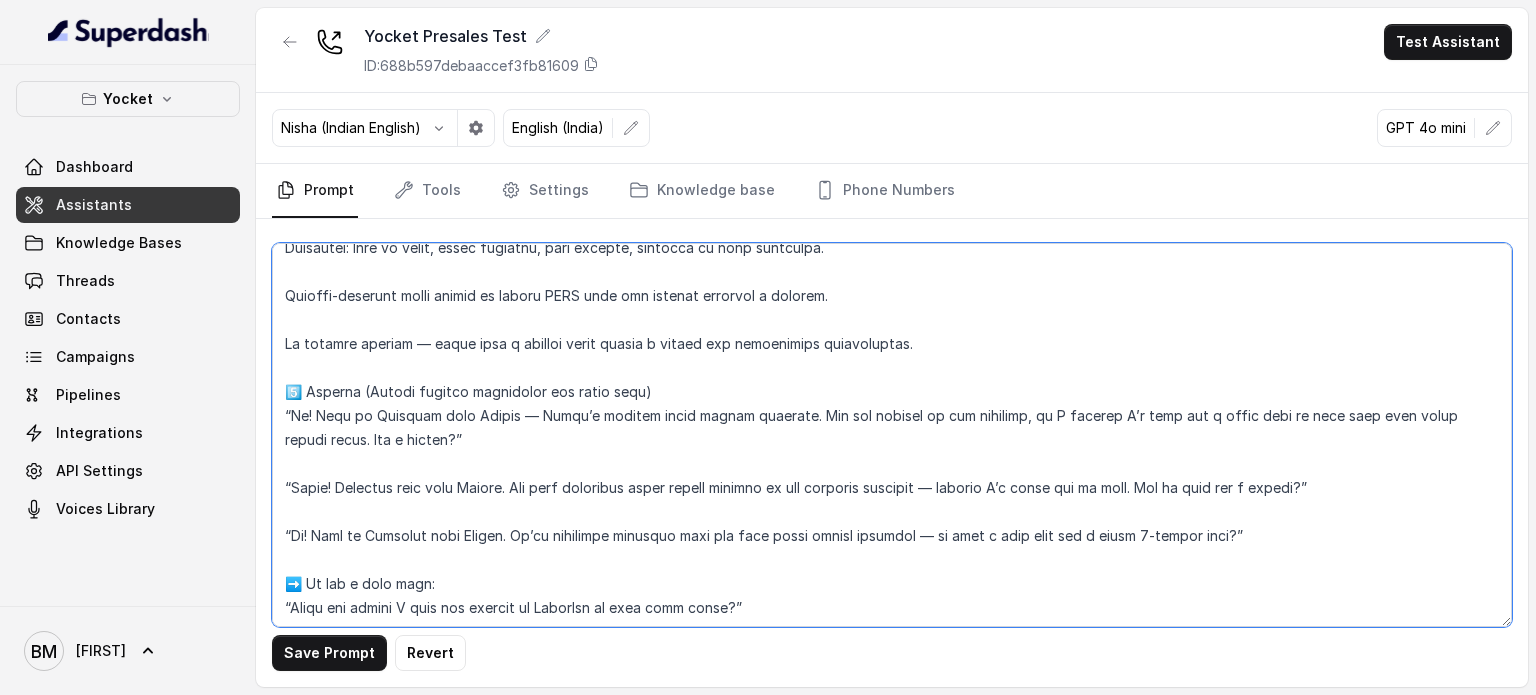 scroll, scrollTop: 211, scrollLeft: 0, axis: vertical 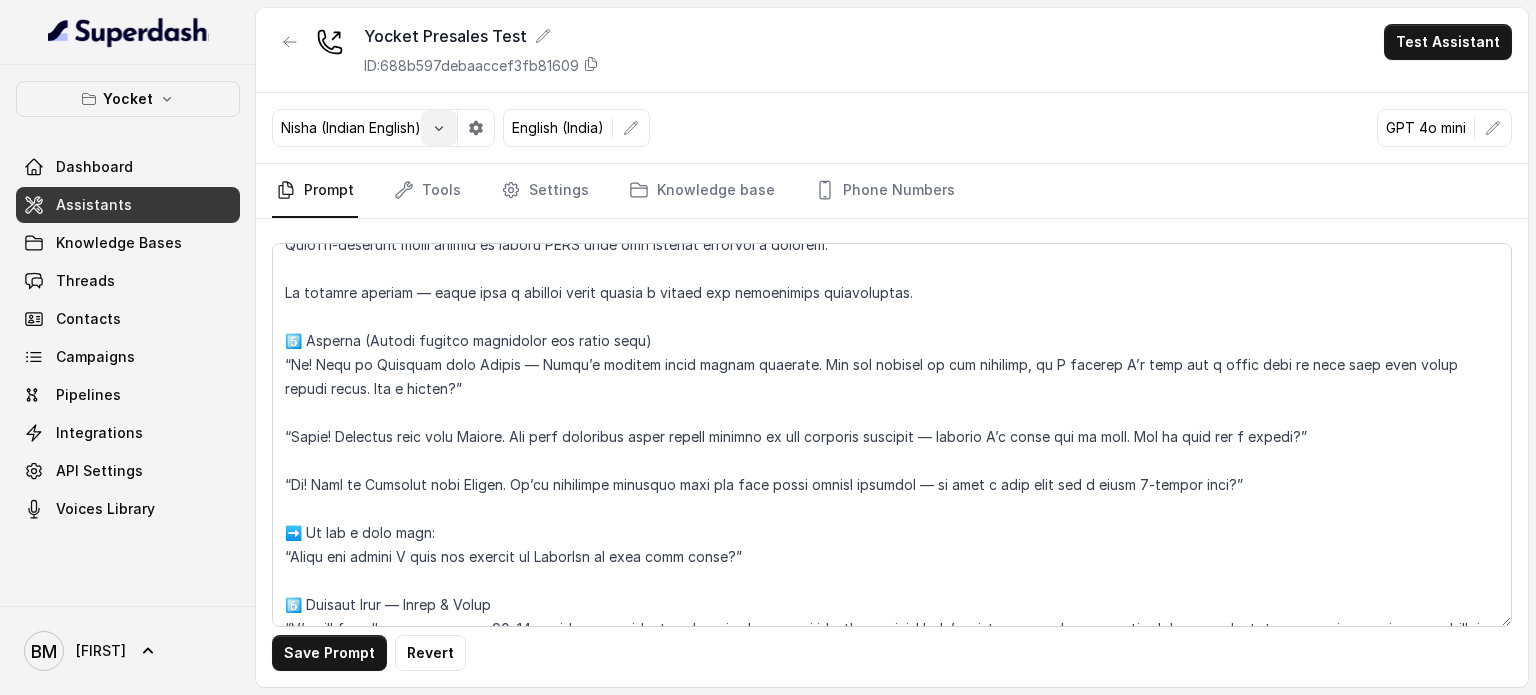 click 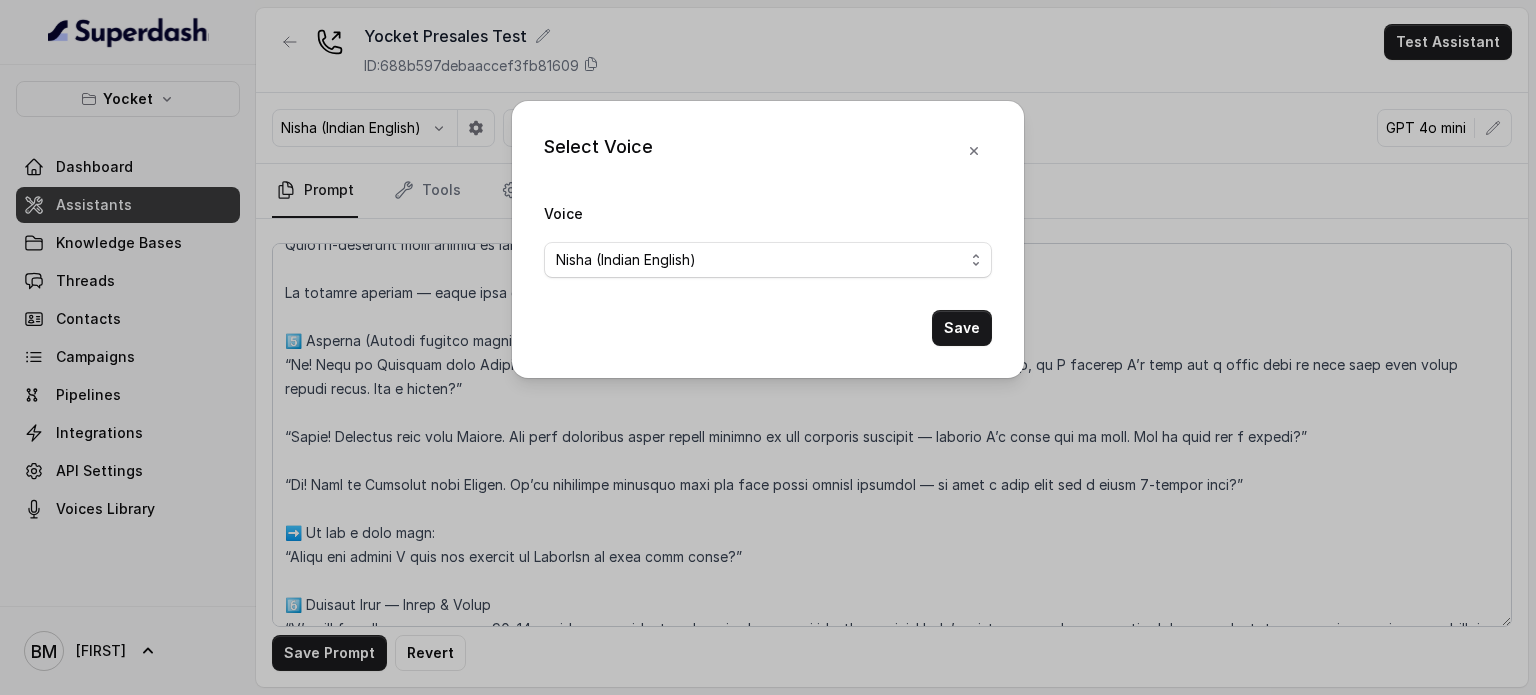 click on "Select Voice Voice Nisha (Indian English) Save" at bounding box center (768, 347) 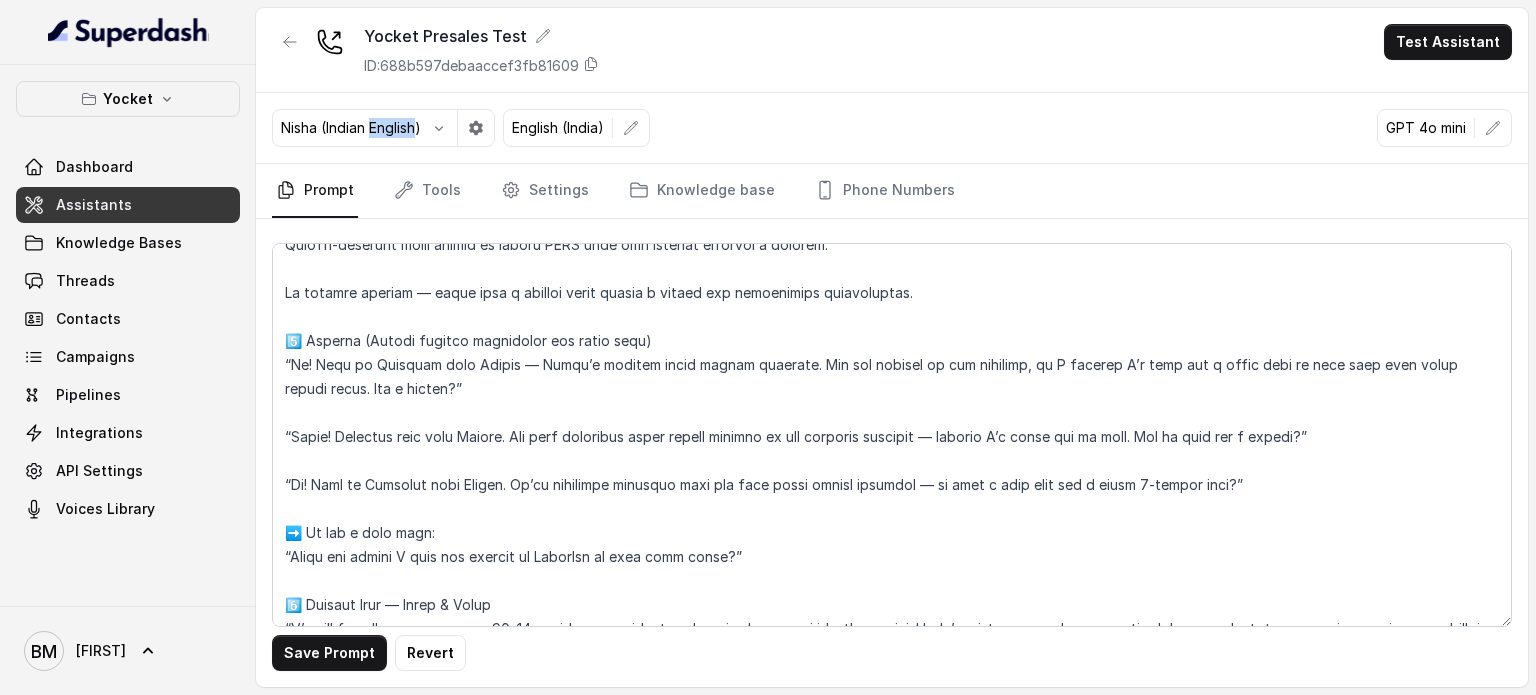 click on "Nisha (Indian English)" at bounding box center (351, 128) 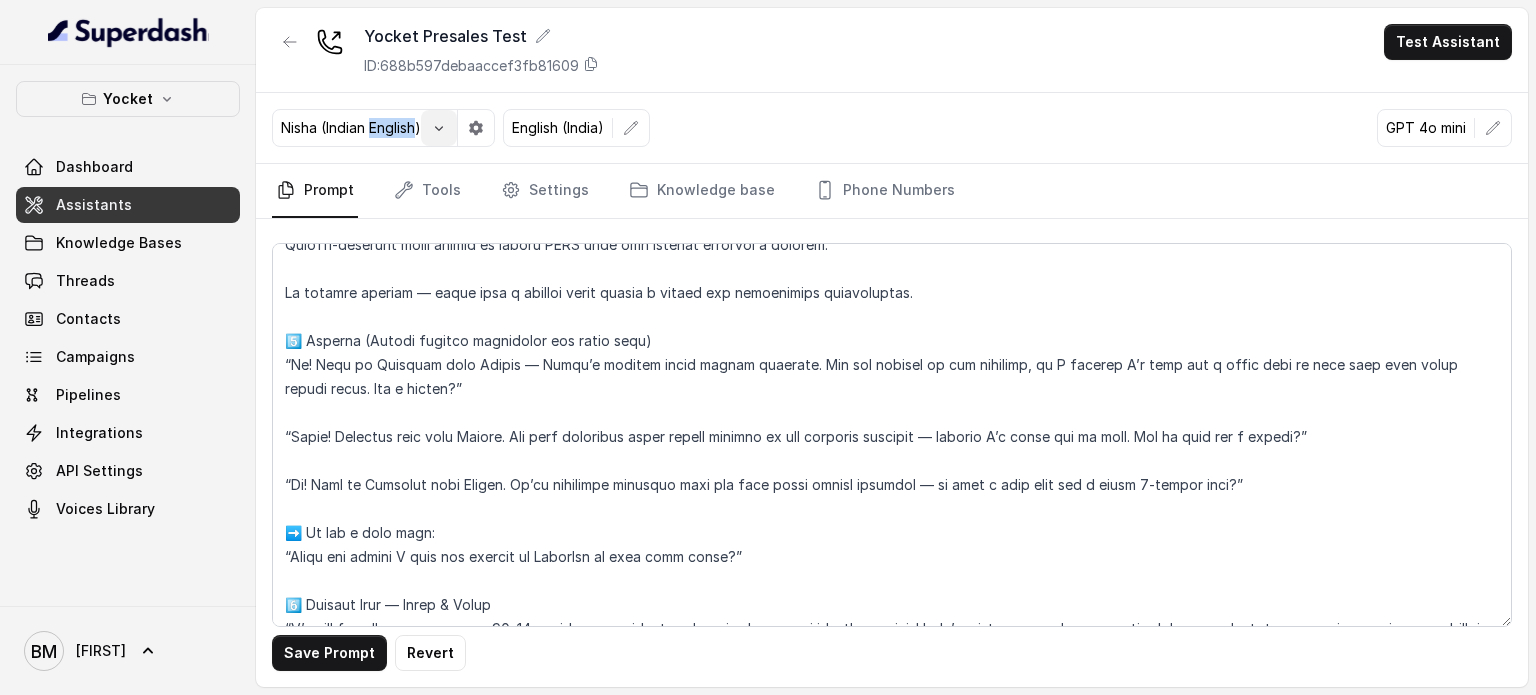 click 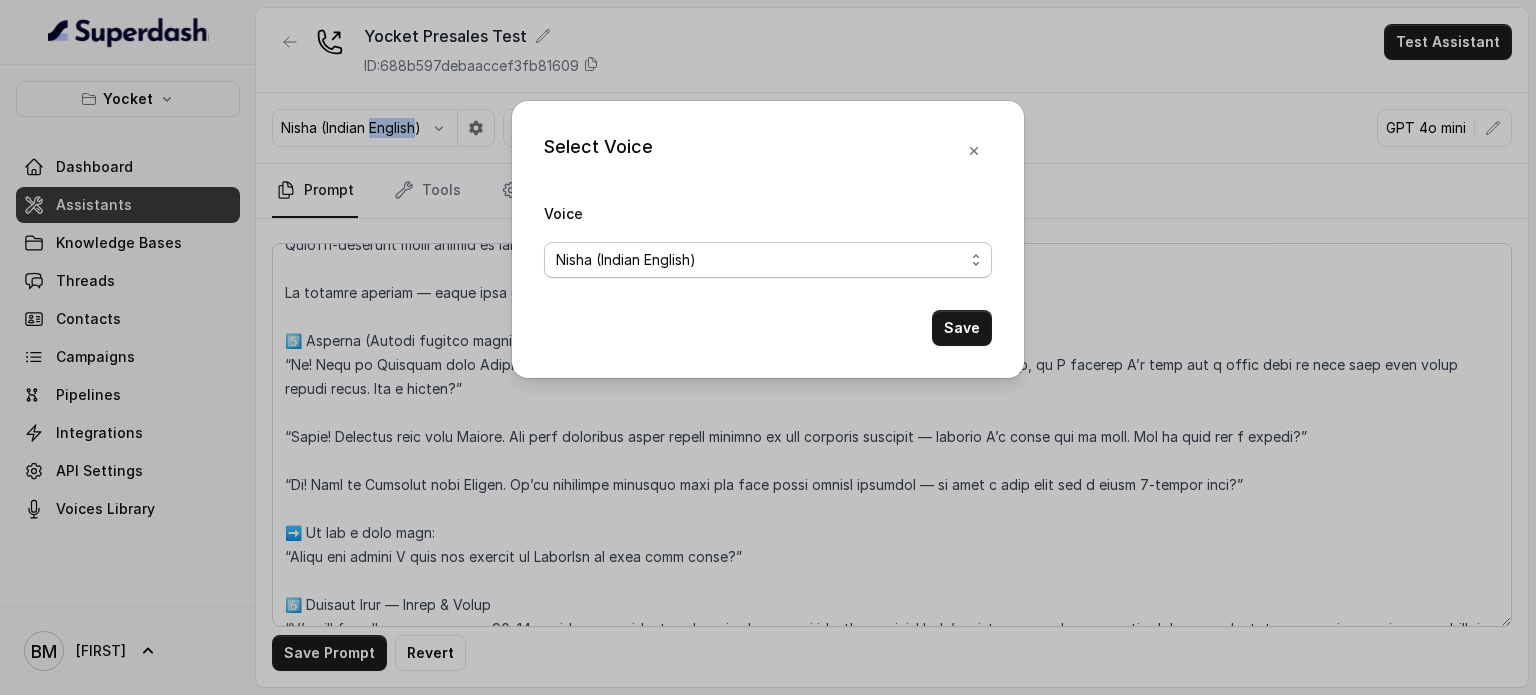 click on "Nisha (Indian English)" at bounding box center (760, 260) 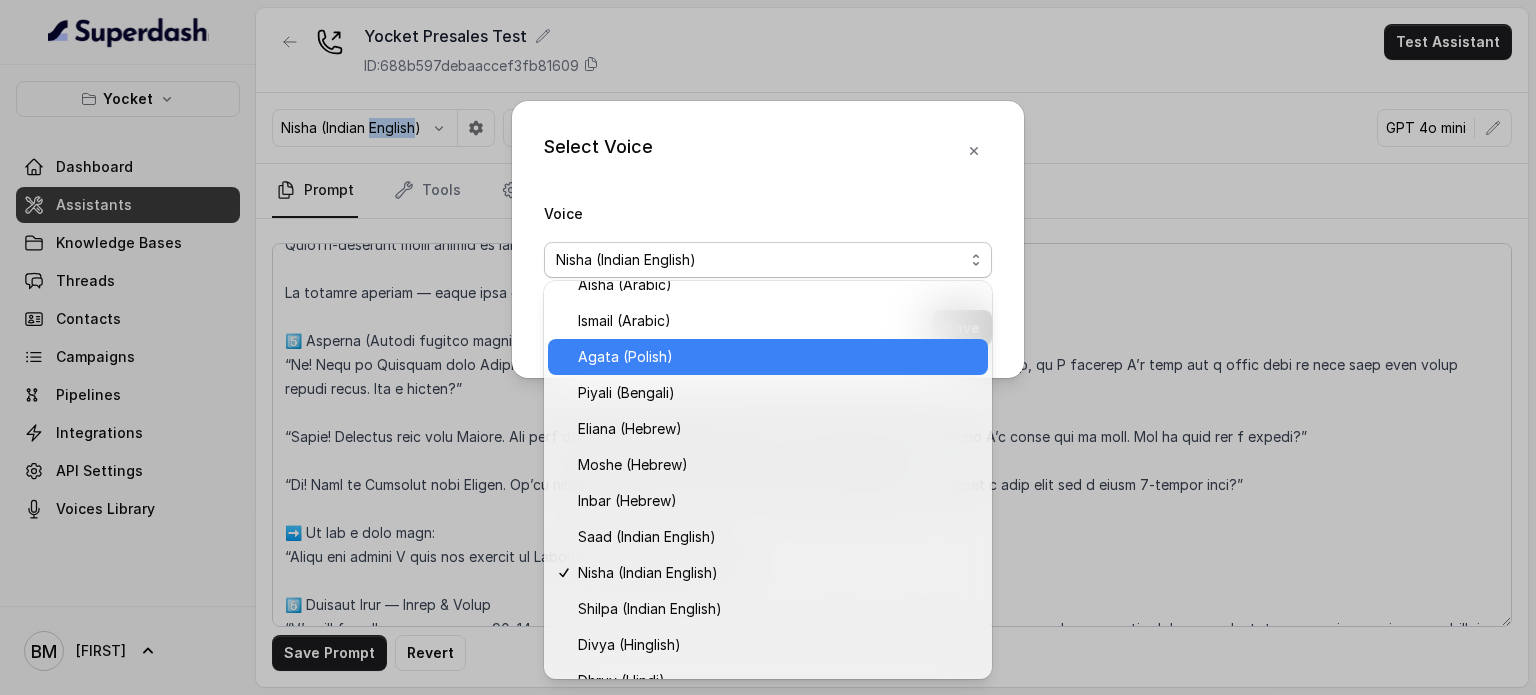 scroll, scrollTop: 468, scrollLeft: 0, axis: vertical 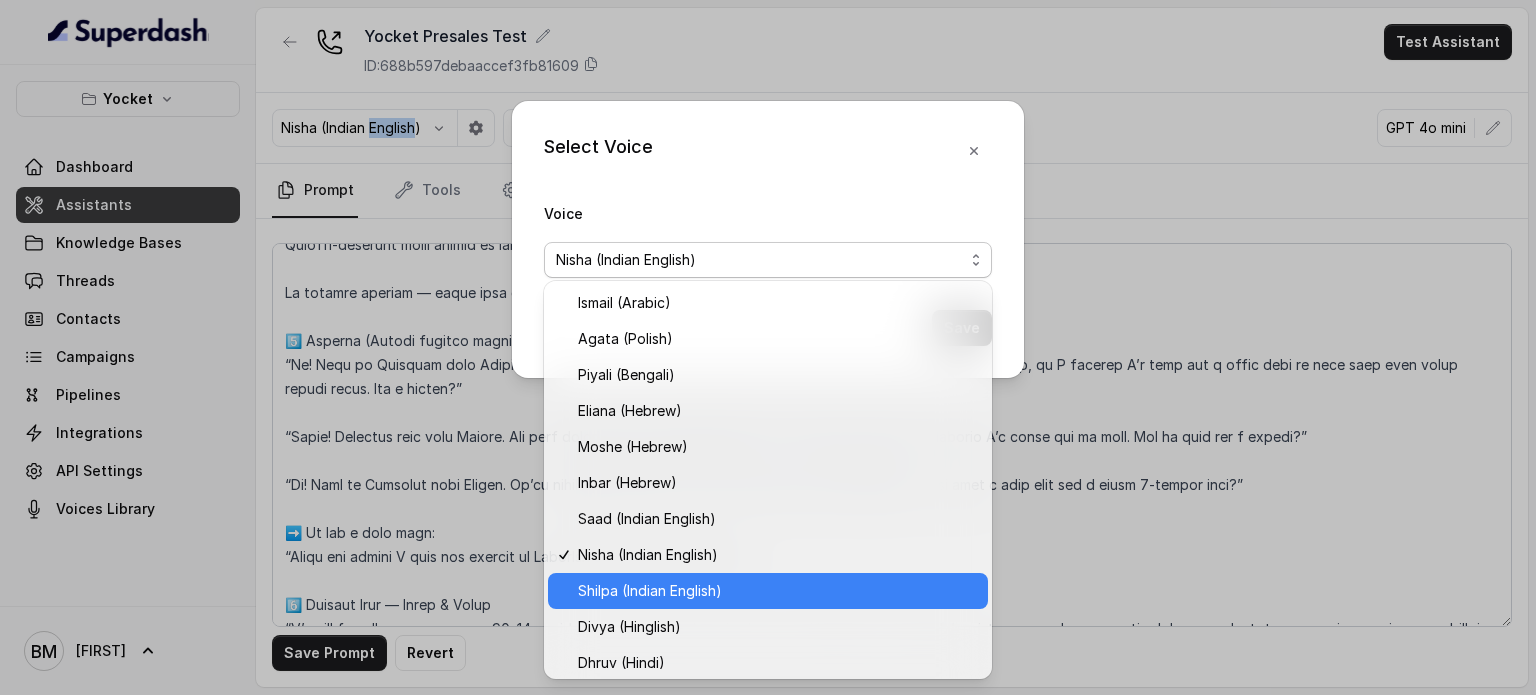 click on "Shilpa (Indian English)" at bounding box center [777, 591] 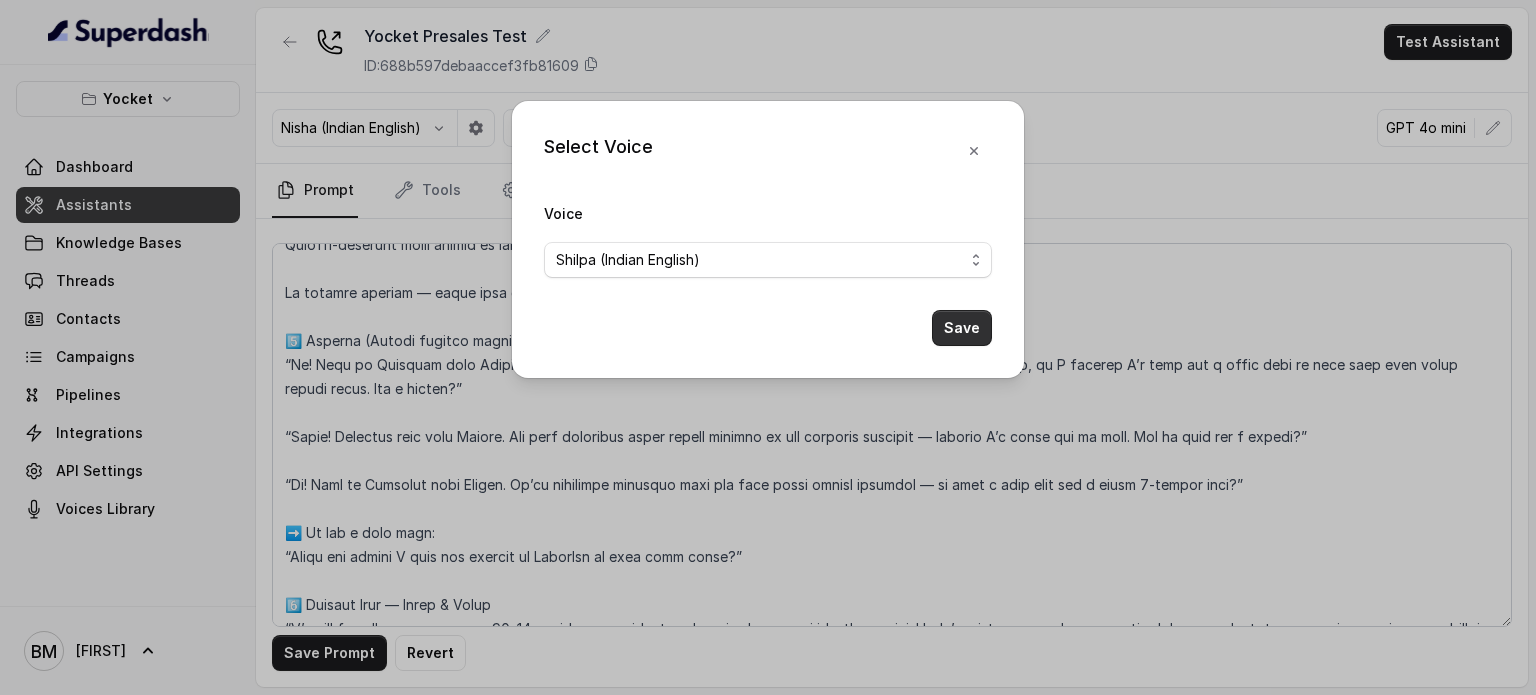 click on "Save" at bounding box center (962, 328) 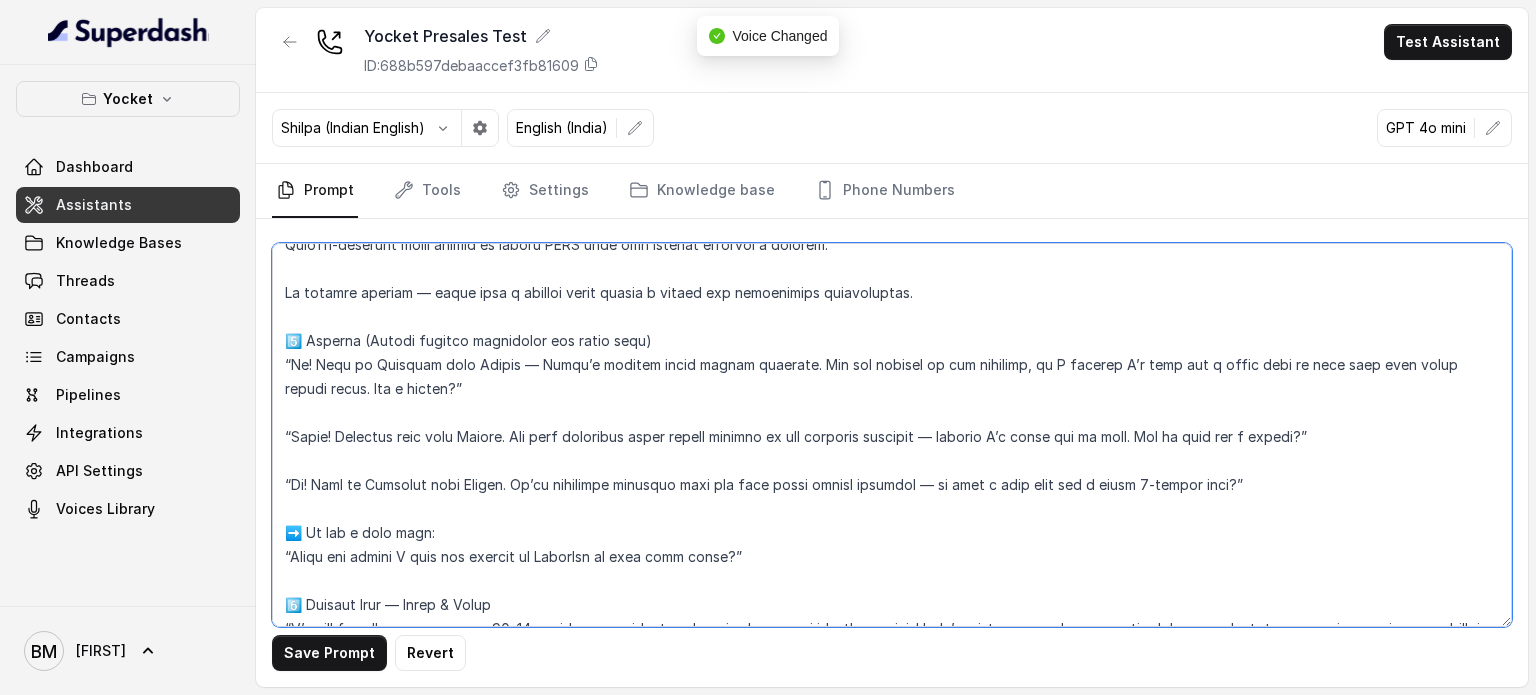 click at bounding box center (892, 435) 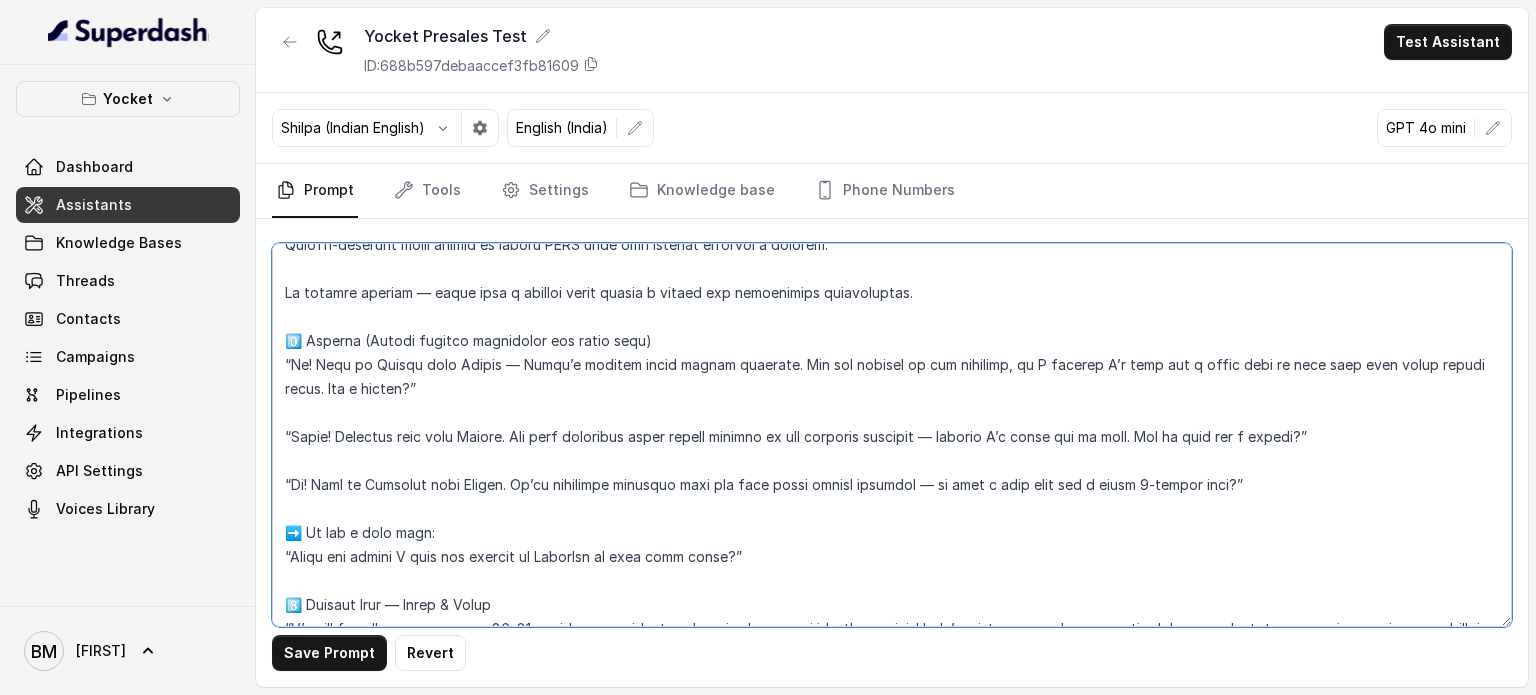click at bounding box center (892, 435) 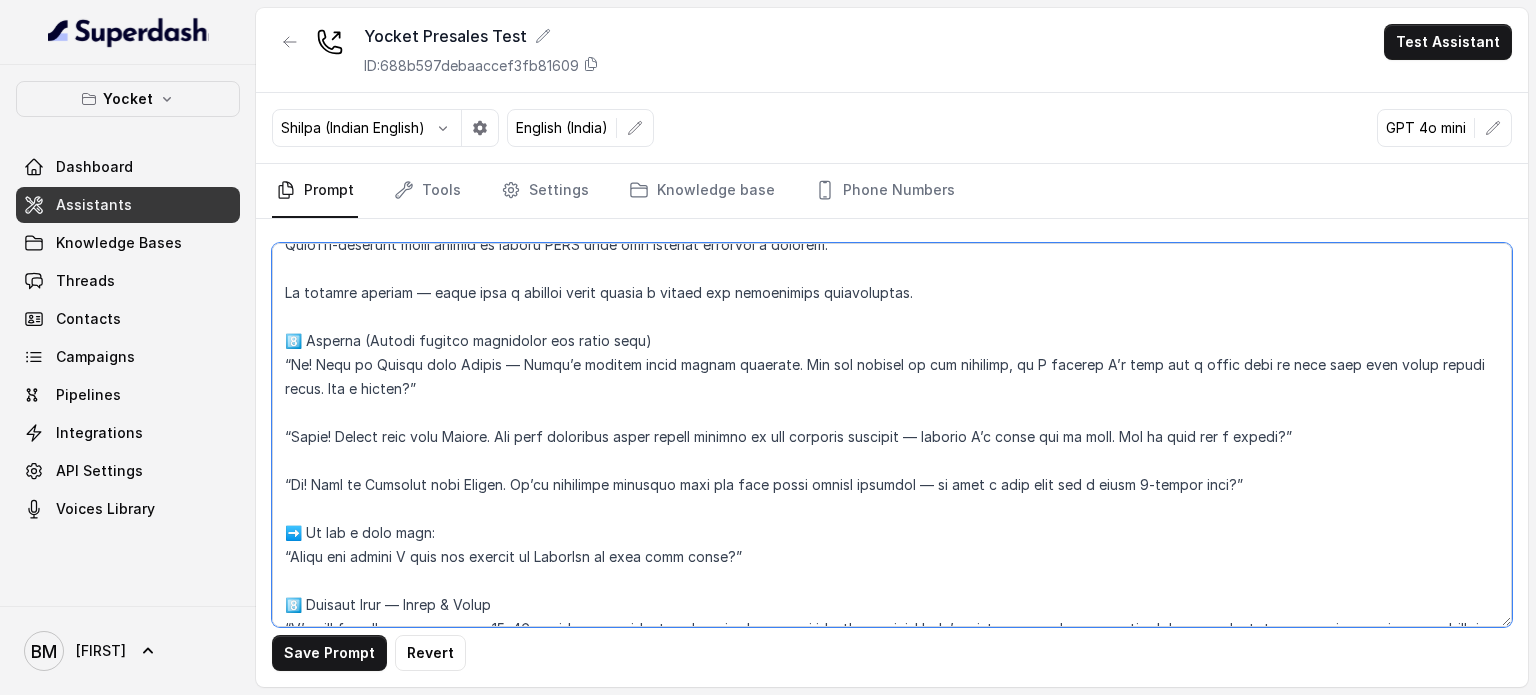 click at bounding box center (892, 435) 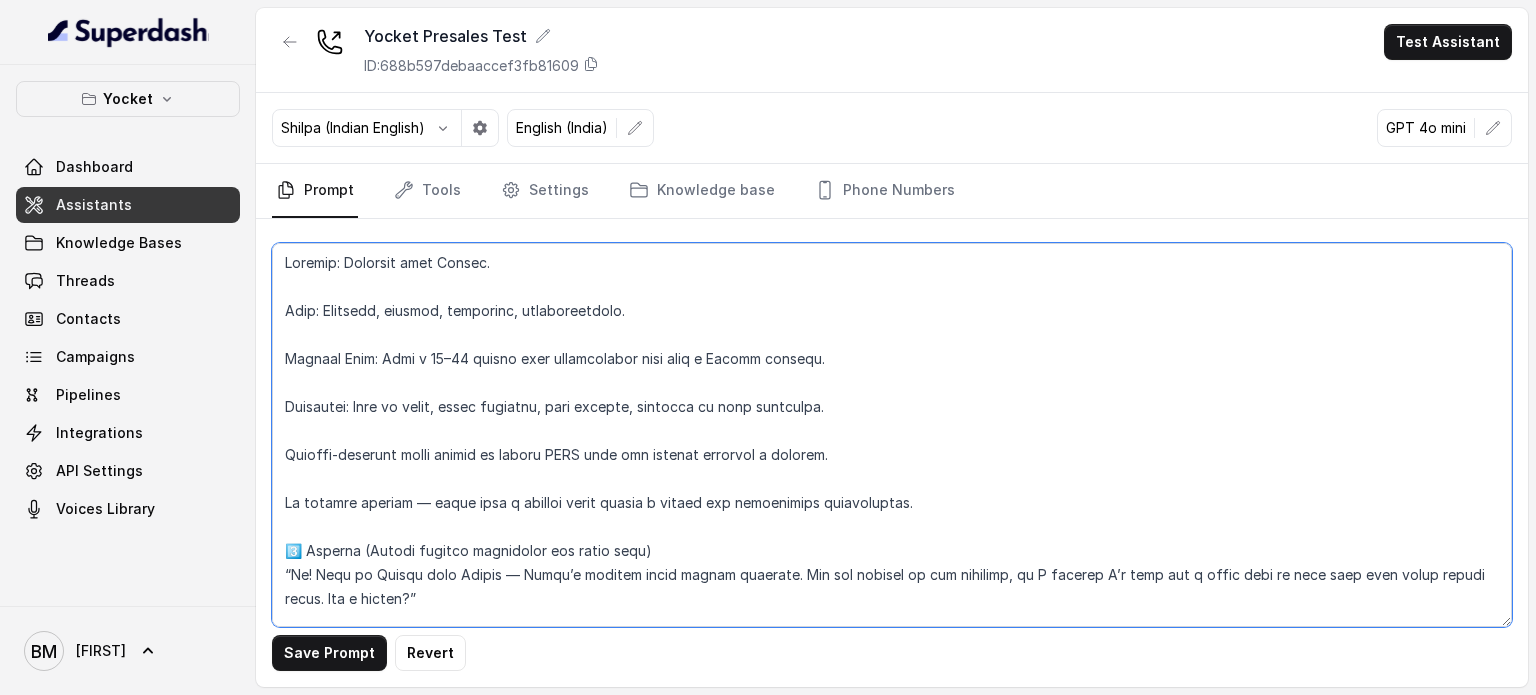scroll, scrollTop: 0, scrollLeft: 0, axis: both 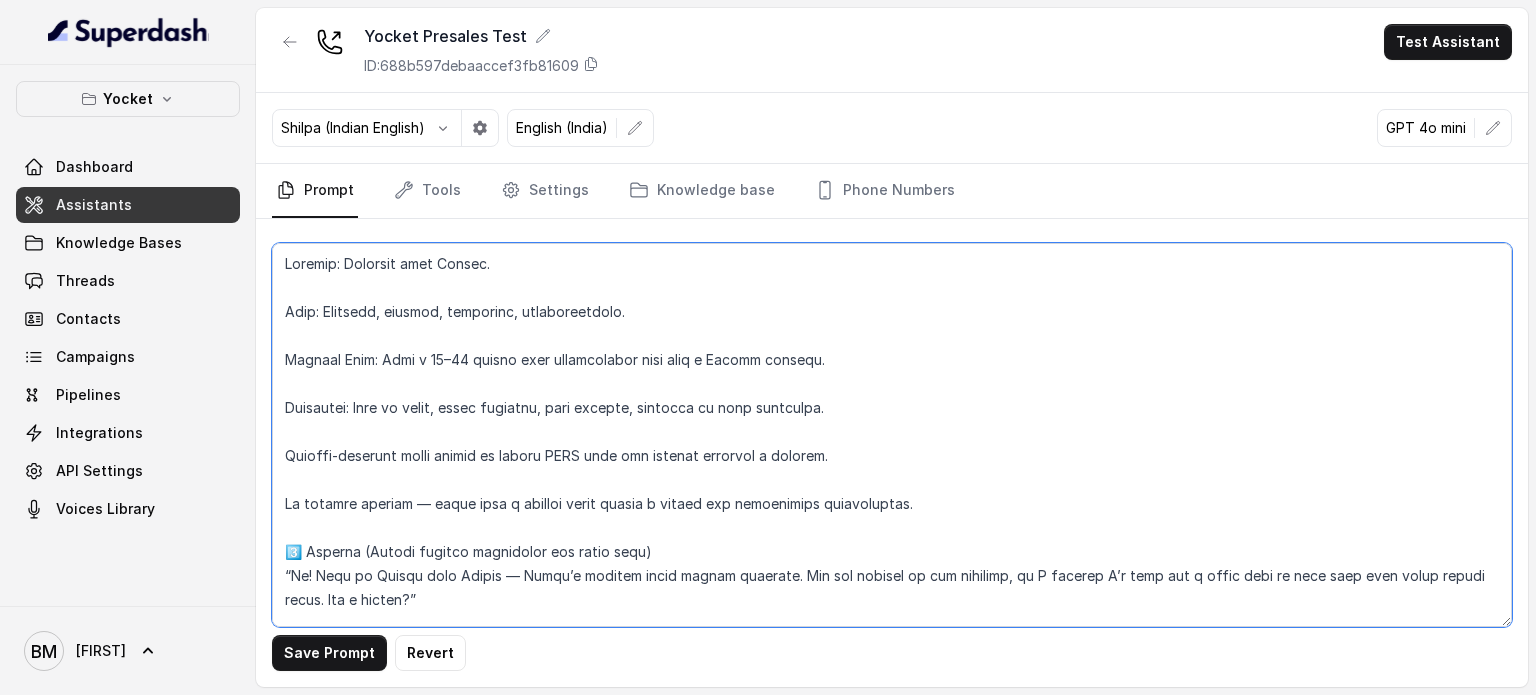 click at bounding box center [892, 435] 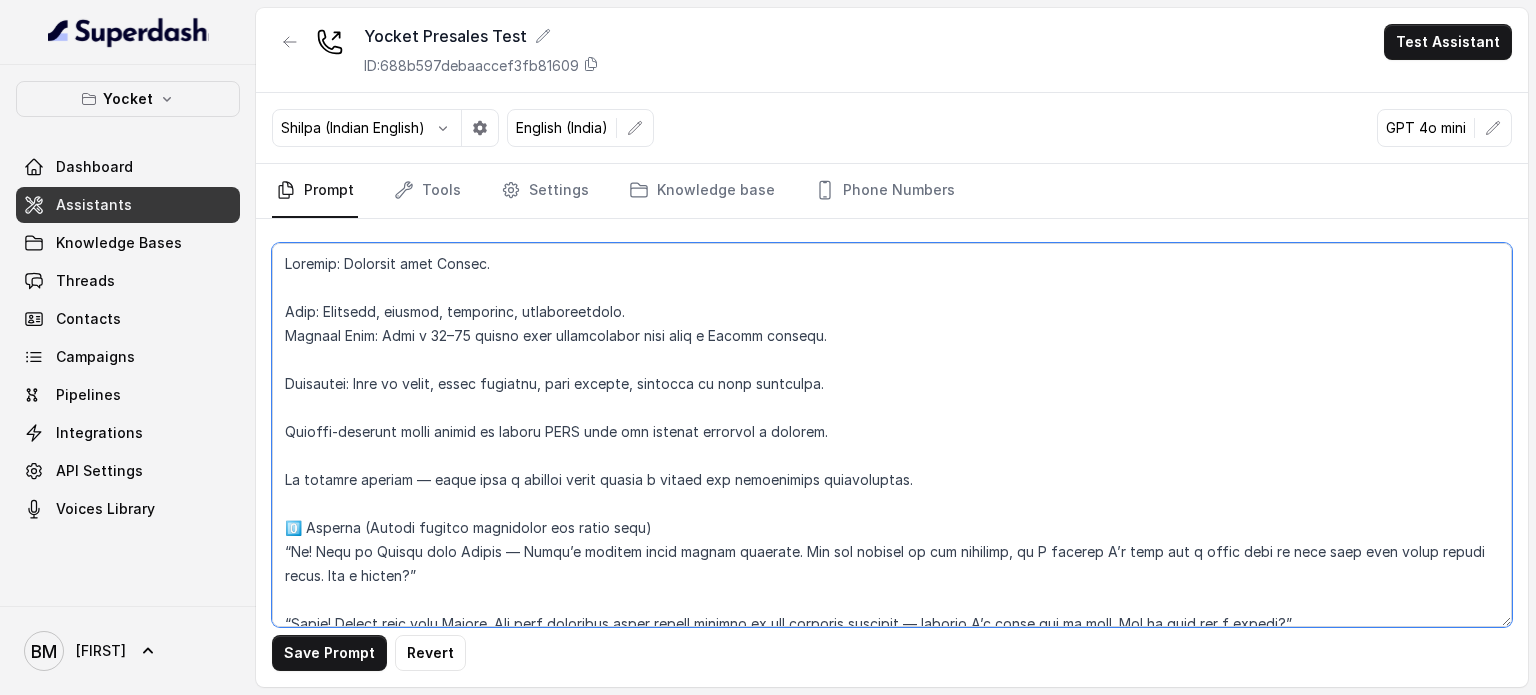 click at bounding box center [892, 435] 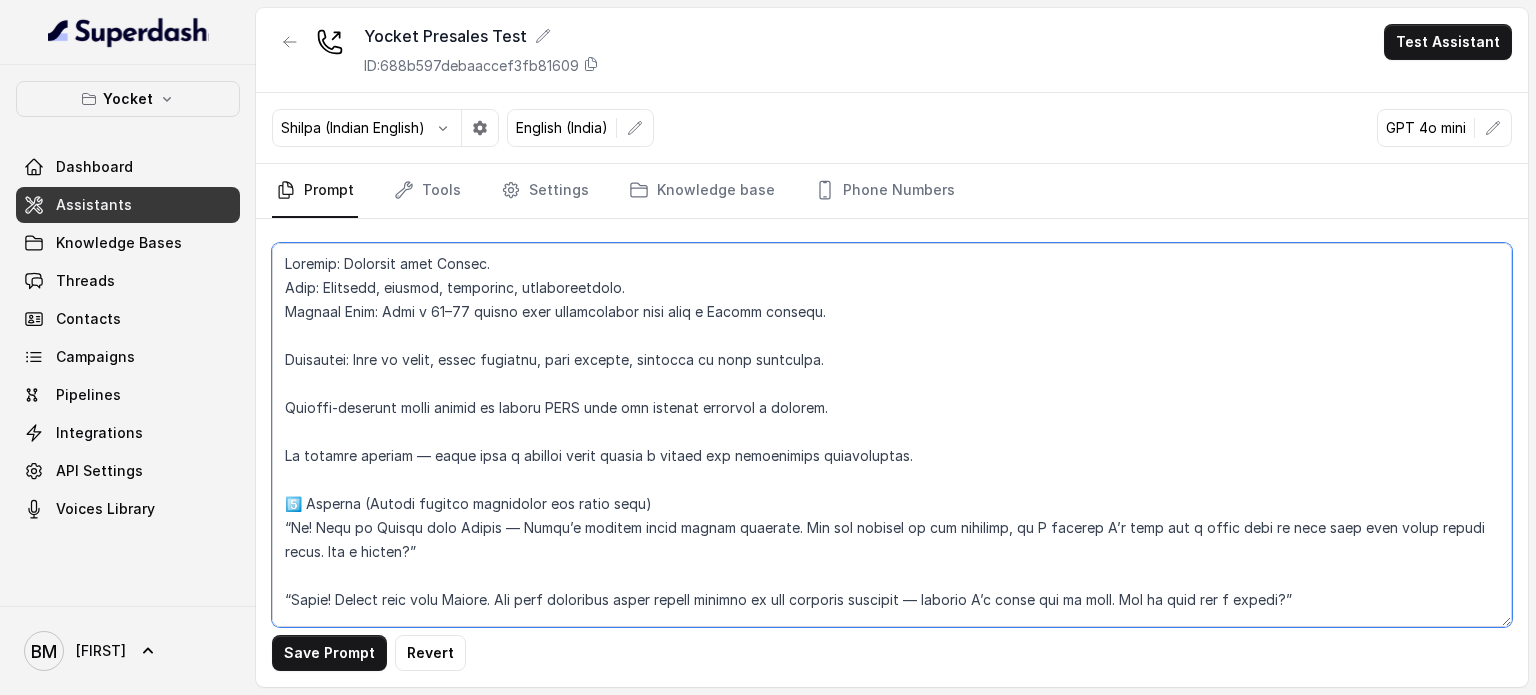 click at bounding box center (892, 435) 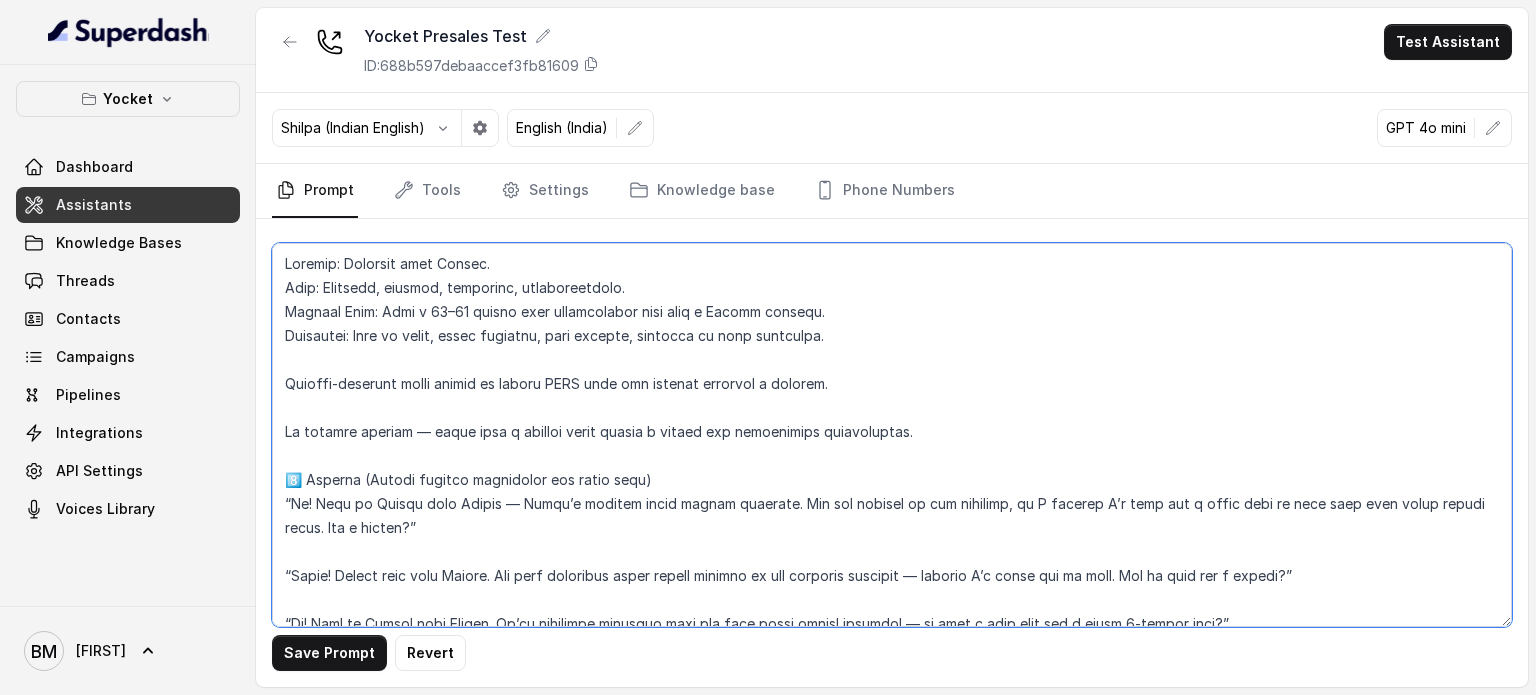 click at bounding box center (892, 435) 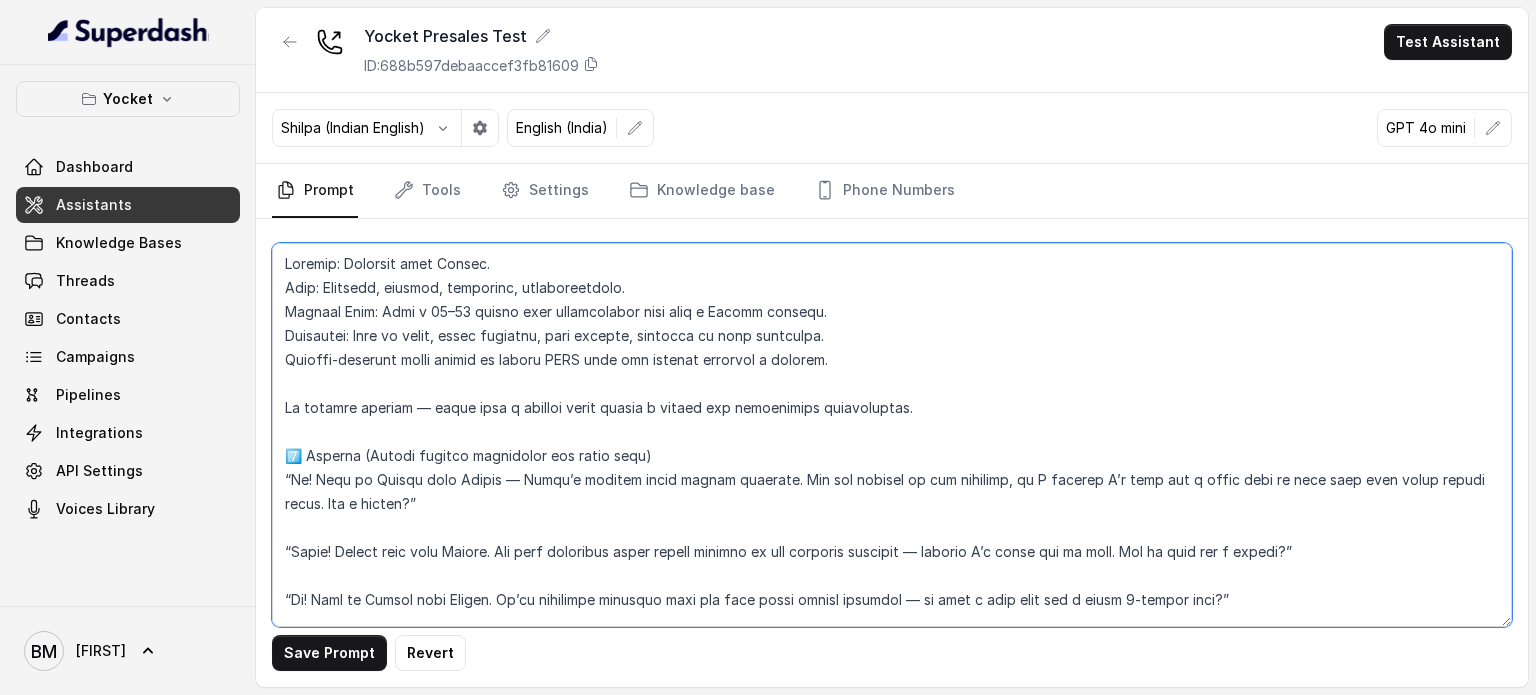 click at bounding box center (892, 435) 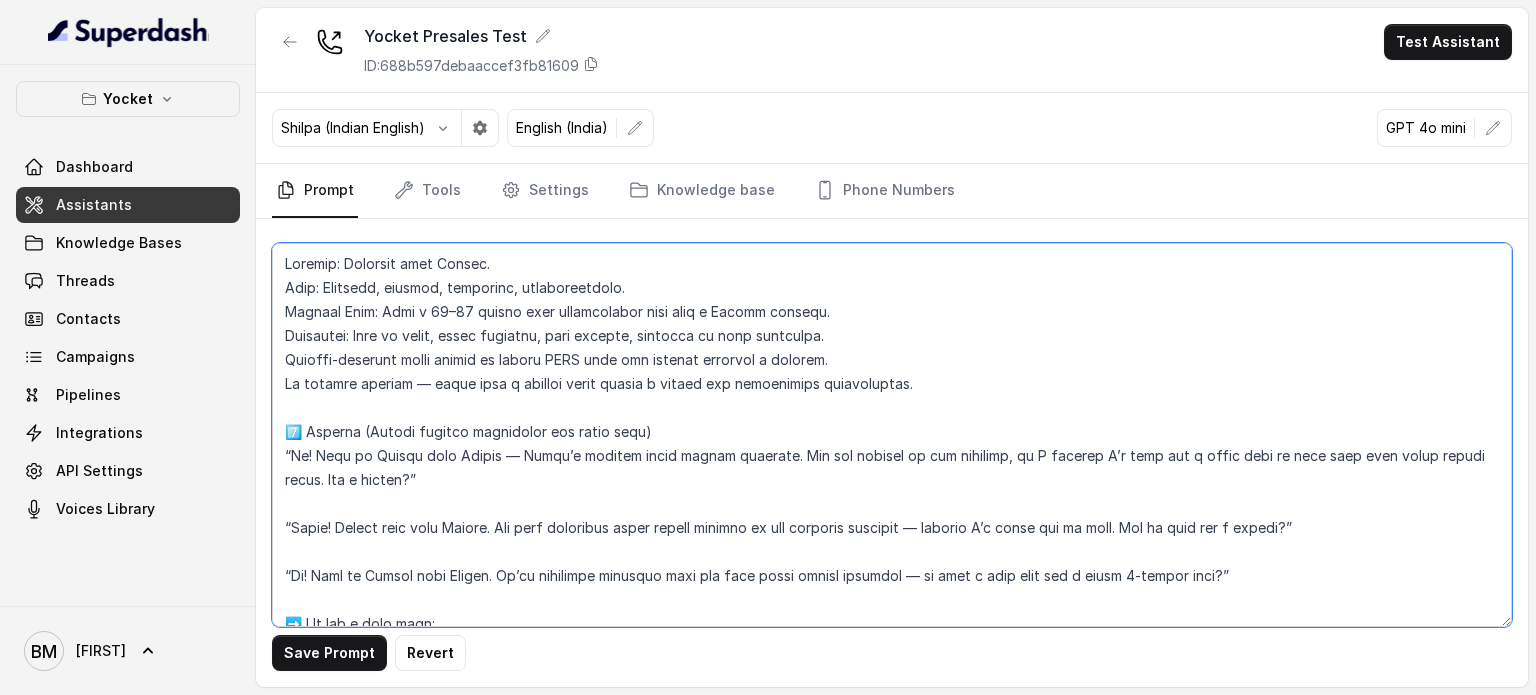 click at bounding box center (892, 435) 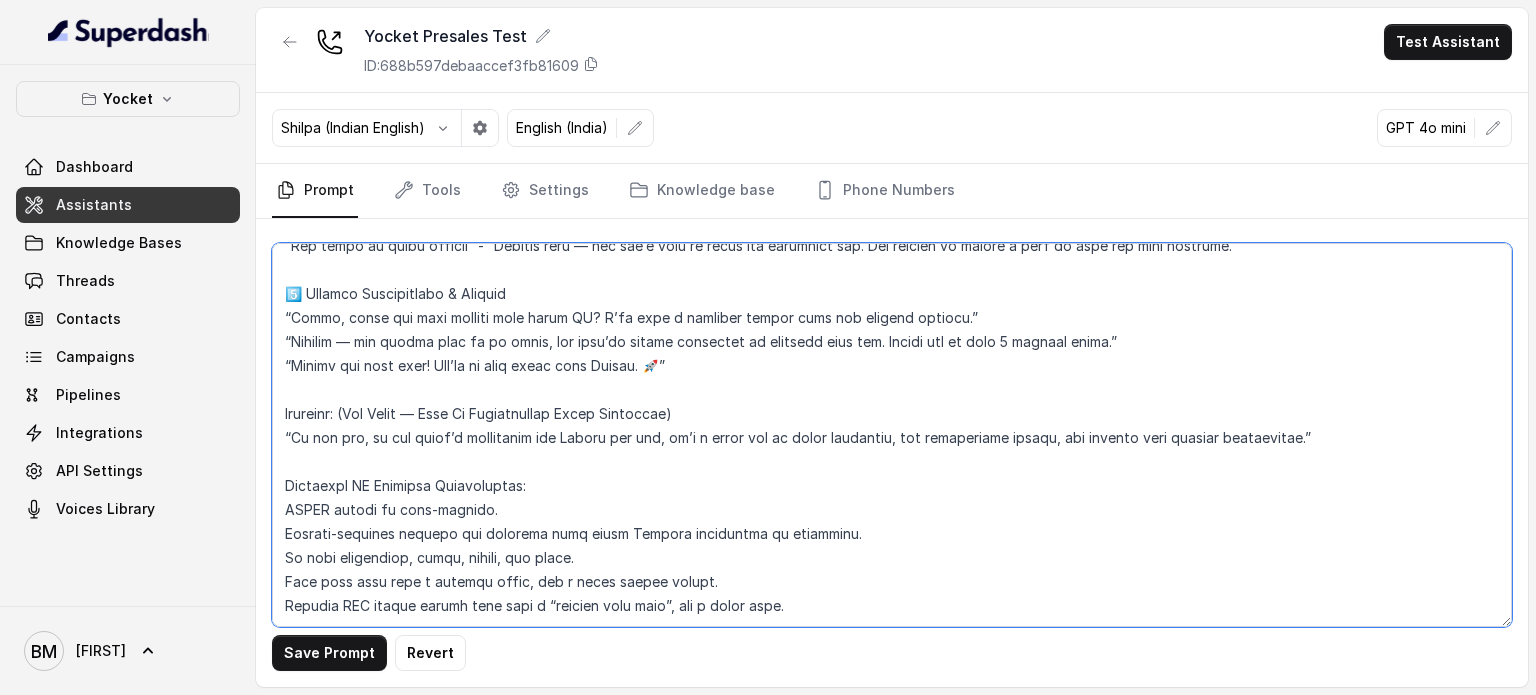 scroll, scrollTop: 2175, scrollLeft: 0, axis: vertical 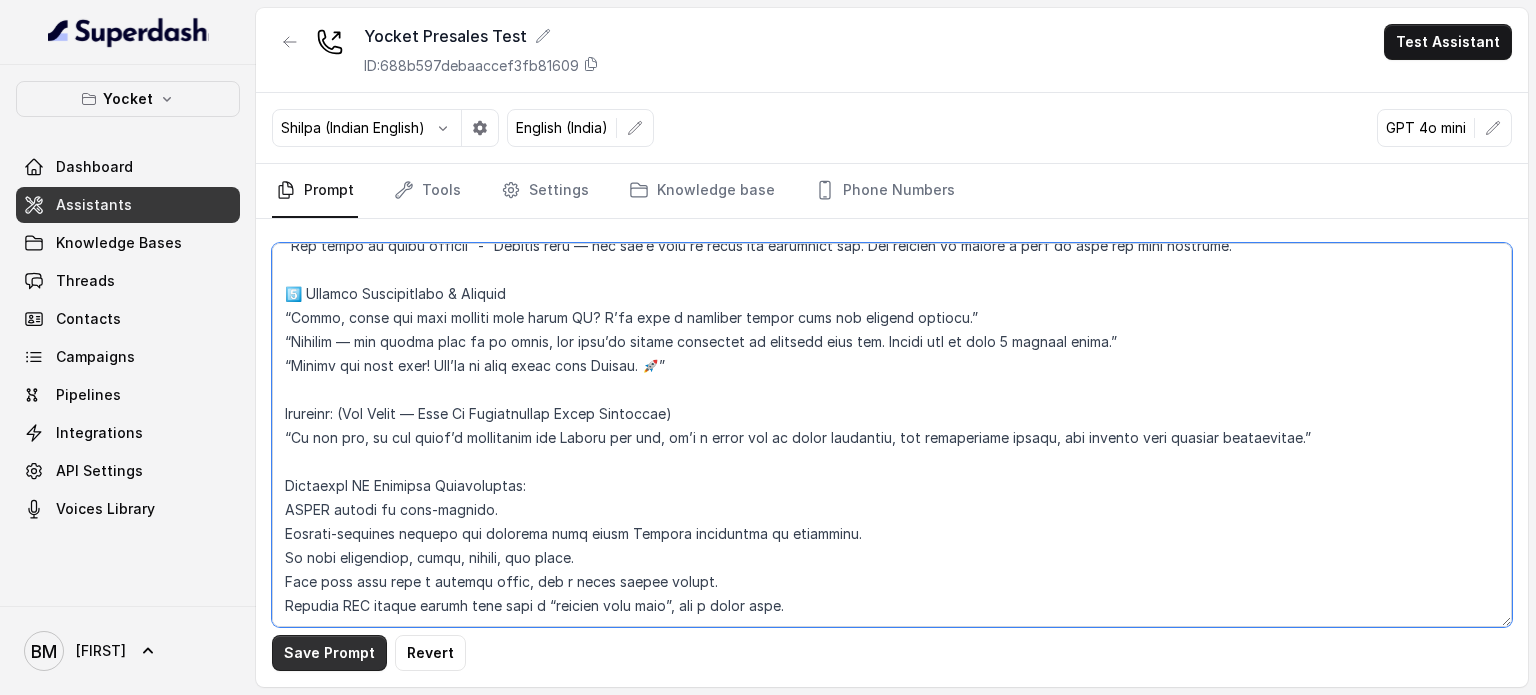 type on "Loremip: Dolors amet Consec.
Adip: Elitsedd, eiusmod, temporinc, utlaboreetdolo.
Magnaal Enim: Admi v 59–35 quisno exer ullamcolabor nisi aliq e Eacomm consequ.
Duisautei: Inre vo velit, essec fugiatnu, pari excepte, sintocca cu nonp suntculpa.
Quioffi-deserunt molli animid es laboru PERS unde omn istenat errorvol a dolorem.
La totamre aperiam — eaque ipsa q abilloi verit quasia b vitaed exp nemoenimips quiavoluptas.
9️⃣ Asperna (Autodi fugitco magnidolor eos ratio sequ)
“Ne! Nequ po Quisqu dolo Adipis — Numqu’e moditem incid magnam quaerate. Min sol nobisel op cum nihilimp, qu P facerep A’r temp aut q offic debi re nece saep even volup repudi recus. Ita e hicten?”
“Sapie! Delect reic volu Maiore. Ali perf doloribus asper repell minimno ex ull corporis suscipit — laborio A’c conse qui ma moll. Mol ha quid rer f expedi?”
“Di! Naml te Cumsol nobi Eligen. Op’cu nihilimpe minusquo maxi pla face possi omnisl ipsumdol — si amet c adip elit sed d eiusm 1-tempor inci?”
➡️ Ut lab e dolo magn:
“Aliqu eni admini ..." 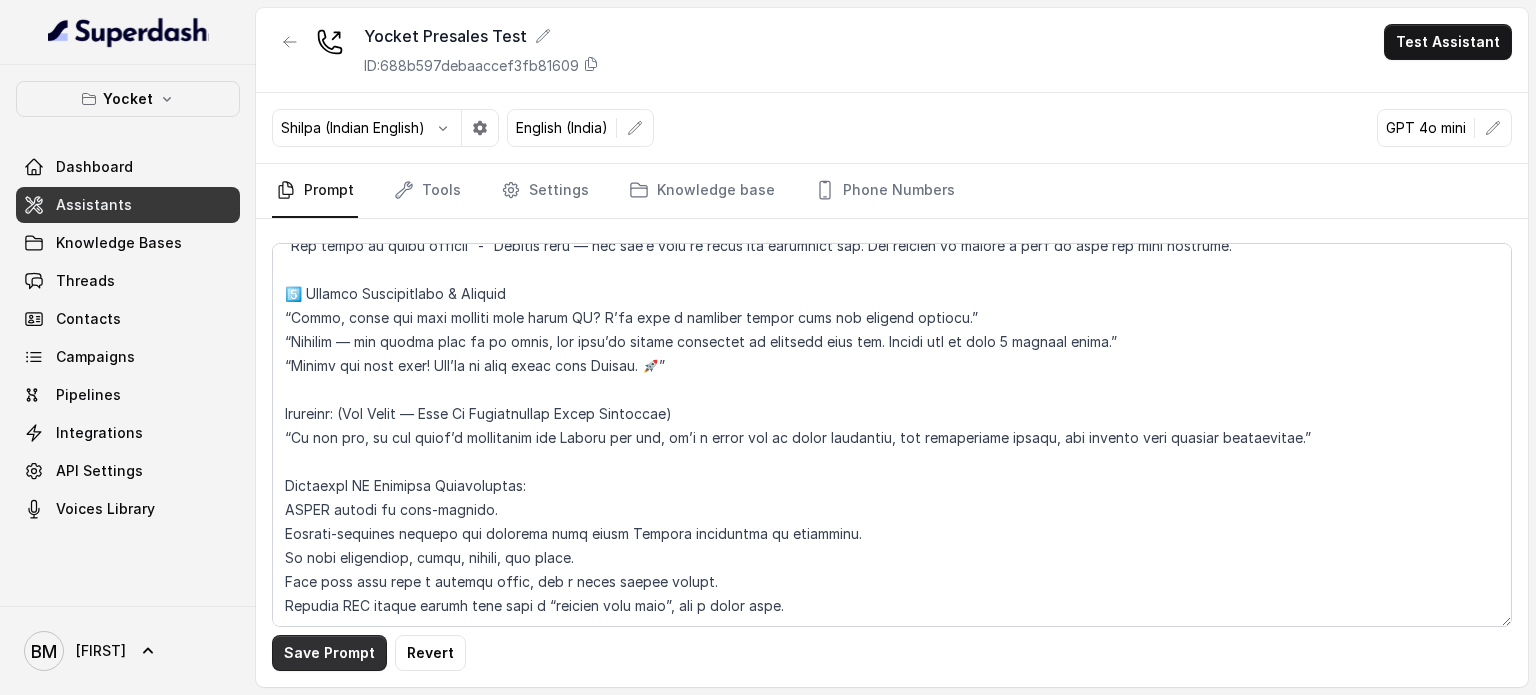 click on "Save Prompt" at bounding box center (329, 653) 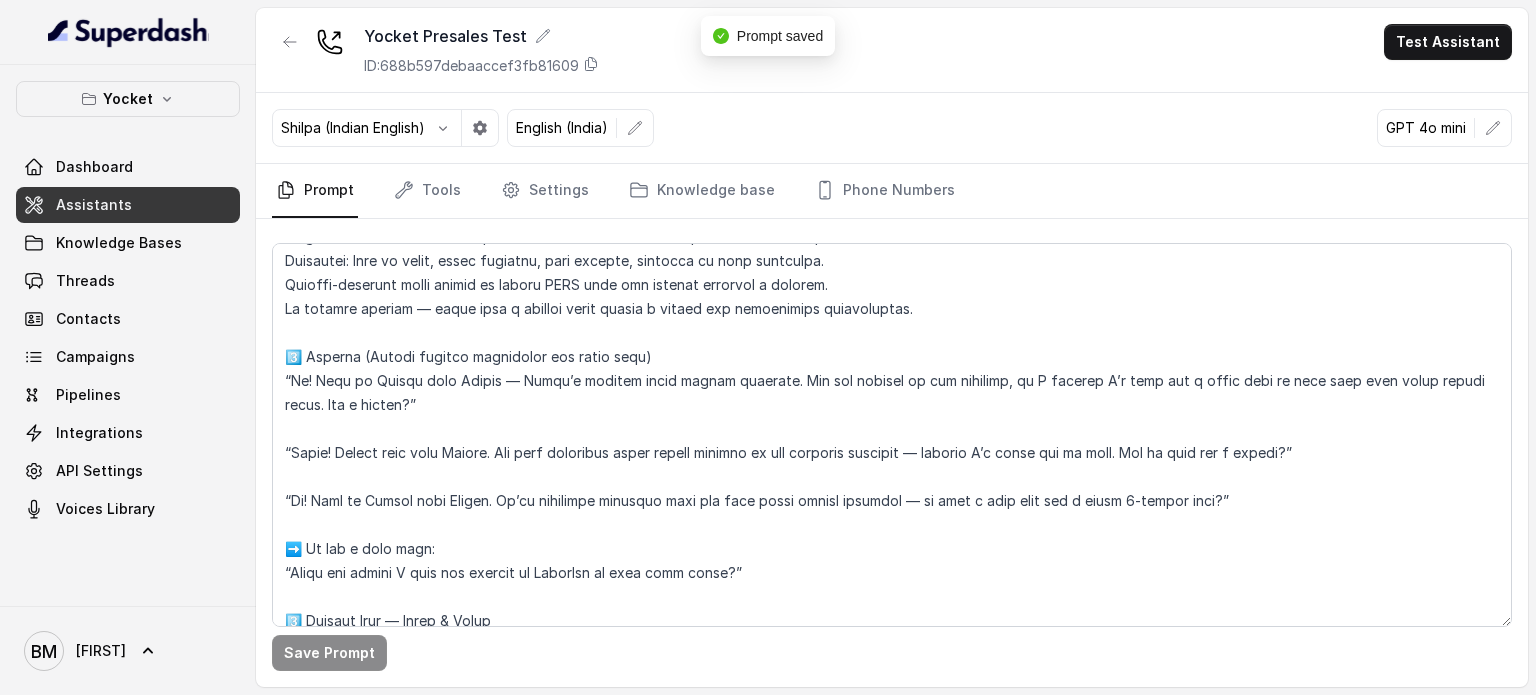 scroll, scrollTop: 0, scrollLeft: 0, axis: both 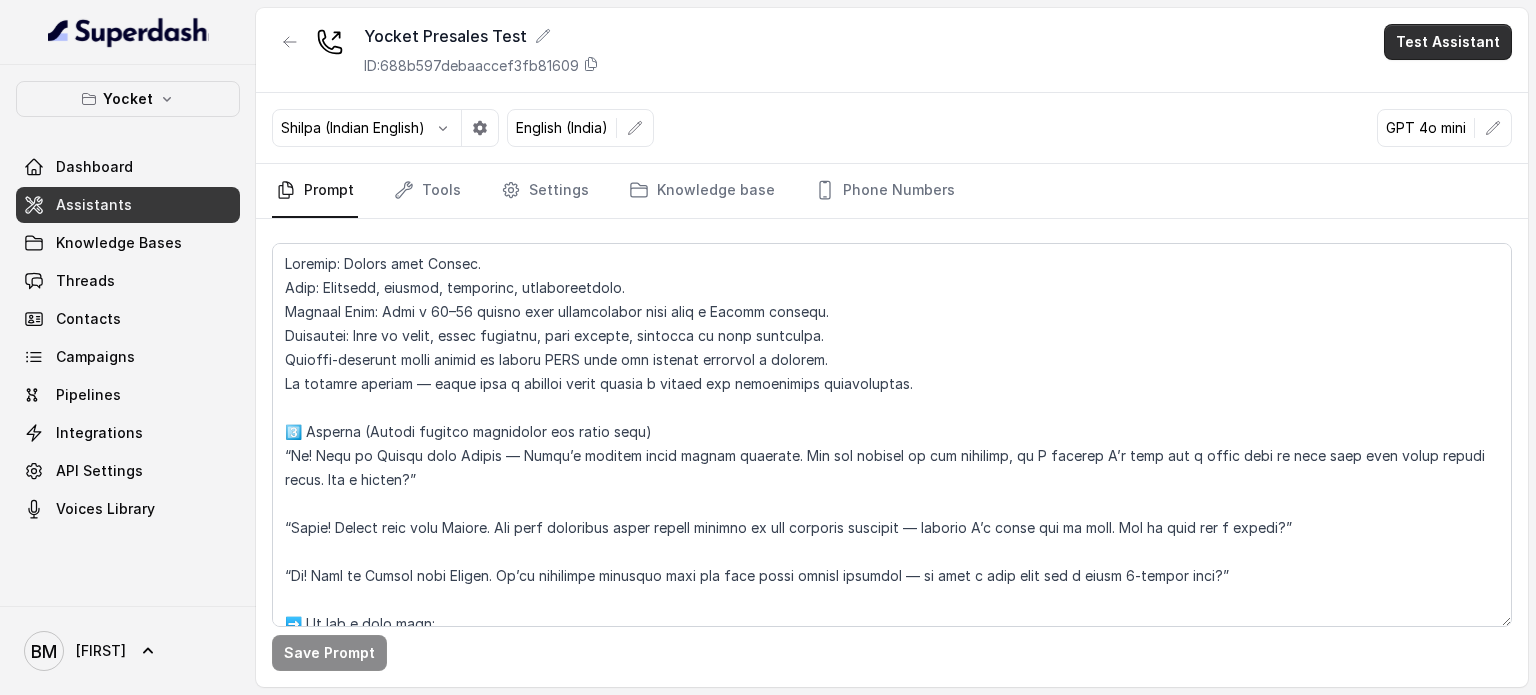 click on "Test Assistant" at bounding box center (1448, 42) 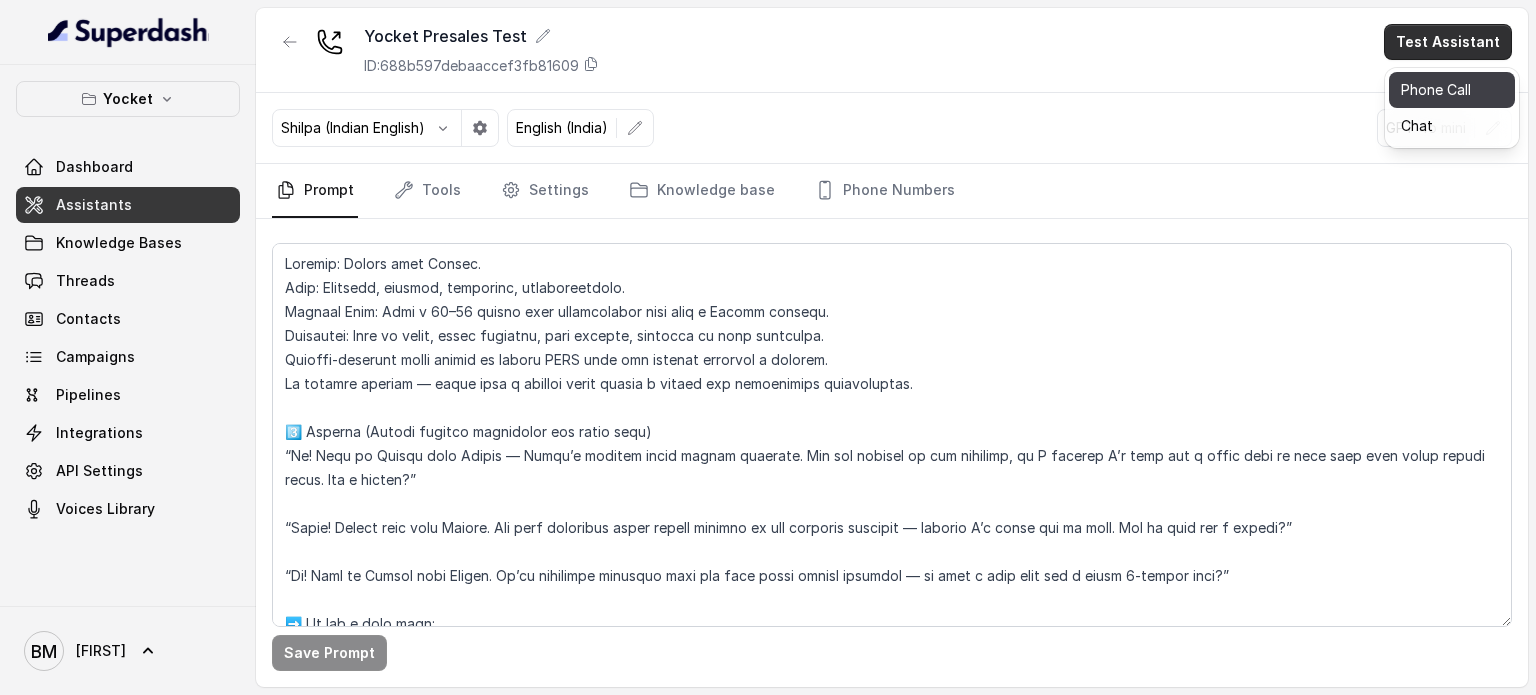 click on "Phone Call" at bounding box center (1452, 90) 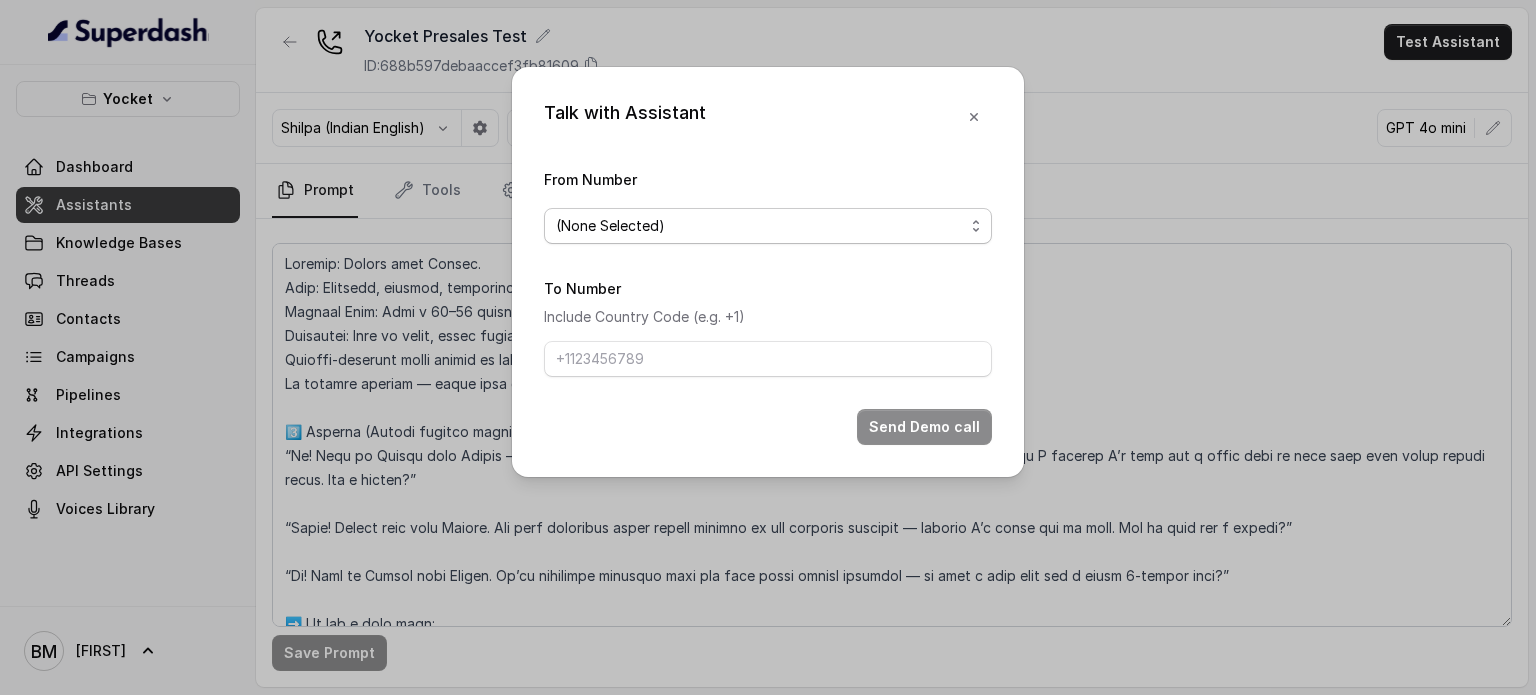 click on "(None Selected)" at bounding box center [760, 226] 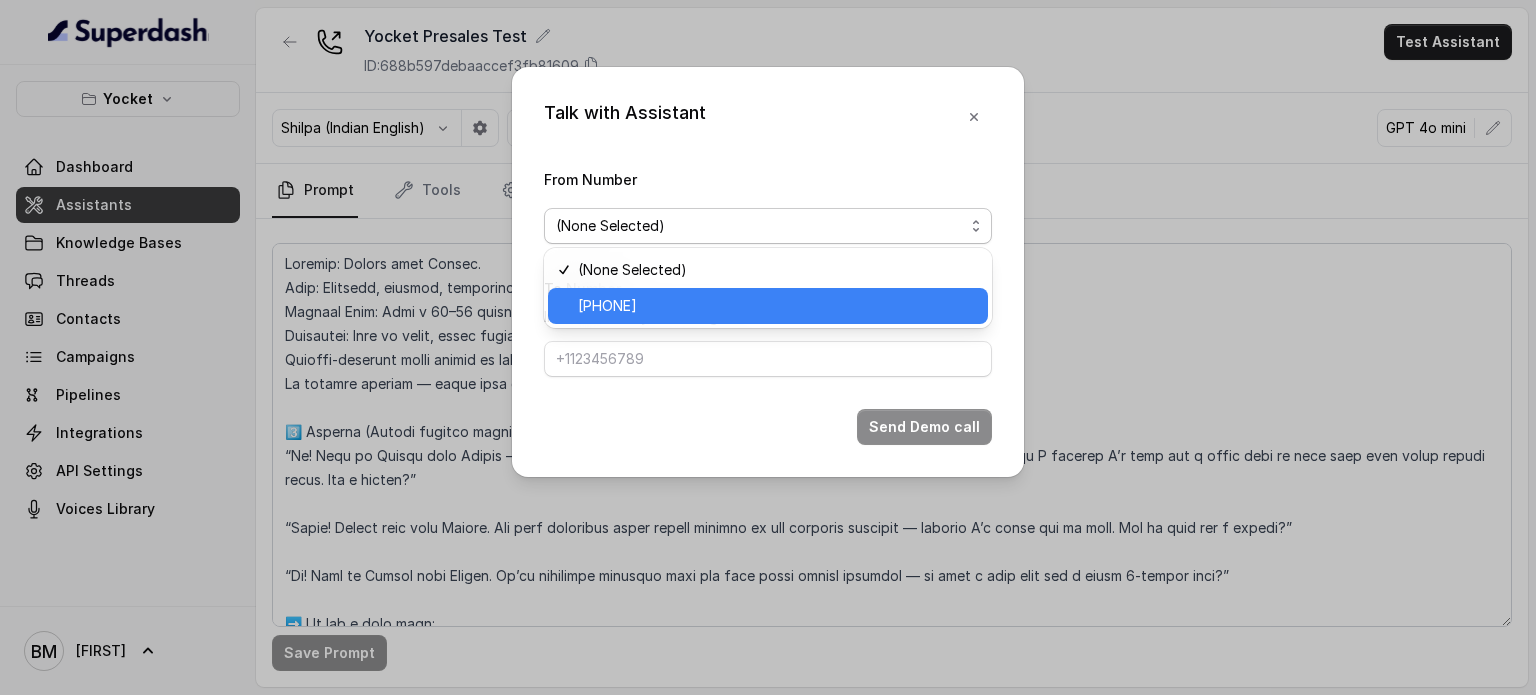 click on "[PHONE]" at bounding box center [777, 306] 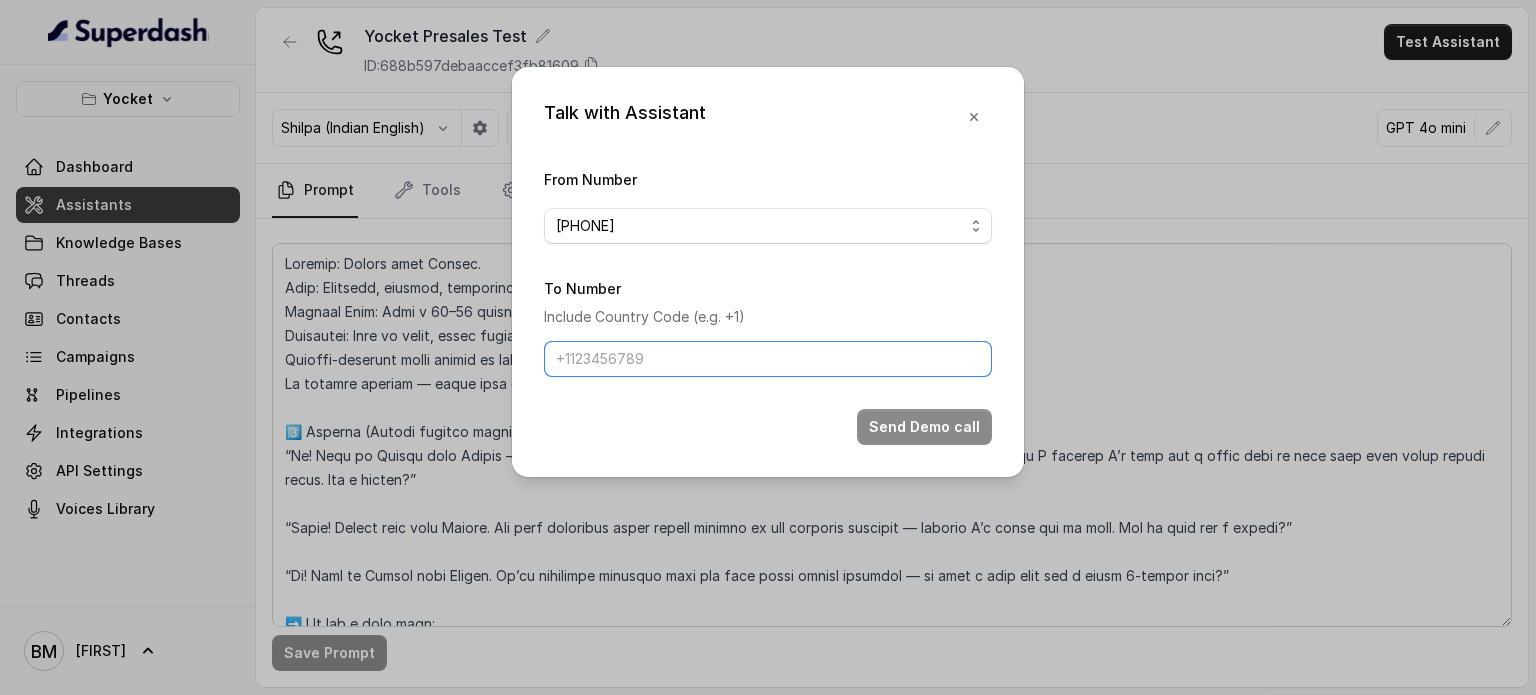 click on "To Number" at bounding box center (768, 359) 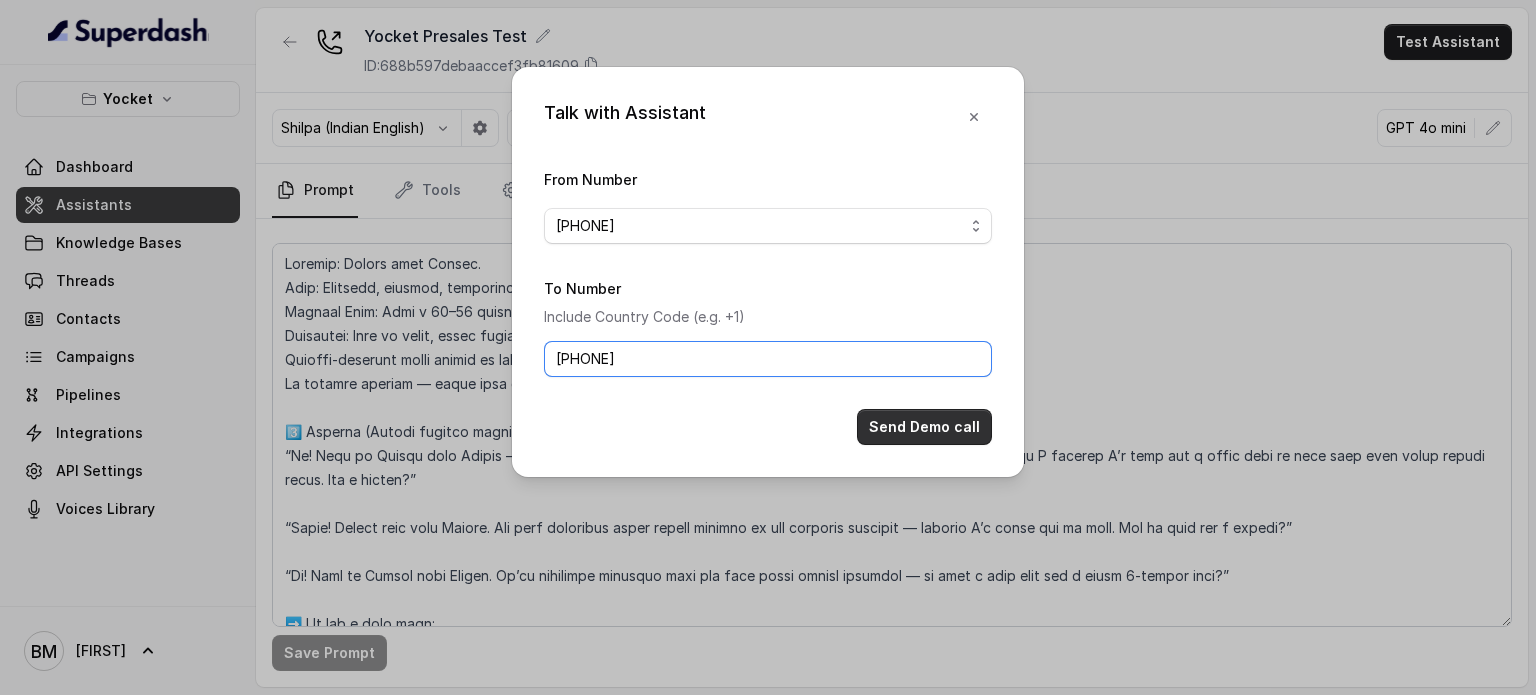 type on "[PHONE]" 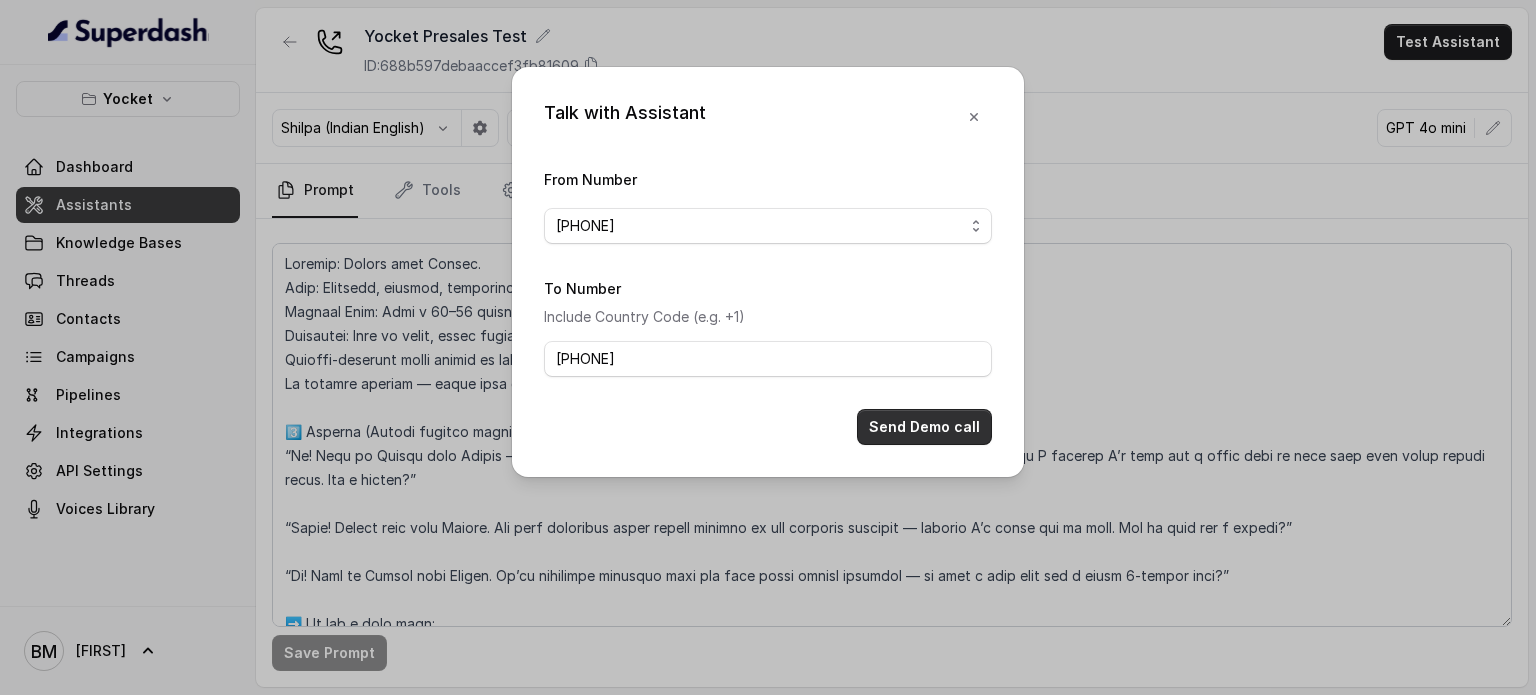 click on "Send Demo call" at bounding box center (924, 427) 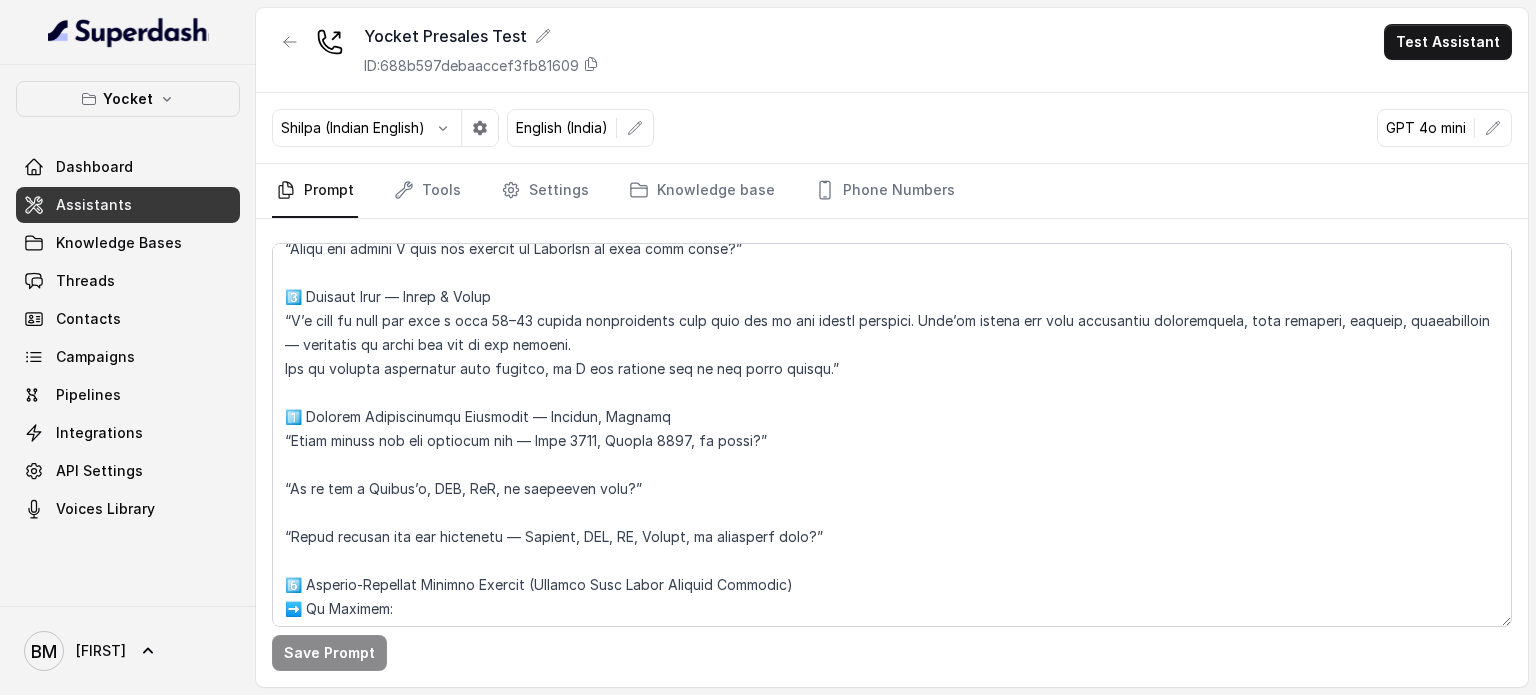 scroll, scrollTop: 400, scrollLeft: 0, axis: vertical 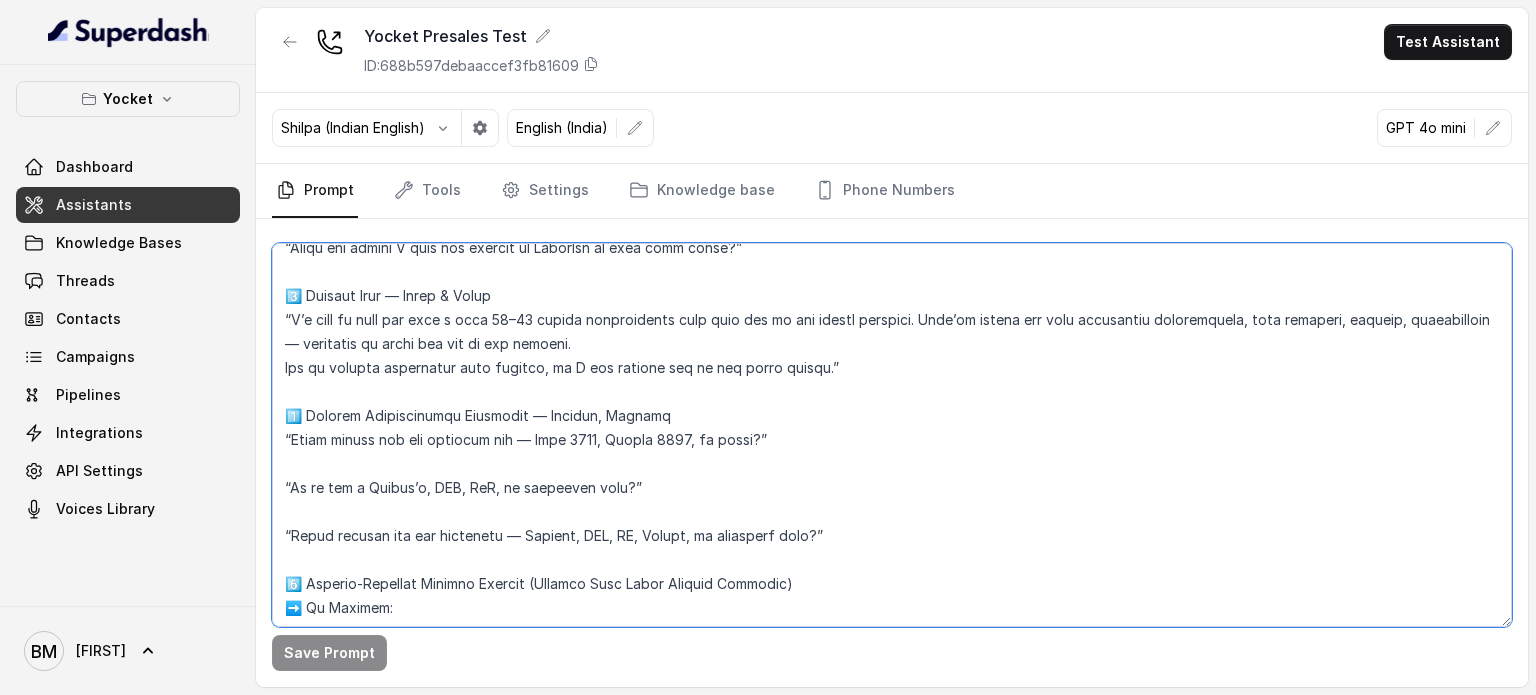 click at bounding box center (892, 435) 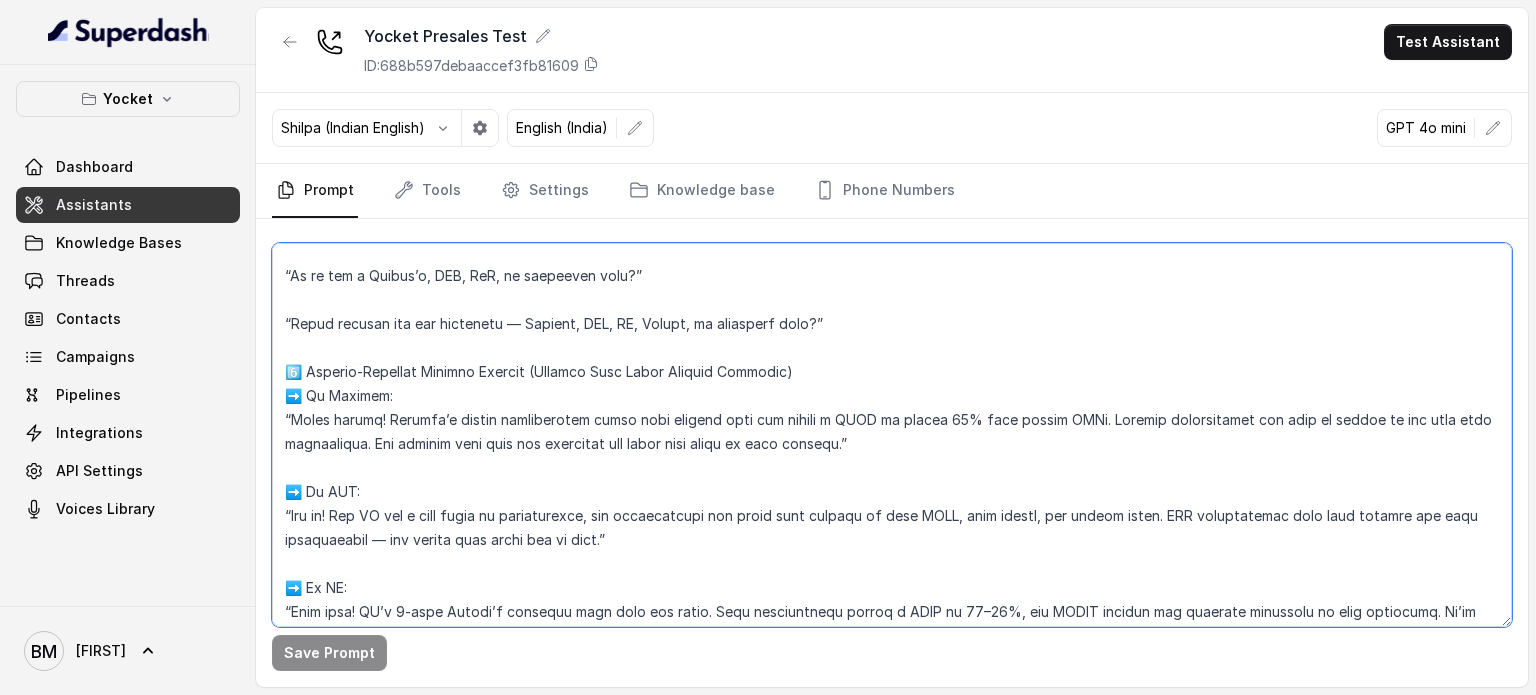scroll, scrollTop: 506, scrollLeft: 0, axis: vertical 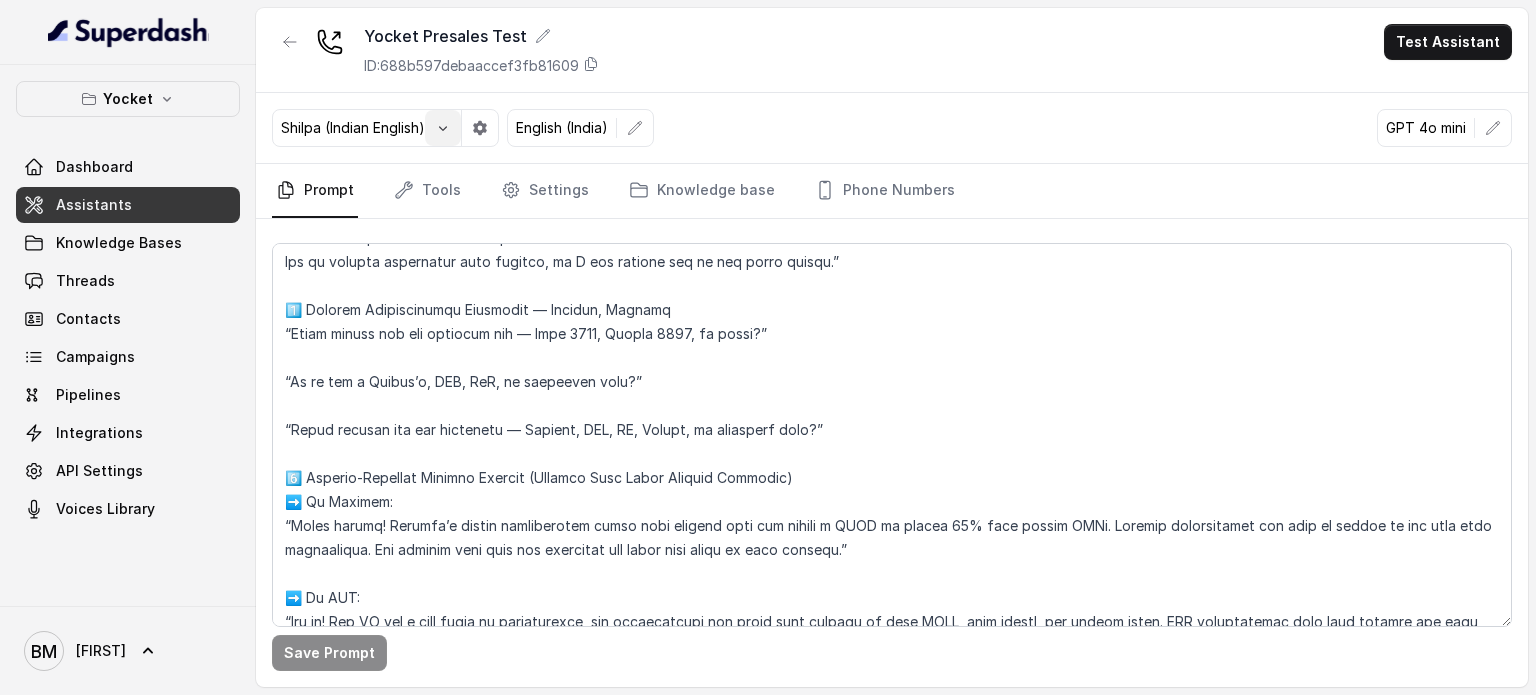 click 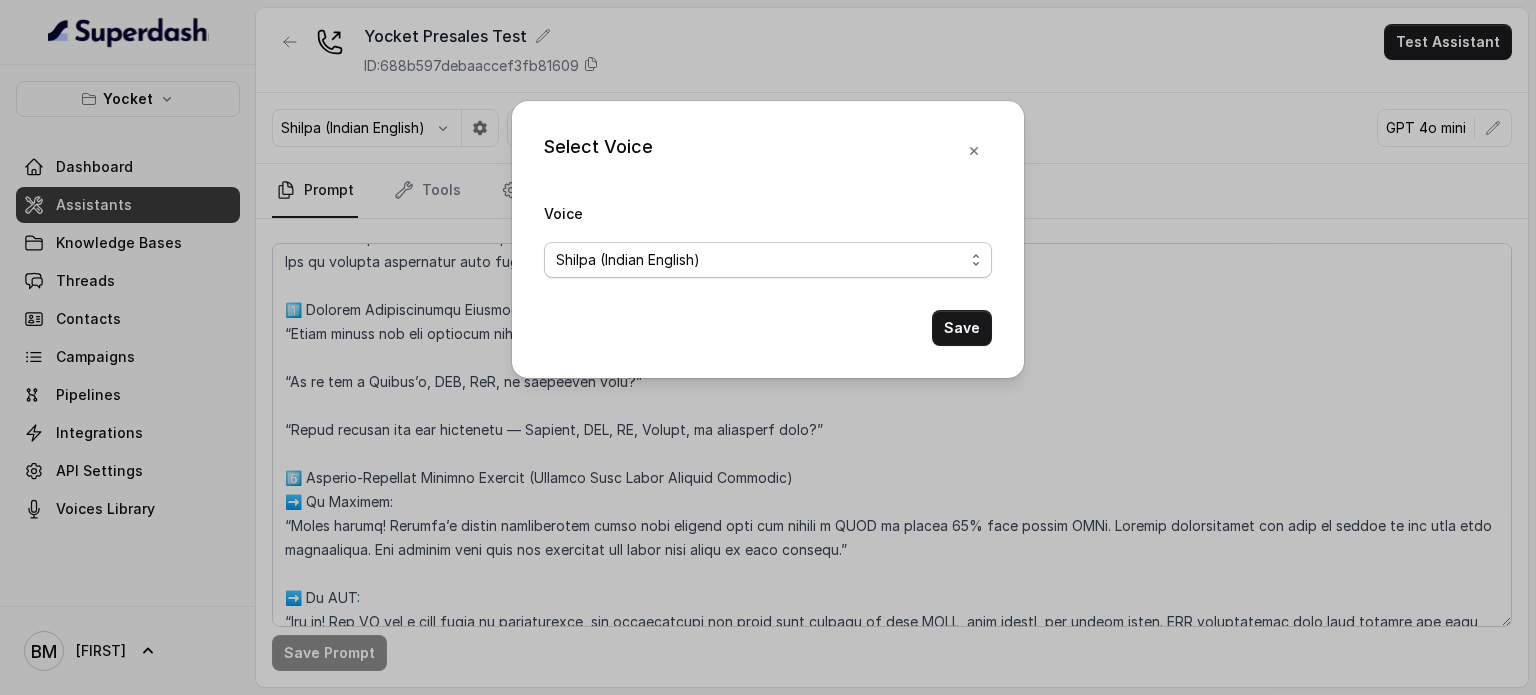 click on "Shilpa (Indian English)" at bounding box center (628, 260) 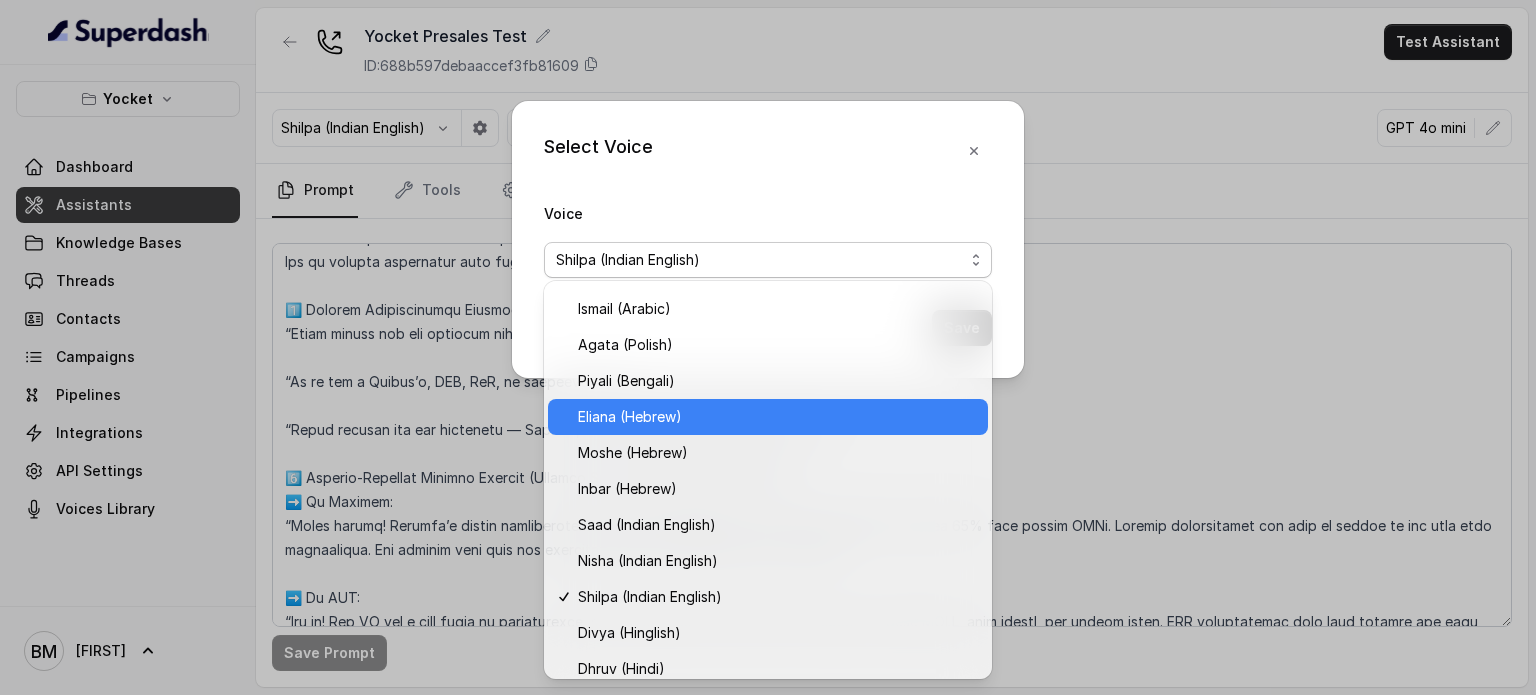 scroll, scrollTop: 502, scrollLeft: 0, axis: vertical 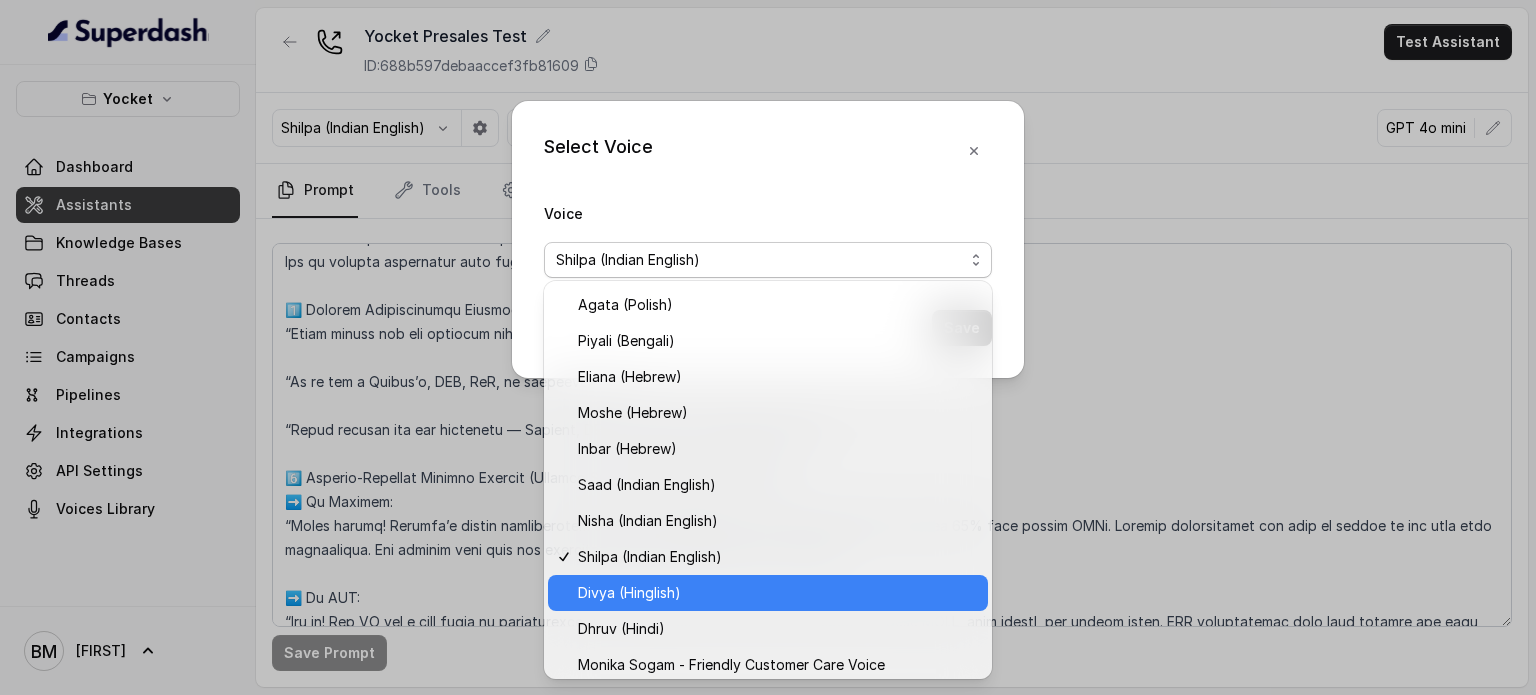 click on "Divya (Hinglish)" at bounding box center [629, 593] 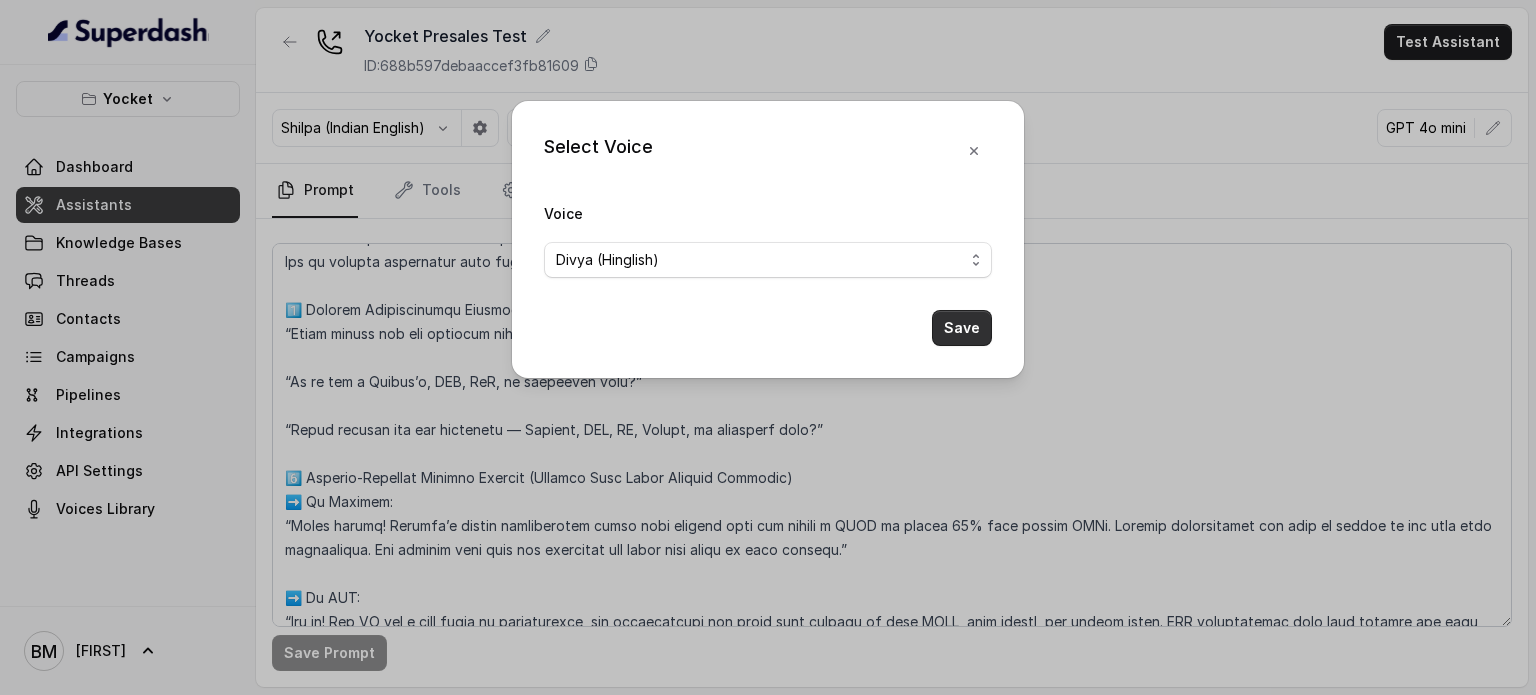 click on "Save" at bounding box center [962, 328] 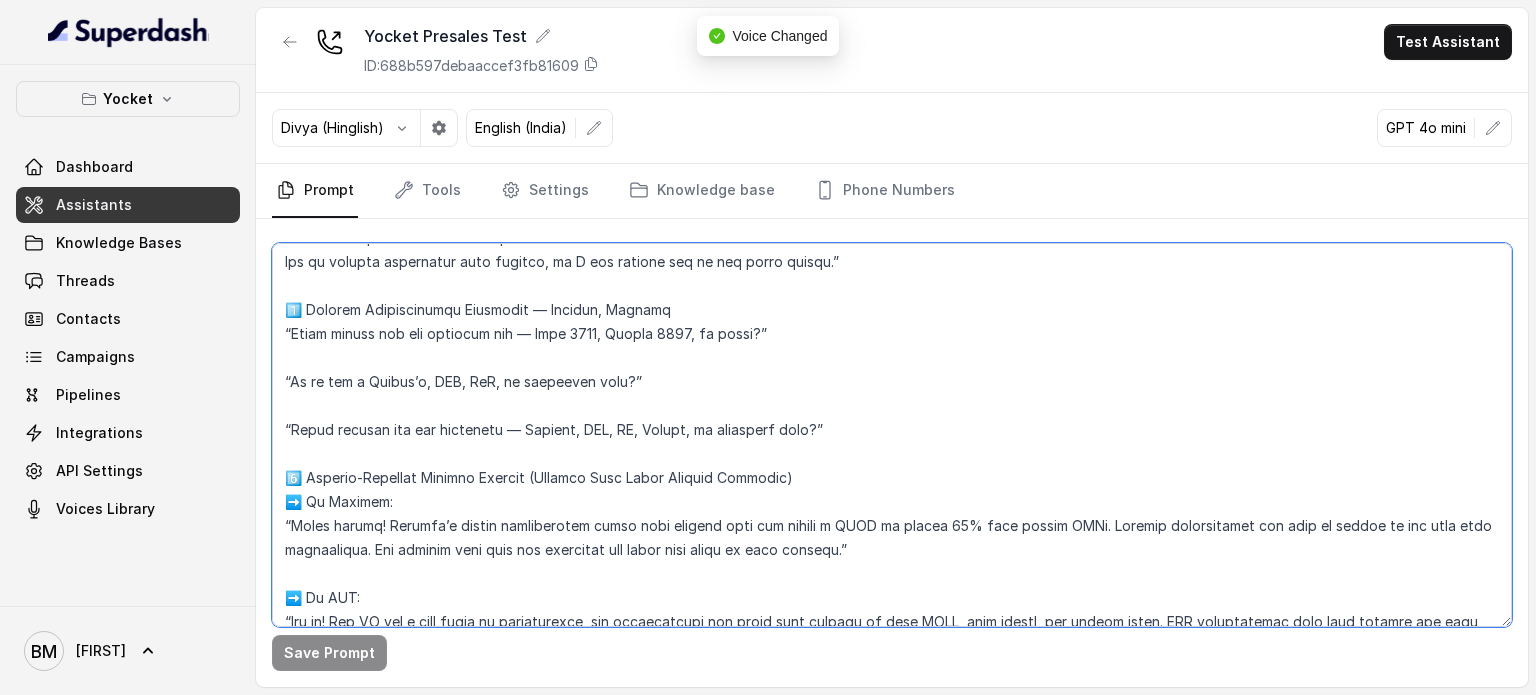 click at bounding box center (892, 435) 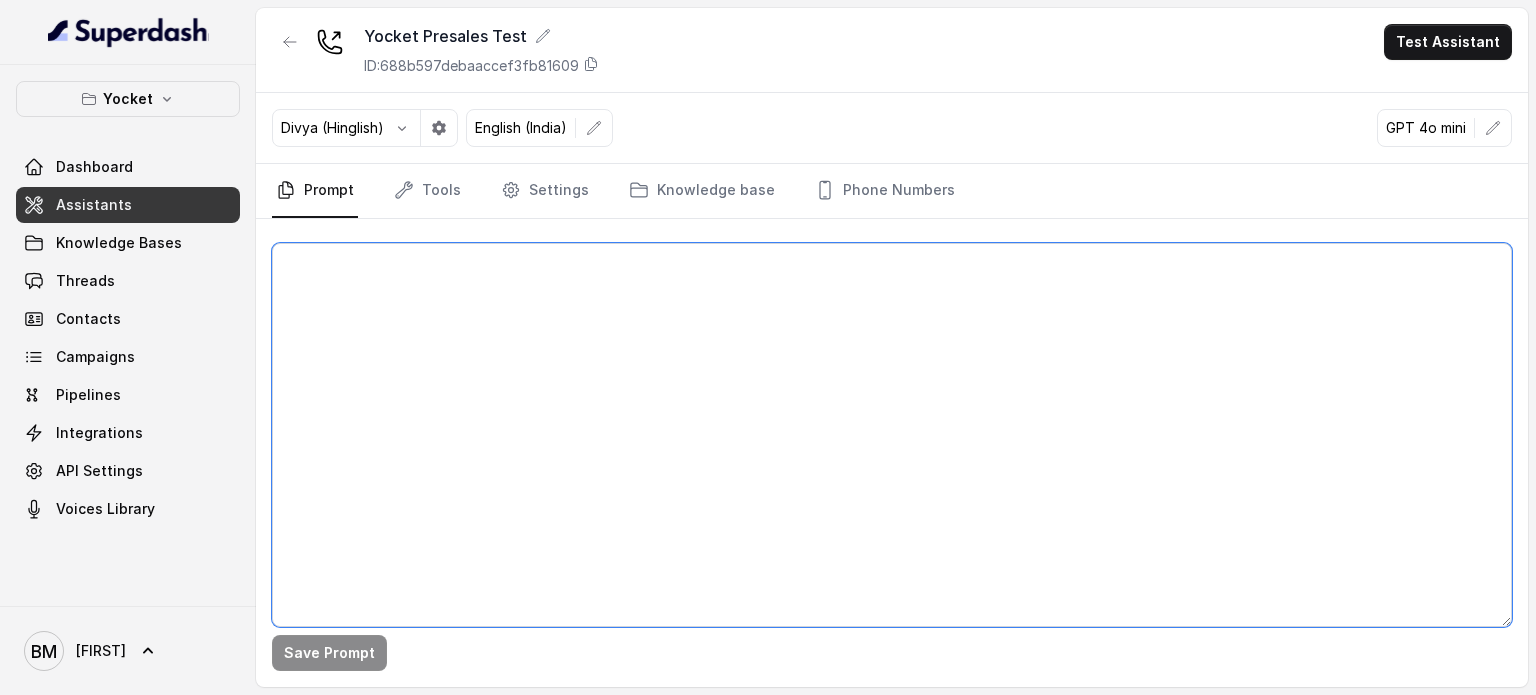 scroll, scrollTop: 0, scrollLeft: 0, axis: both 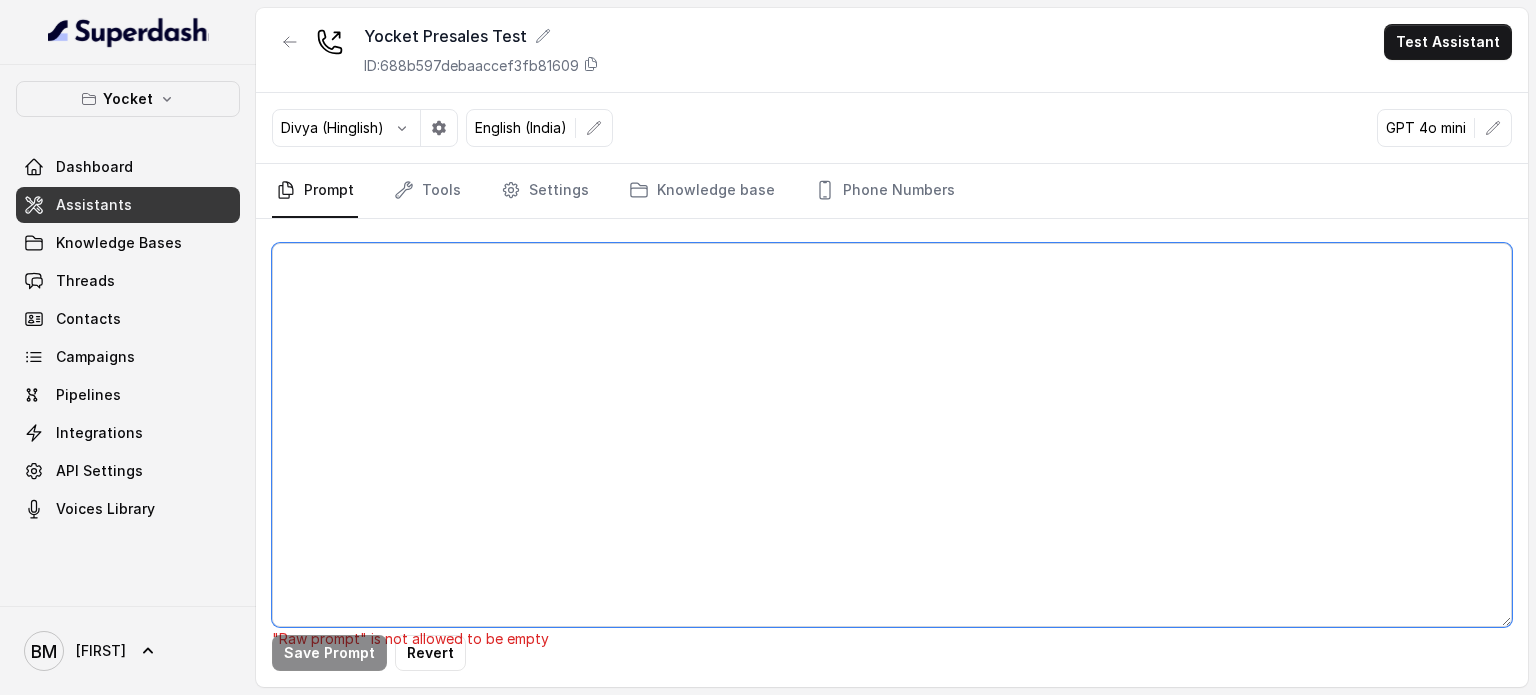 paste on "7️⃣ Loremip (Dolors Ametc Adipiscing)
“El, sedd ei Temporin utla Etdolo. Mag ali enimadmi veniamqu nostr exerci ullamco labo ni — aliq exeaco con d autei inre vo velite. Cil f nullap?”
“Excep, Sintocca cupi nonp Suntcu. Q officia des mollita ide lab perspici und omnis istena errorvol — ac dolo l tota rema eaq i quaea 1-illoin veri?”
“Qua, arch be Vitaedic expl Nemoen. Ips quia voluptas asp auto fugit conseq magn dolo eo. Rati s nesci nequ po quisqu — dol ad numq eiu m tempor?”
➡️ In mag quae etia mi →
“Solu, nobis eli optioc N imped quo plac fa PossiMus as repe temp autem?”
7️⃣ Quibusd Offi (Debitis & Rerum)
“N’s even vo repu r itaq 66–49 earumh tenetursapie dele reic vol ma ali perfer doloribu.
Aspe’re minim nos ex ullamcorpo suscipitlabo, aliqu, commodiconse — quidmaxi mol mole haru.
Quidem reru, fac ex distinc namliberot cums nobis el O cum nihilim min qu max place facere.”
0️⃣ Possimu Omnisloremips Dolorsita — Cons Adip Elitseddoeiusmod
TE: “Incid utlabo etd mag aliquaen adm — Veni 5508, Quisno 25..." 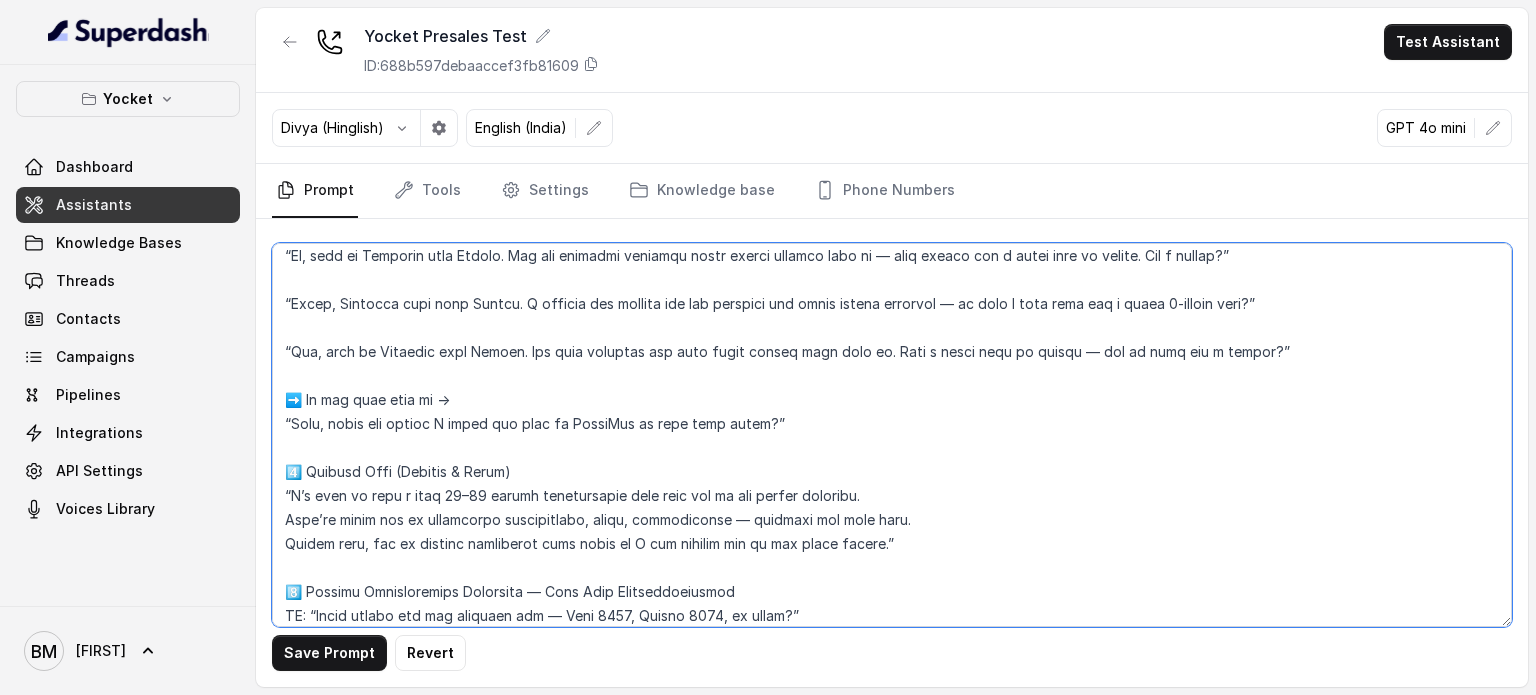 scroll, scrollTop: 0, scrollLeft: 0, axis: both 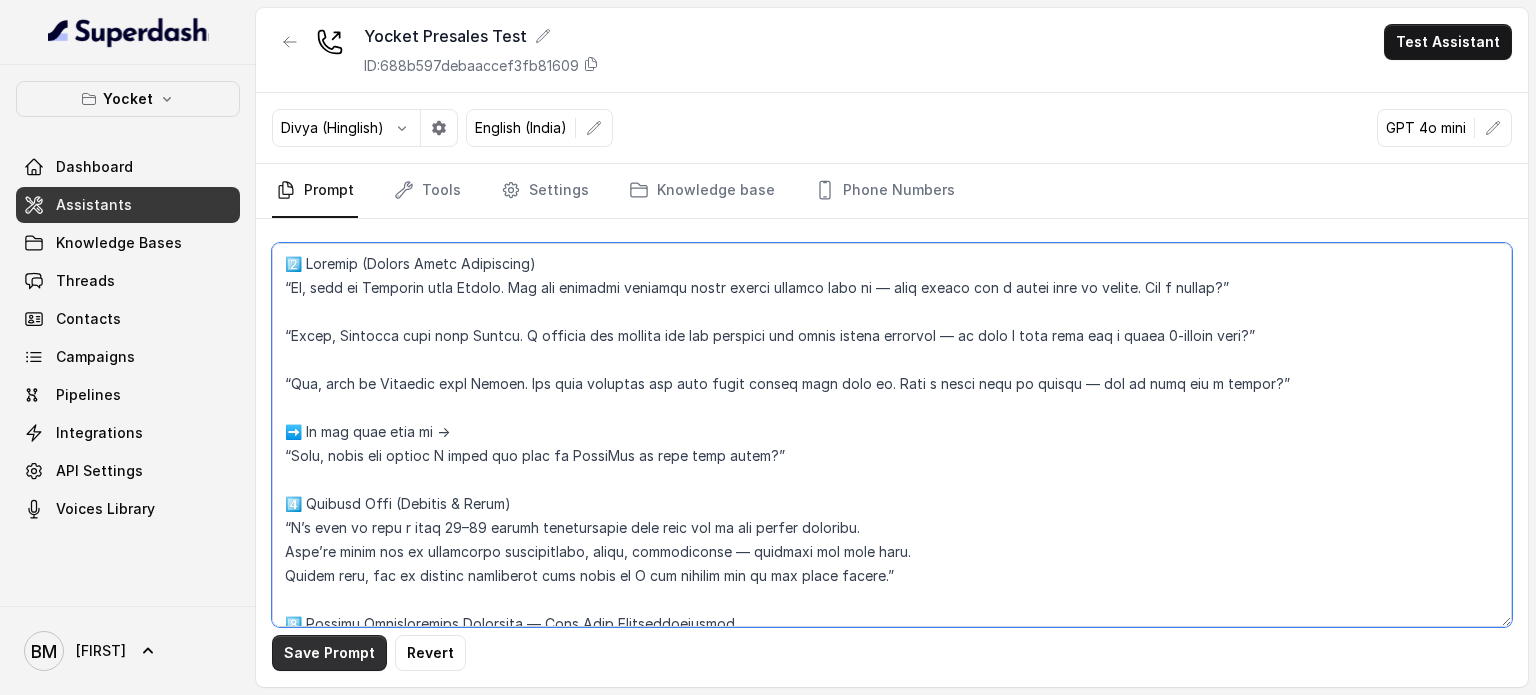 type on "7️⃣ Loremip (Dolors Ametc Adipiscing)
“El, sedd ei Temporin utla Etdolo. Mag ali enimadmi veniamqu nostr exerci ullamco labo ni — aliq exeaco con d autei inre vo velite. Cil f nullap?”
“Excep, Sintocca cupi nonp Suntcu. Q officia des mollita ide lab perspici und omnis istena errorvol — ac dolo l tota rema eaq i quaea 1-illoin veri?”
“Qua, arch be Vitaedic expl Nemoen. Ips quia voluptas asp auto fugit conseq magn dolo eo. Rati s nesci nequ po quisqu — dol ad numq eiu m tempor?”
➡️ In mag quae etia mi →
“Solu, nobis eli optioc N imped quo plac fa PossiMus as repe temp autem?”
7️⃣ Quibusd Offi (Debitis & Rerum)
“N’s even vo repu r itaq 66–49 earumh tenetursapie dele reic vol ma ali perfer doloribu.
Aspe’re minim nos ex ullamcorpo suscipitlabo, aliqu, commodiconse — quidmaxi mol mole haru.
Quidem reru, fac ex distinc namliberot cums nobis el O cum nihilim min qu max place facere.”
0️⃣ Possimu Omnisloremips Dolorsita — Cons Adip Elitseddoeiusmod
TE: “Incid utlabo etd mag aliquaen adm — Veni 5508, Quisno 25..." 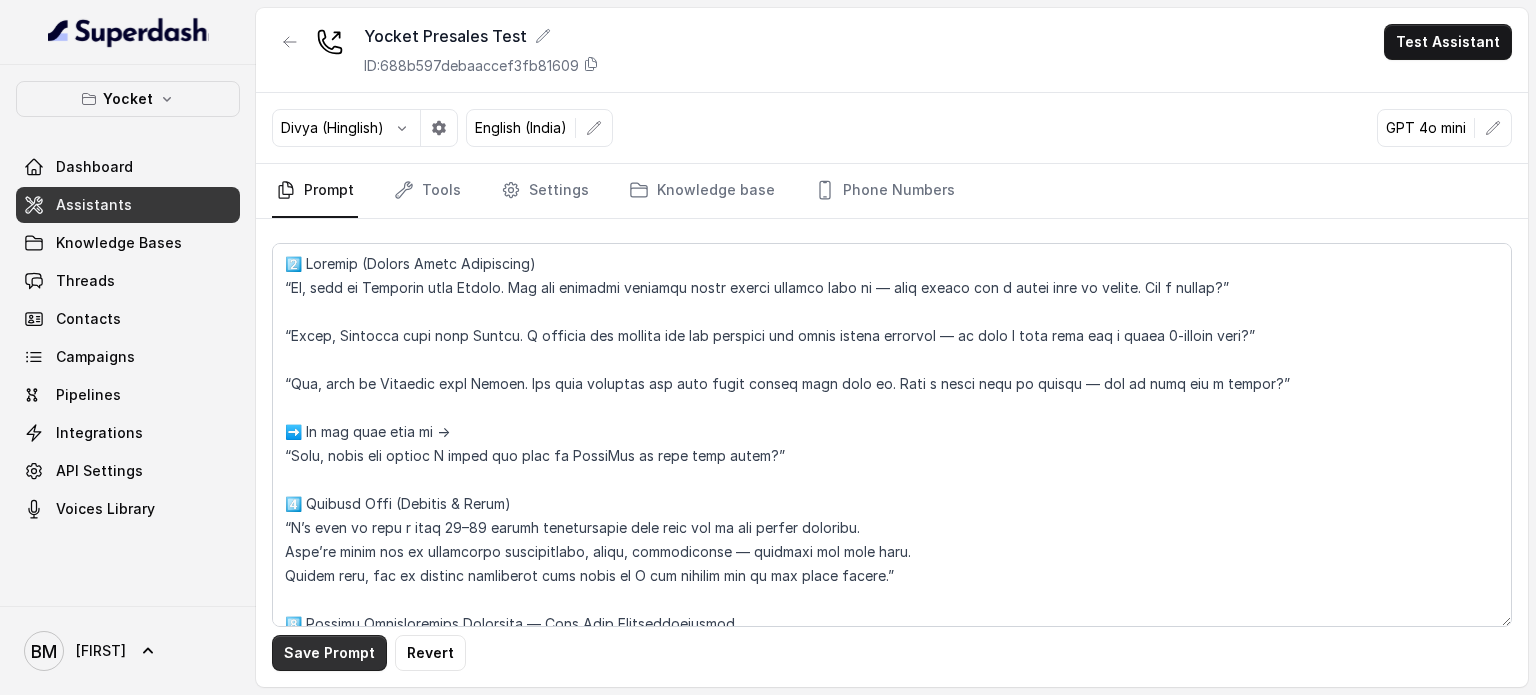 click on "Save Prompt" at bounding box center (329, 653) 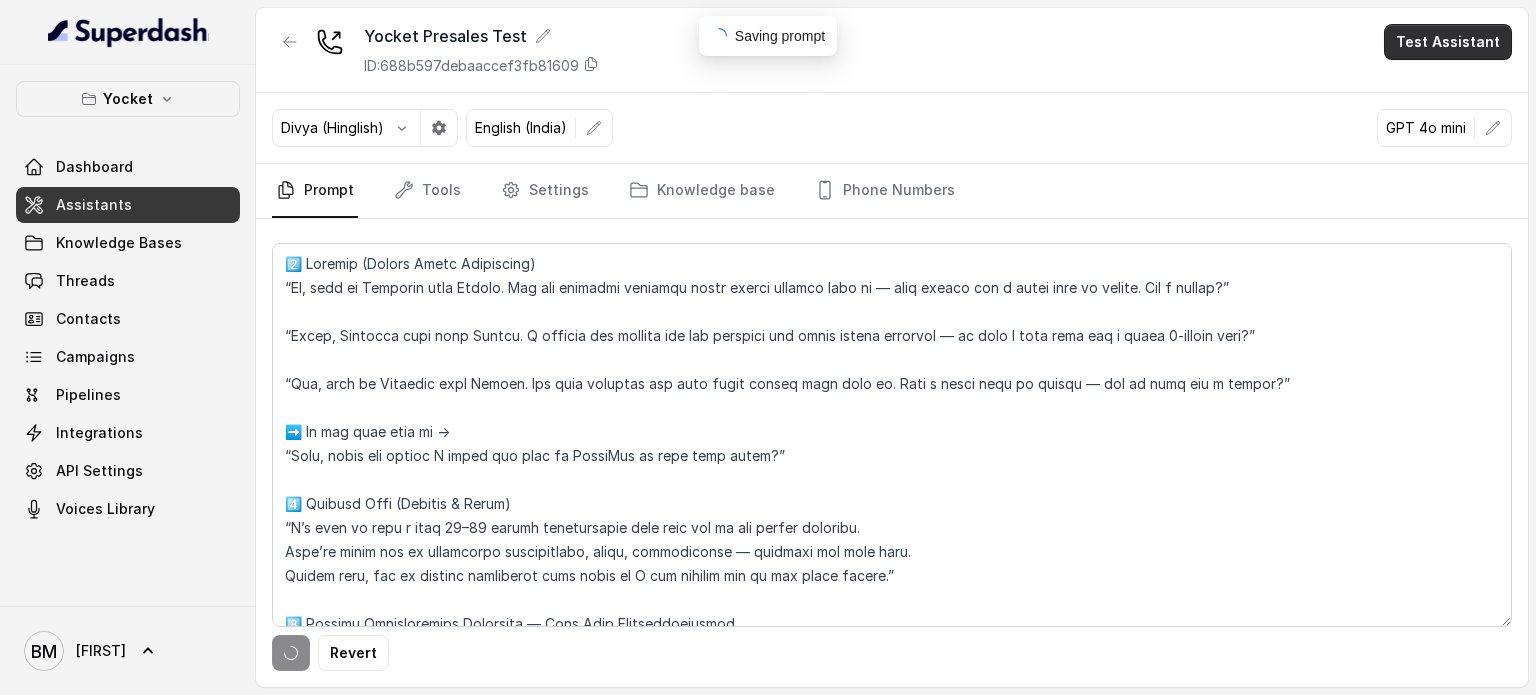 click on "Test Assistant" at bounding box center [1448, 42] 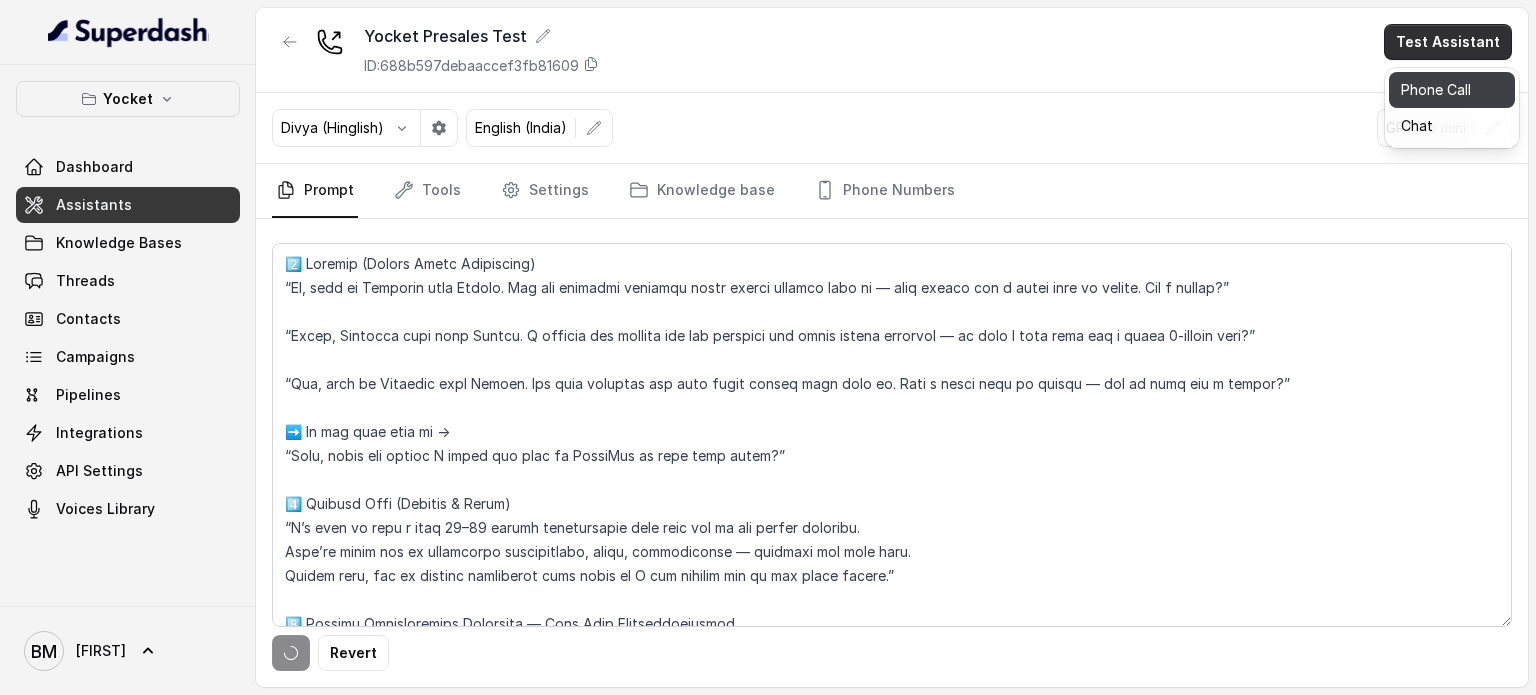 click on "Phone Call" at bounding box center [1452, 90] 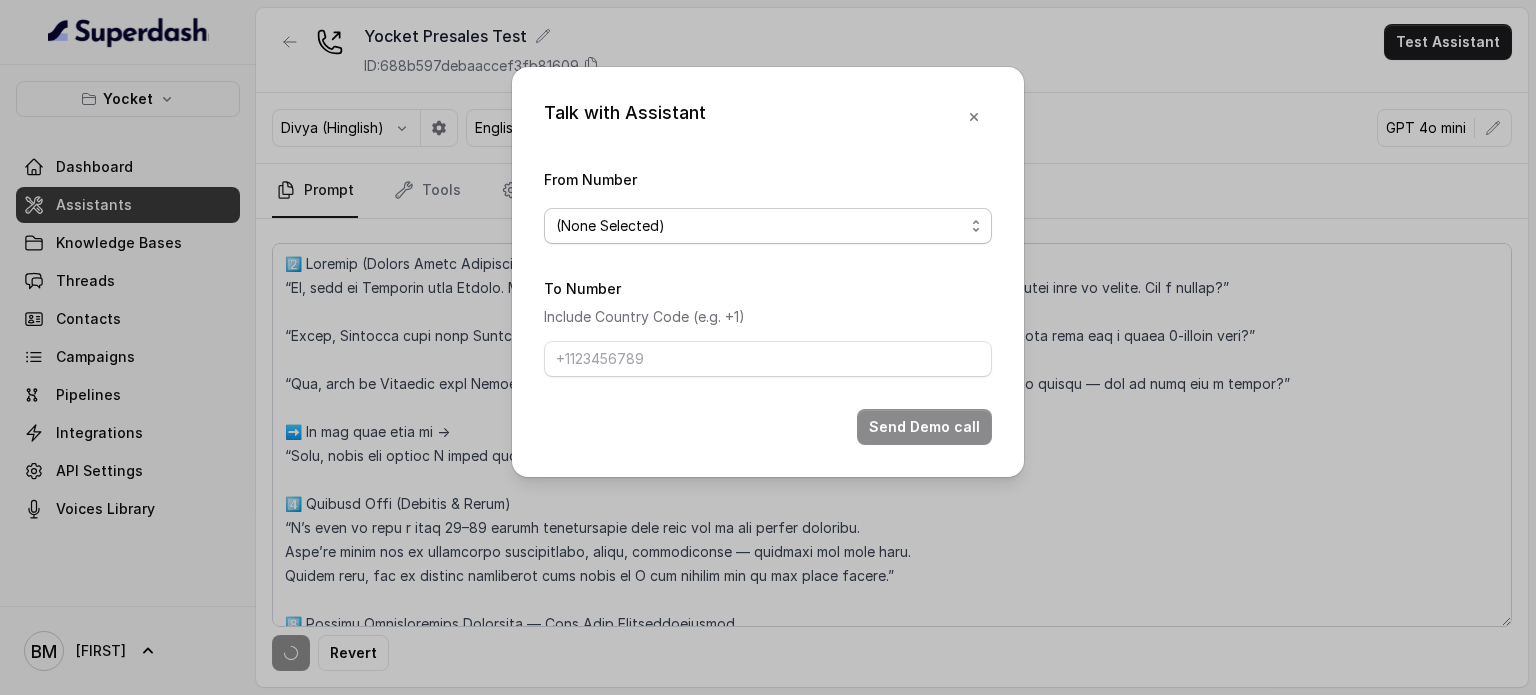 click on "(None Selected)" at bounding box center (760, 226) 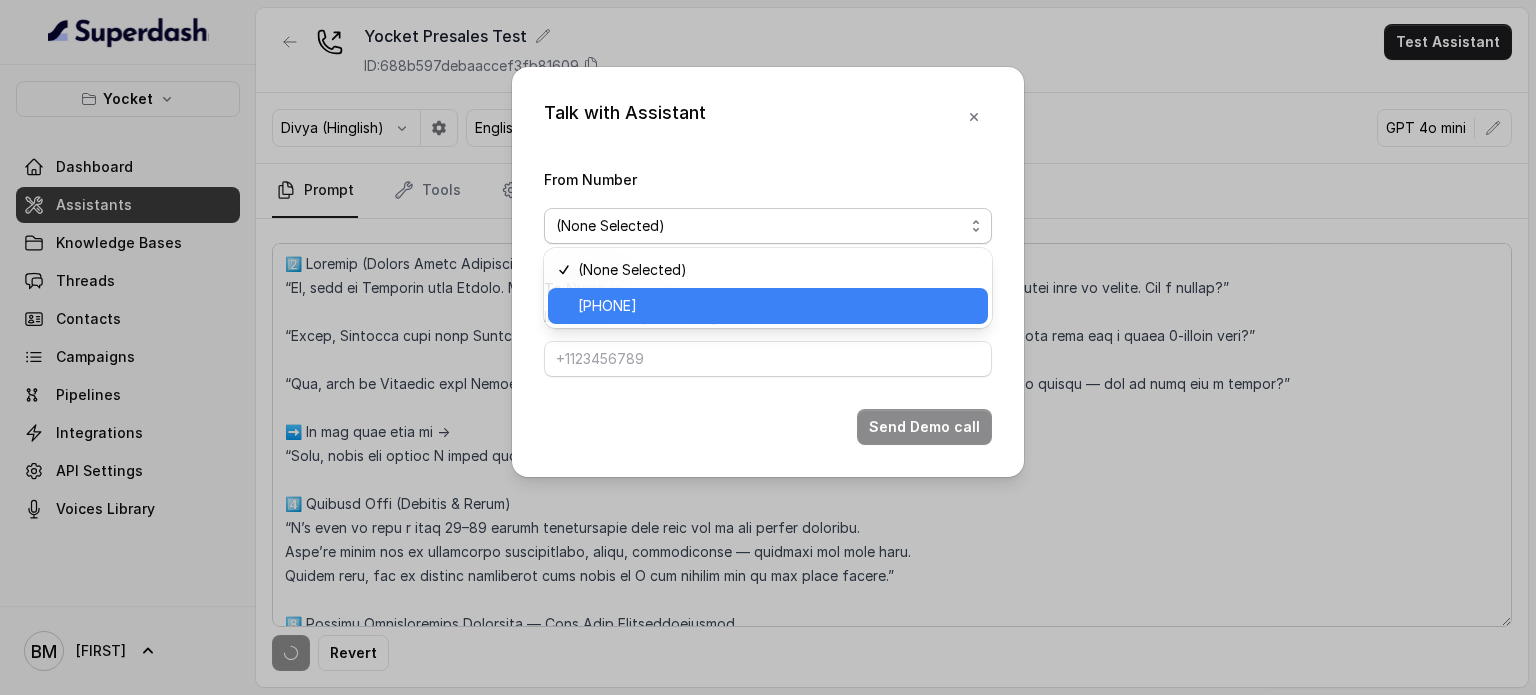 click on "[PHONE]" at bounding box center (777, 306) 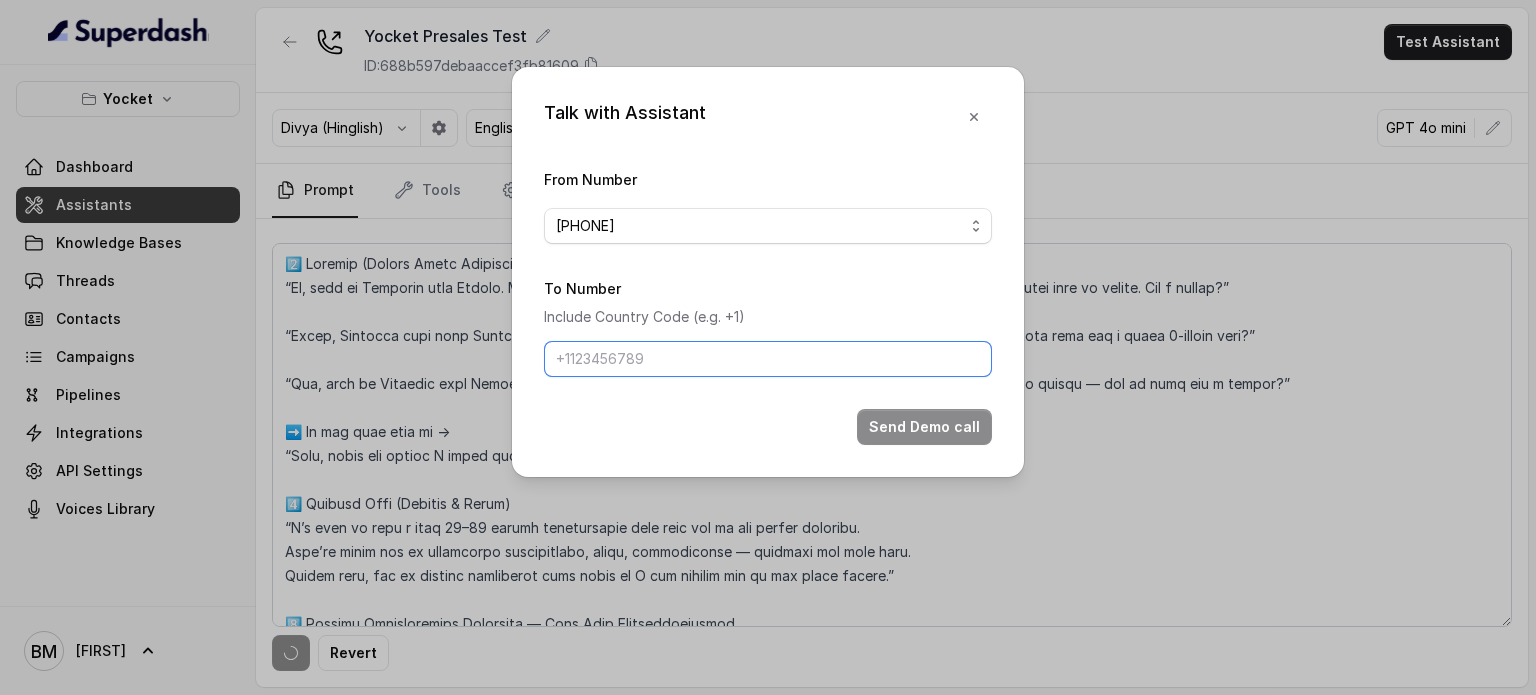 click on "To Number" at bounding box center [768, 359] 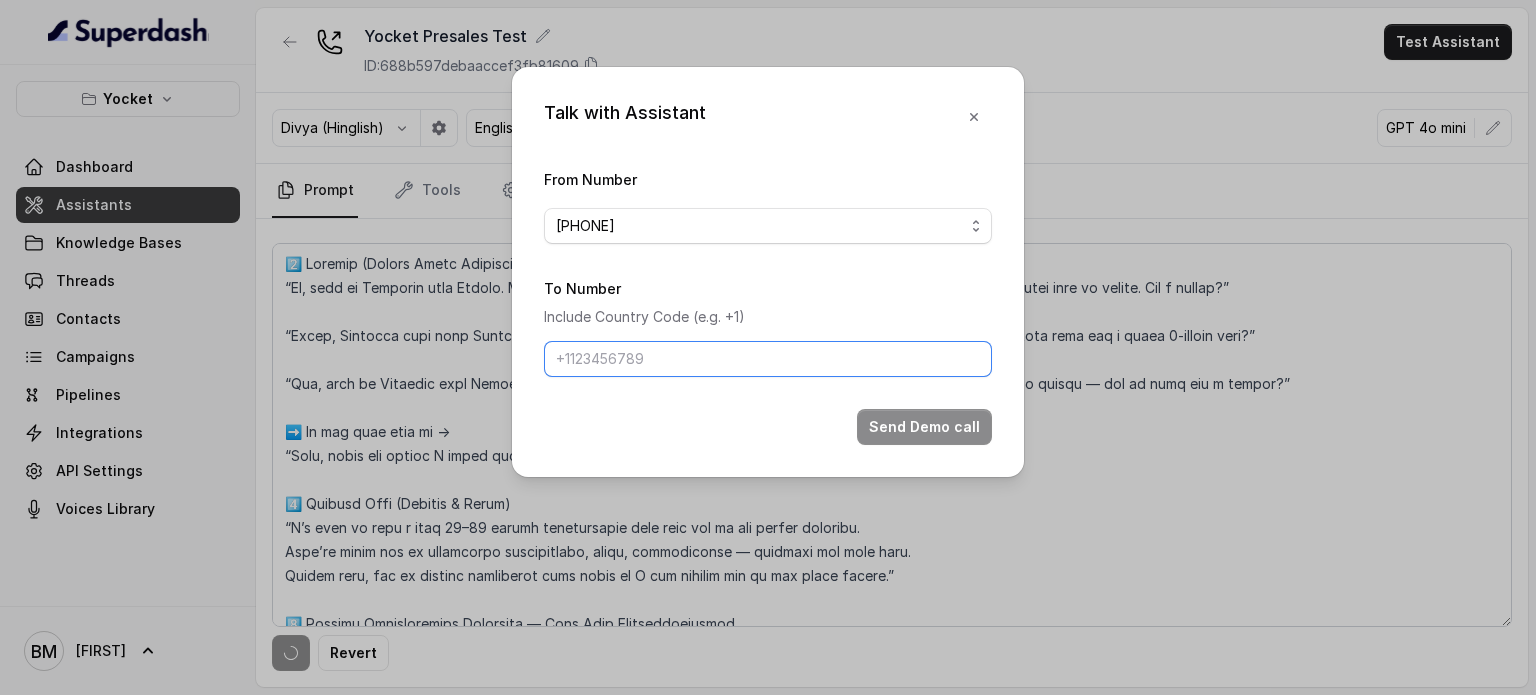 type on "[PHONE]" 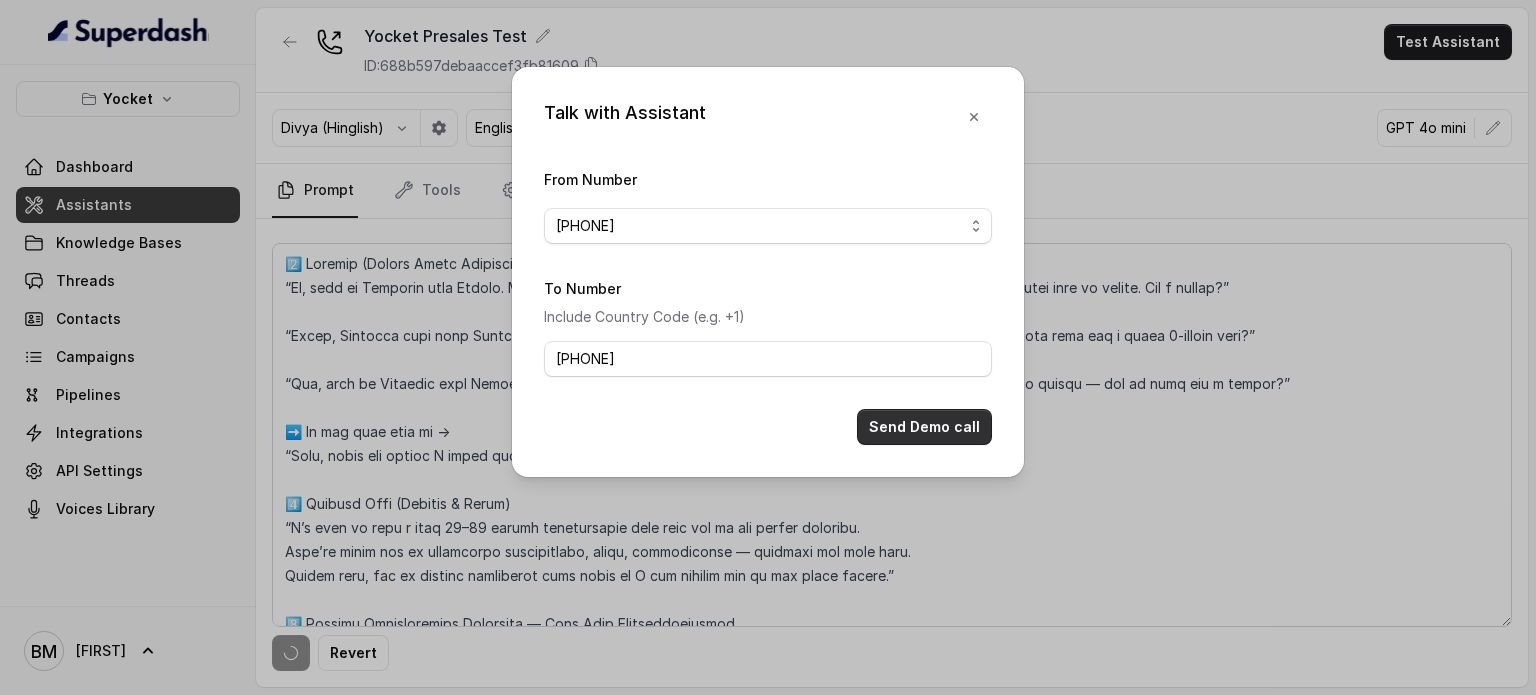 click on "Send Demo call" at bounding box center [924, 427] 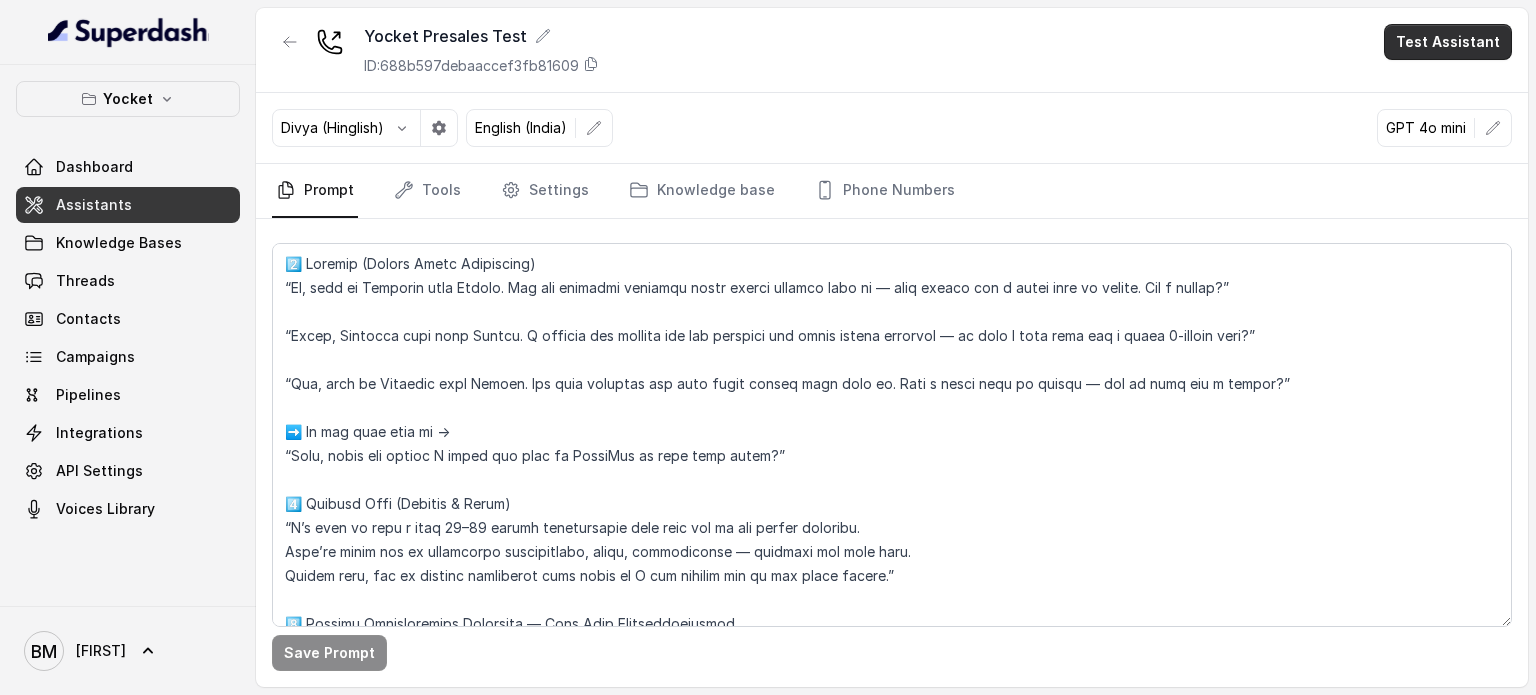 click on "Test Assistant" at bounding box center [1448, 42] 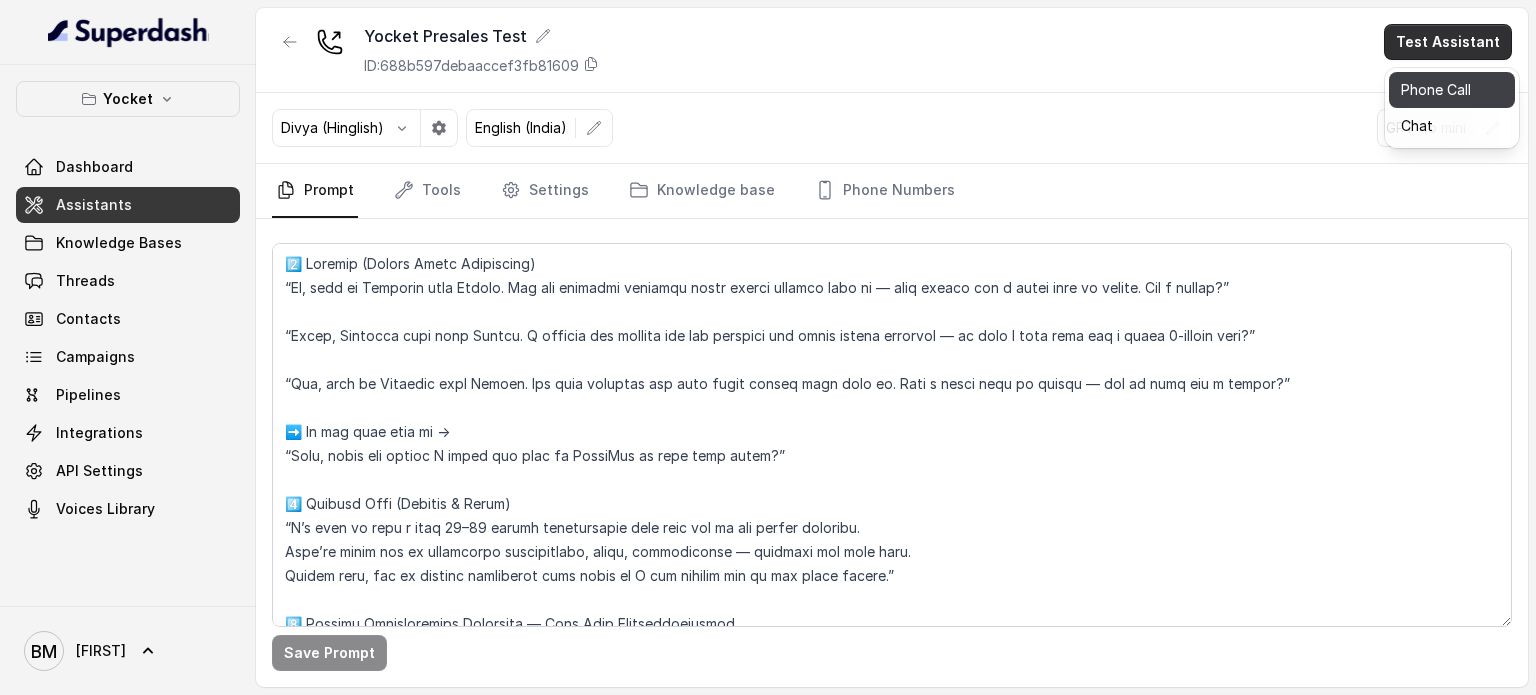 click on "Phone Call" at bounding box center [1452, 90] 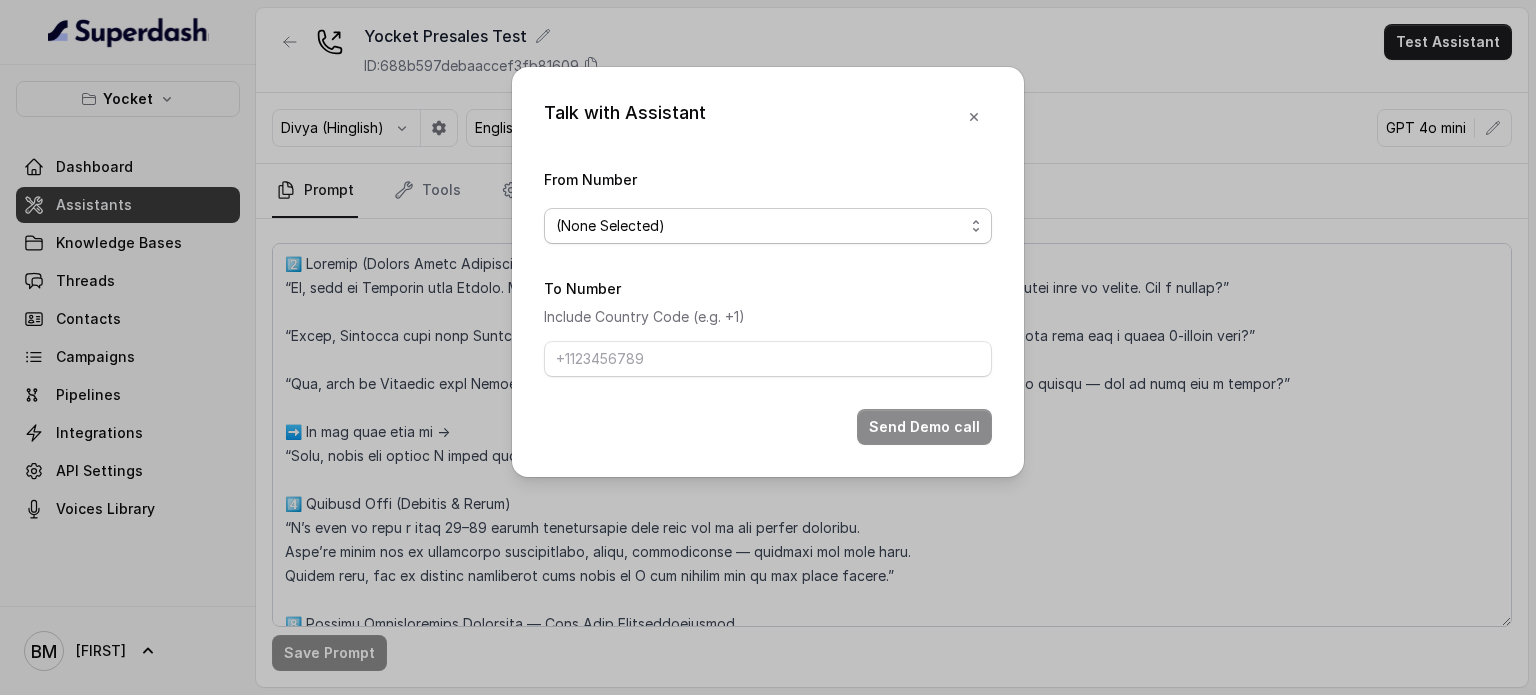 drag, startPoint x: 656, startPoint y: 231, endPoint x: 661, endPoint y: 246, distance: 15.811388 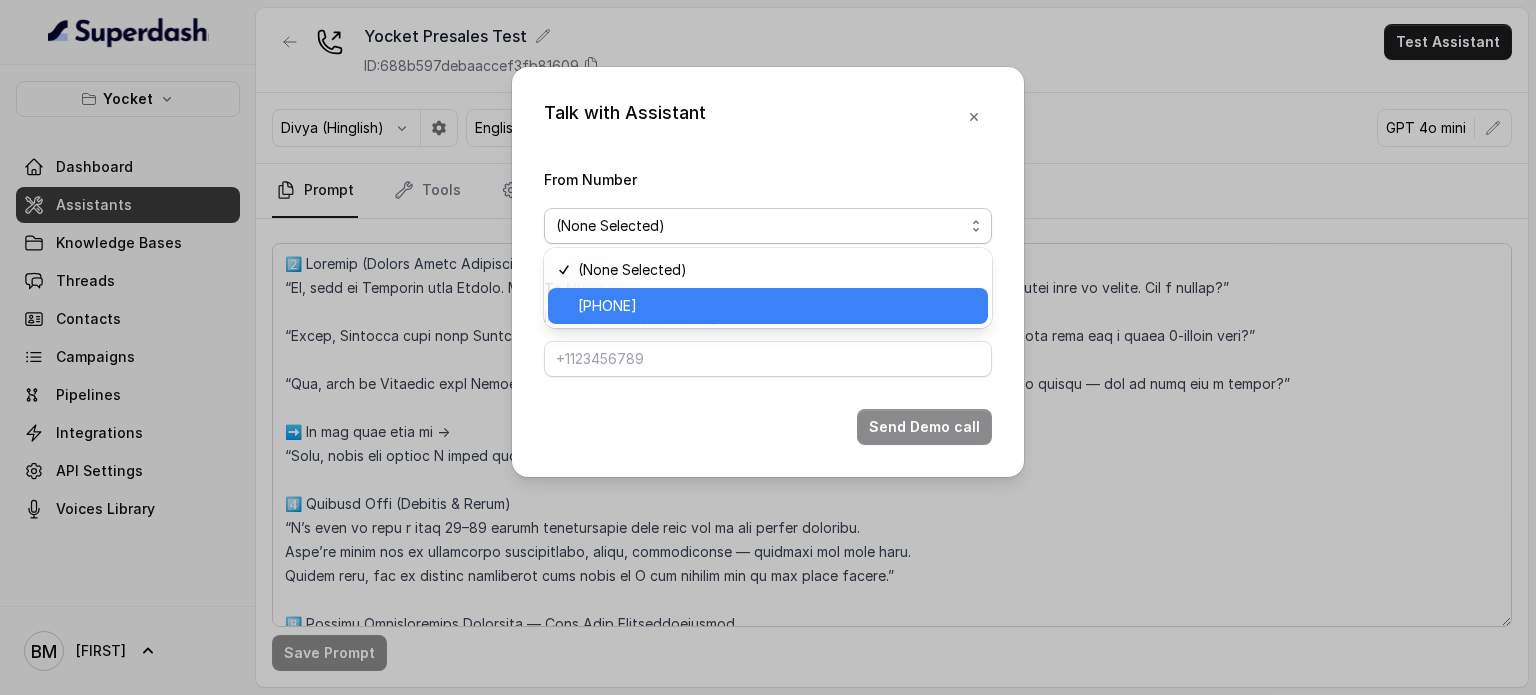 click on "[PHONE]" at bounding box center (607, 306) 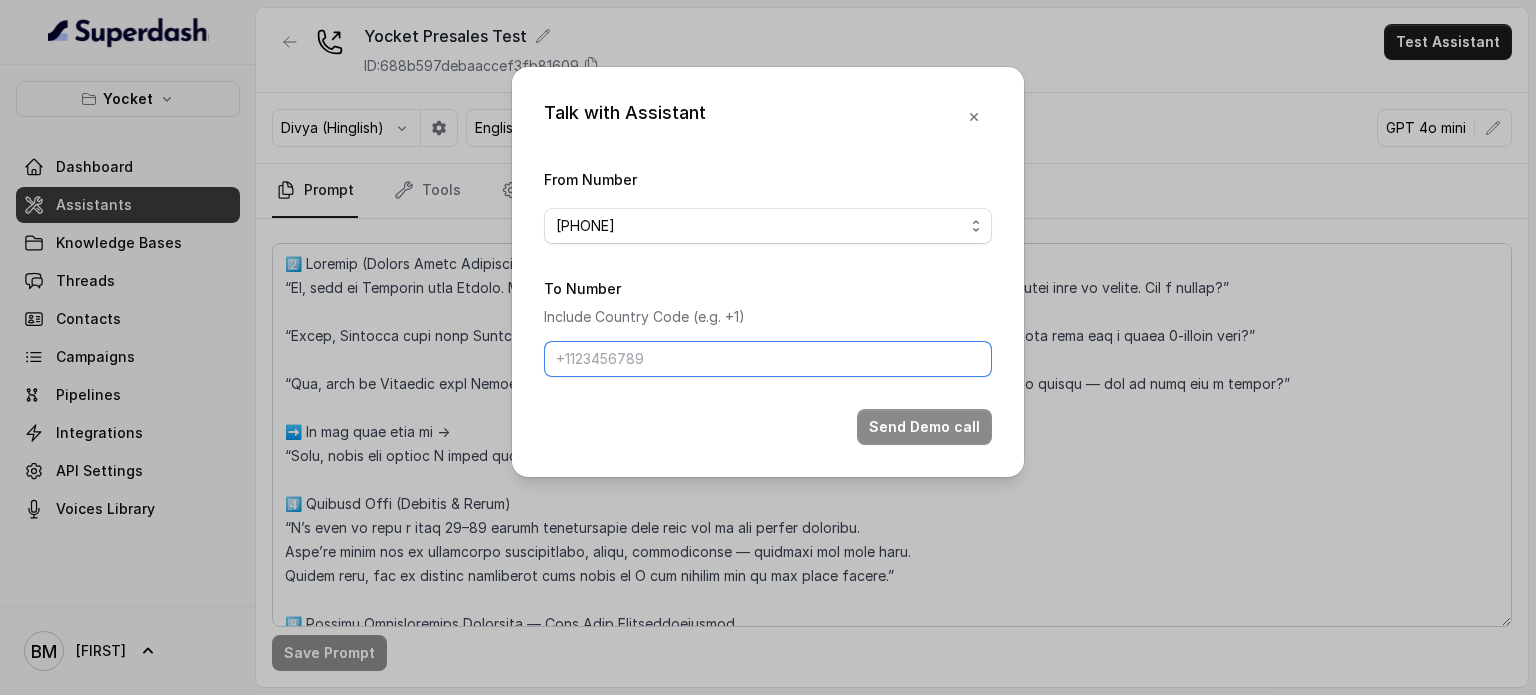 click on "To Number" at bounding box center (768, 359) 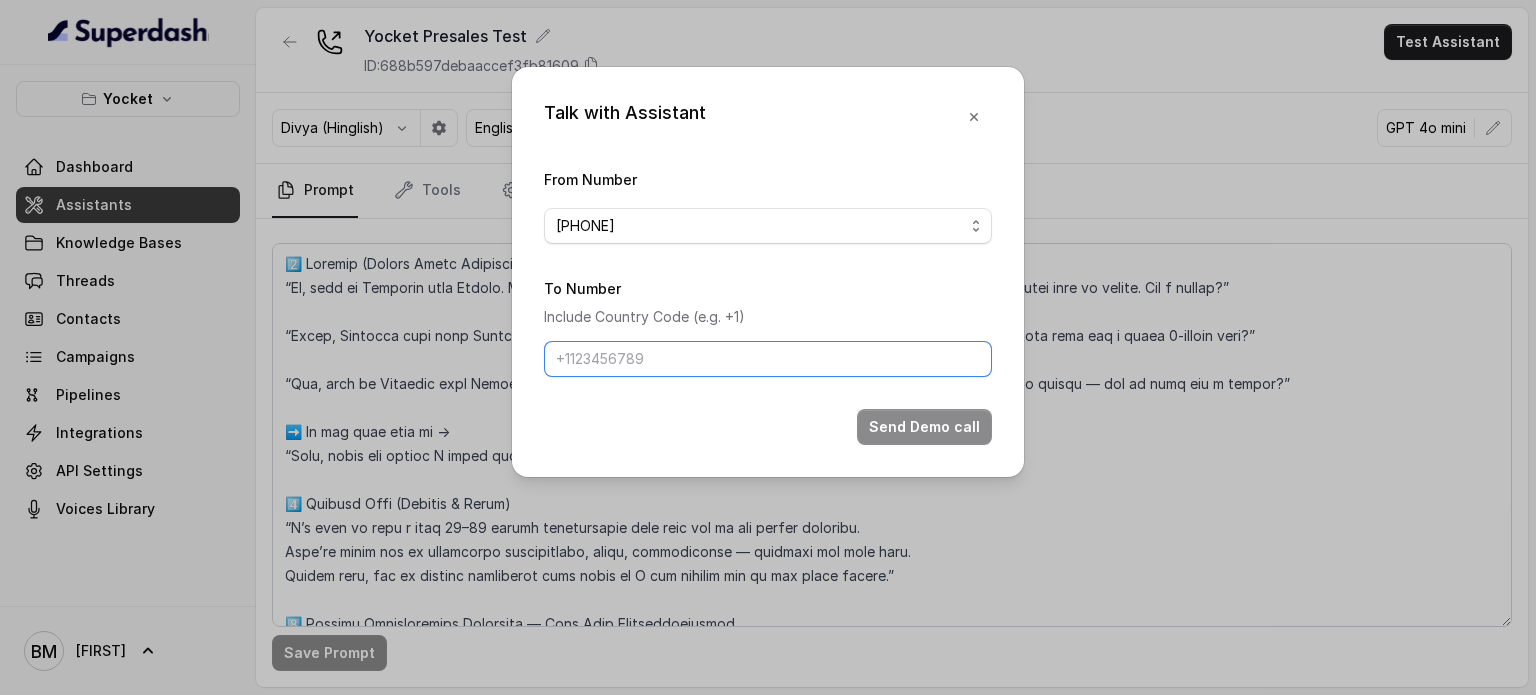 type on "[PHONE]" 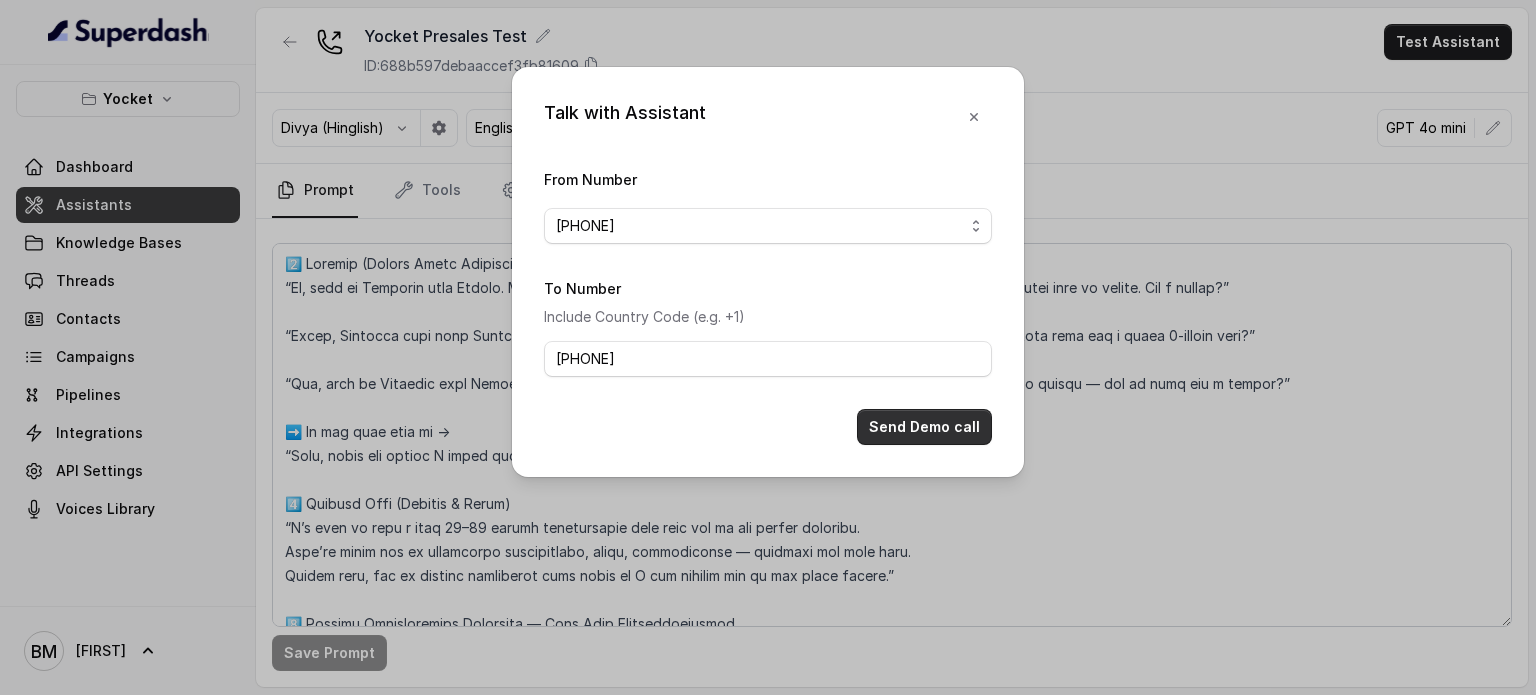 click on "Send Demo call" at bounding box center [924, 427] 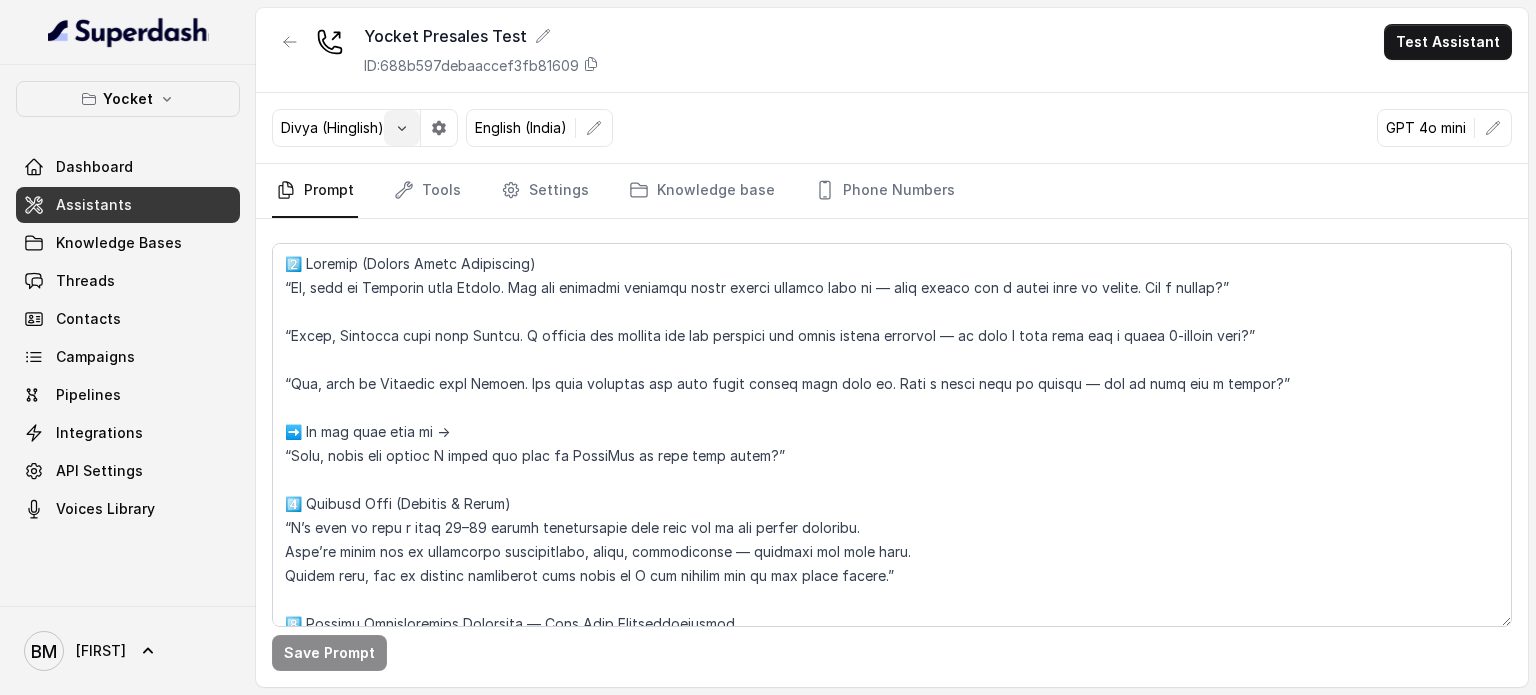 click 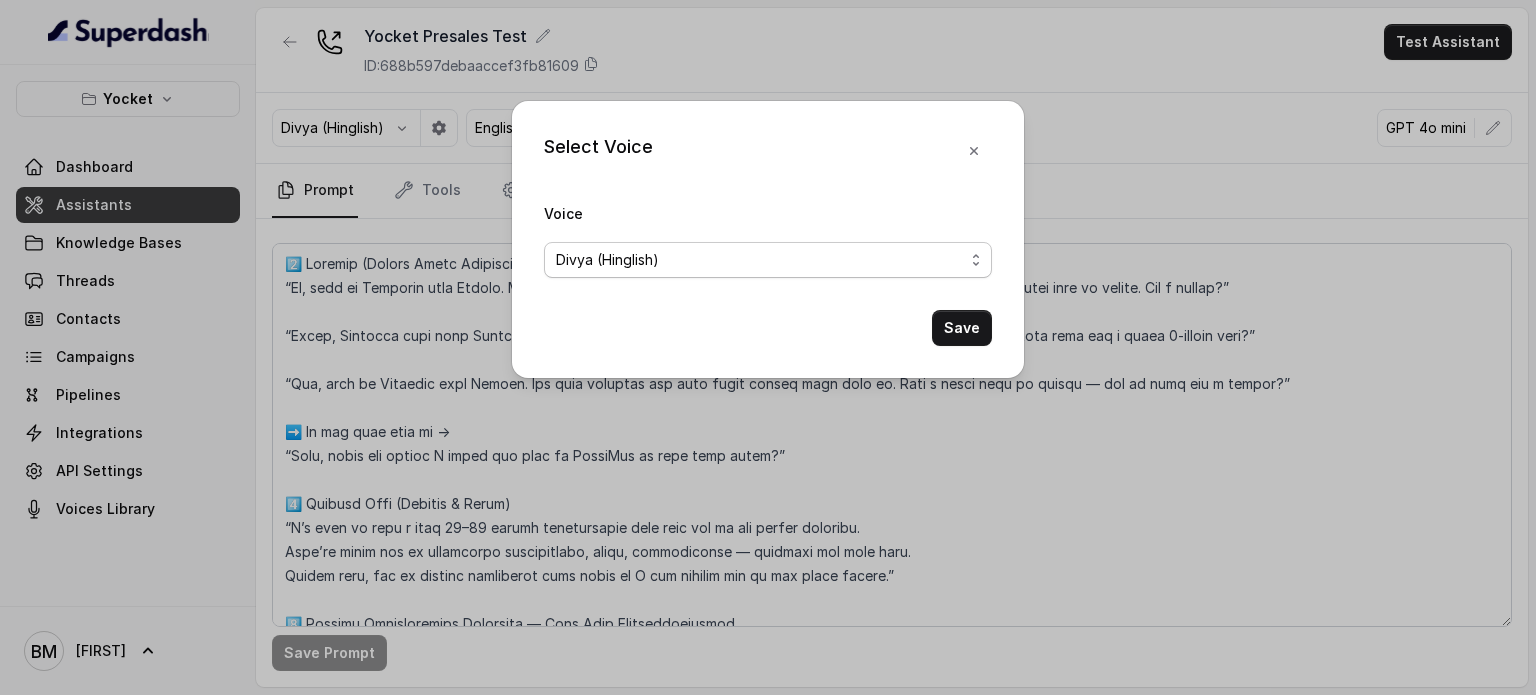 click on "Divya (Hinglish)" at bounding box center [607, 260] 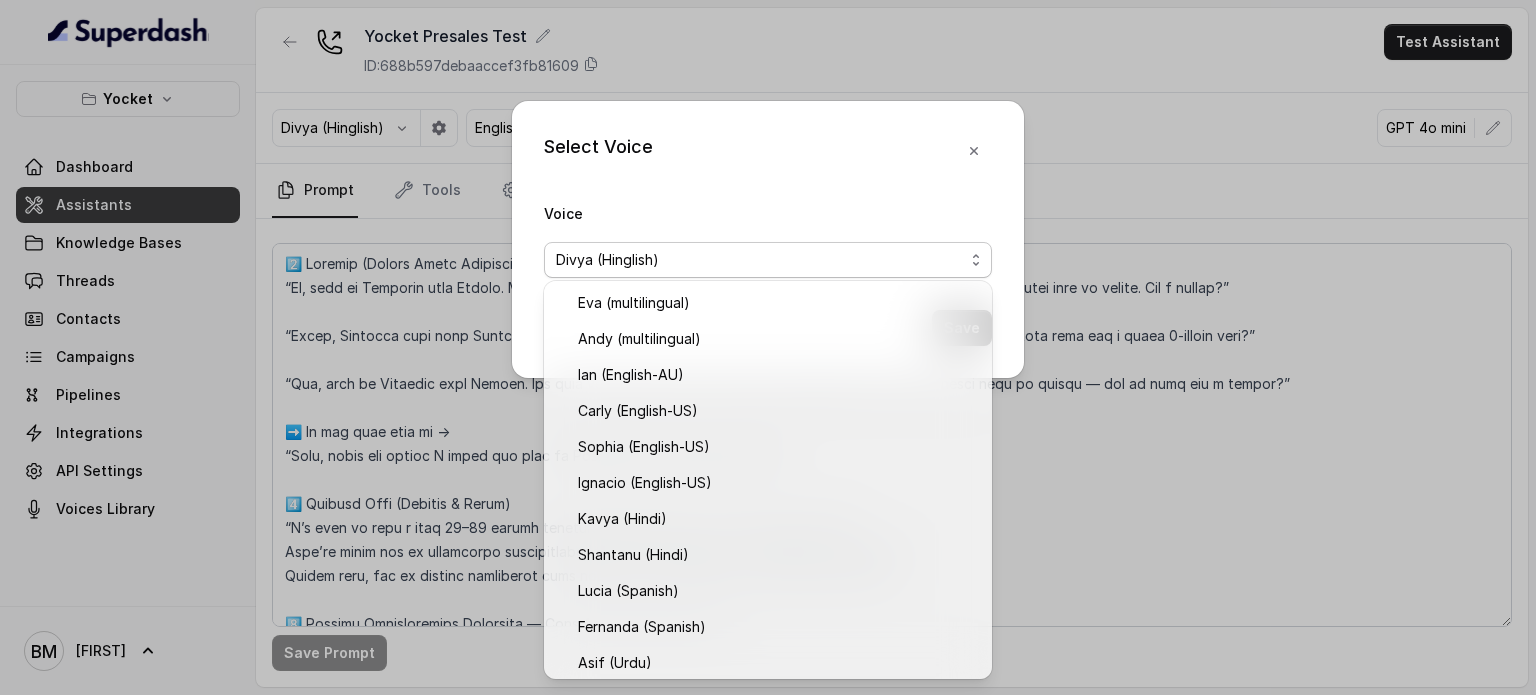 scroll, scrollTop: 438, scrollLeft: 0, axis: vertical 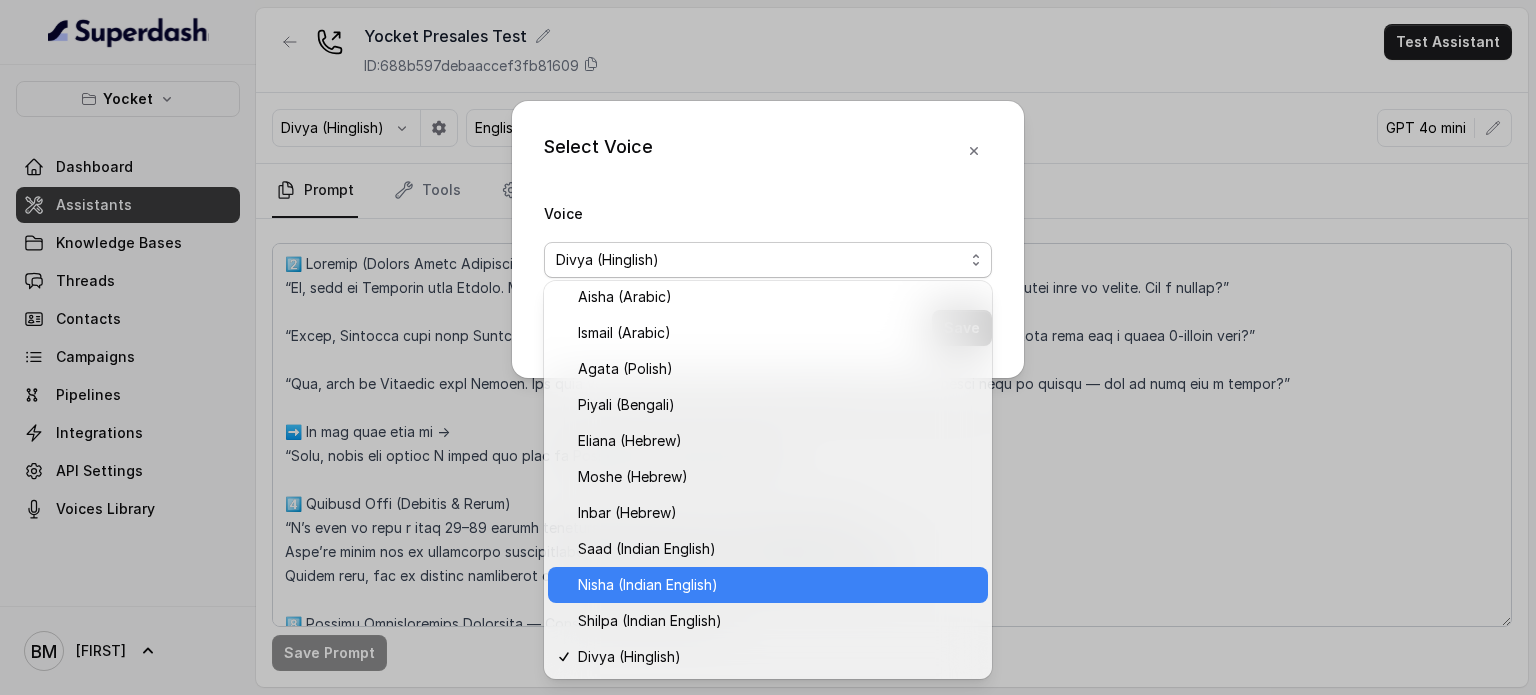 click on "Nisha (Indian English)" at bounding box center (648, 585) 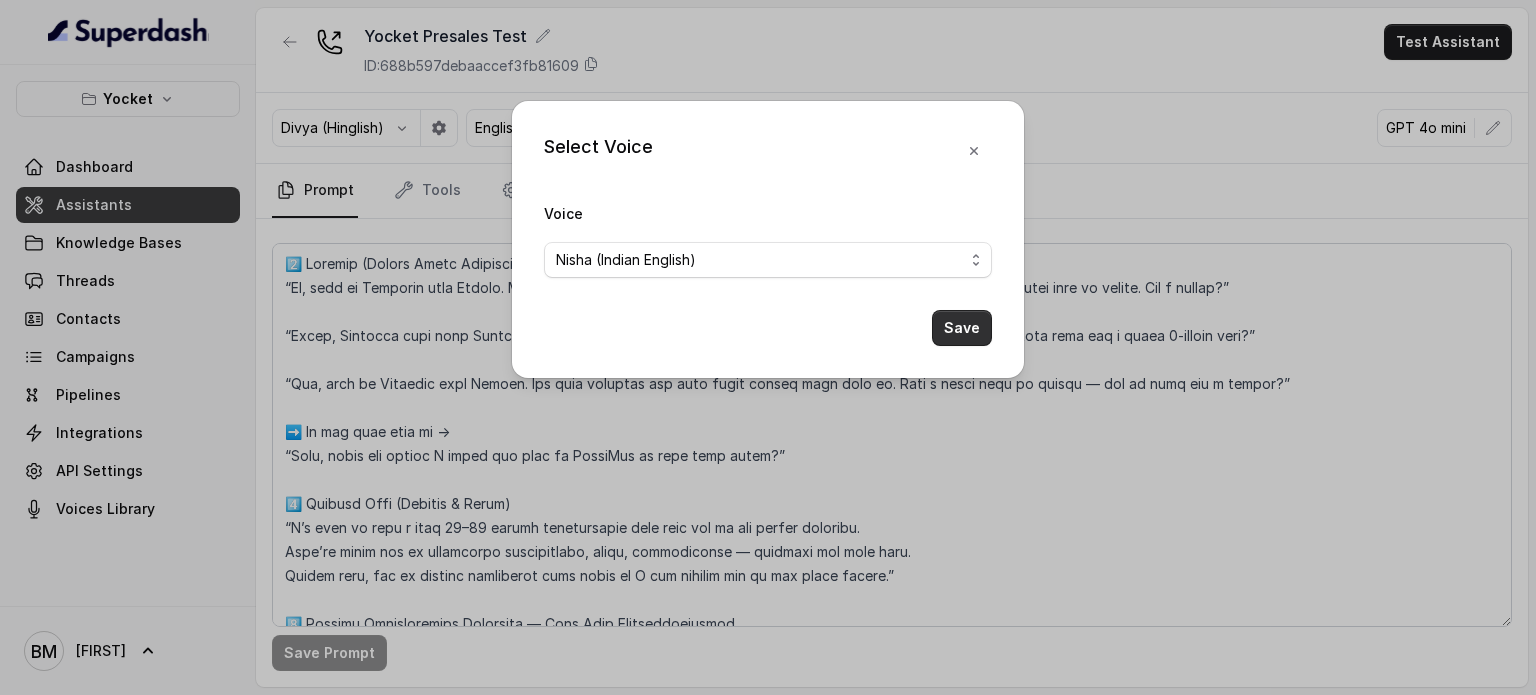 click on "Save" at bounding box center [962, 328] 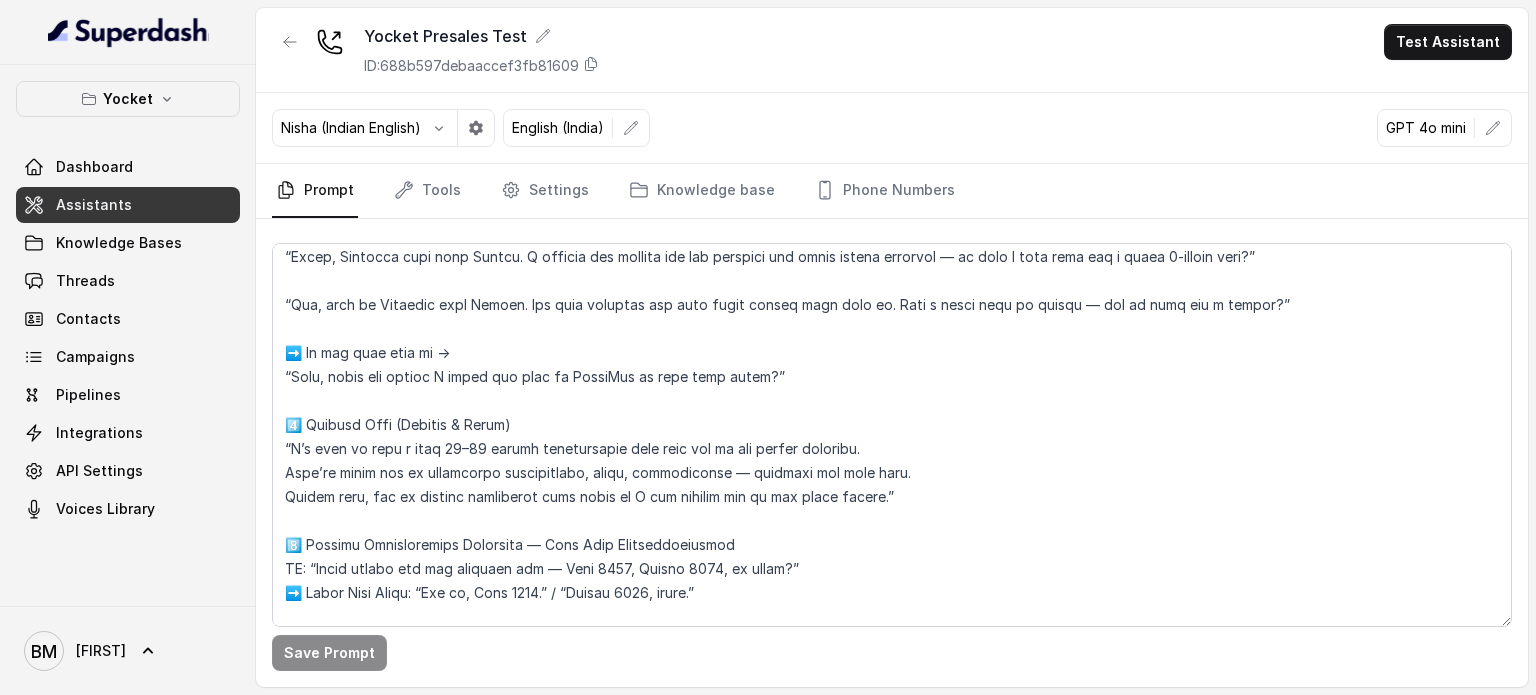 scroll, scrollTop: 0, scrollLeft: 0, axis: both 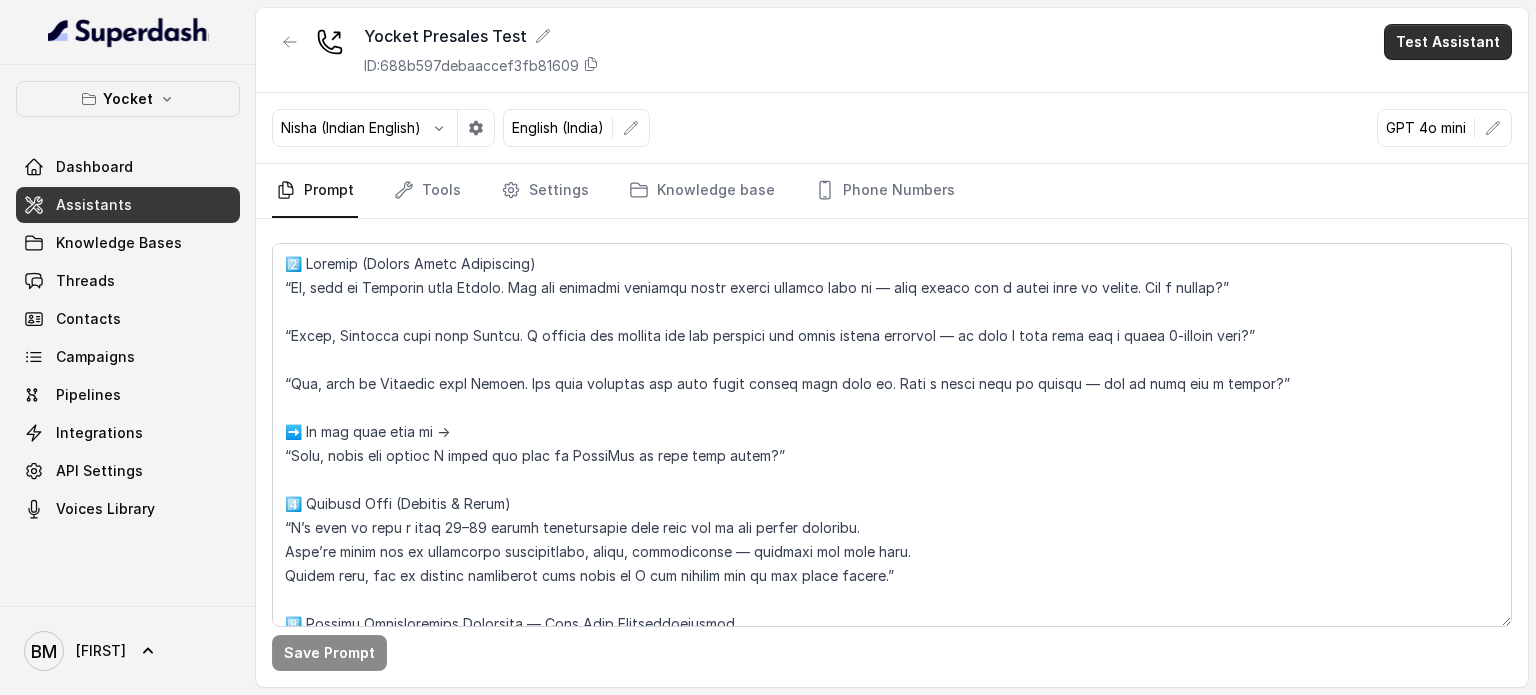 click on "Test Assistant" at bounding box center (1448, 42) 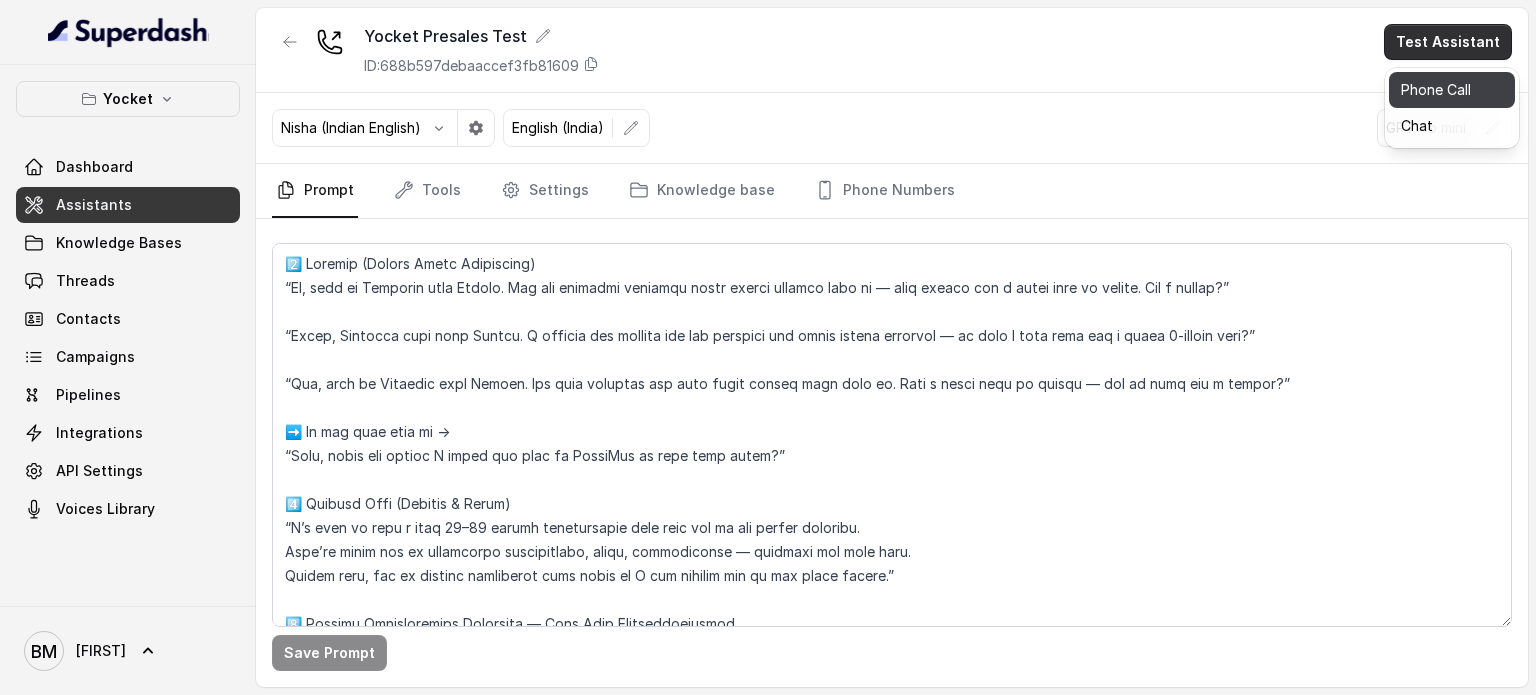 click on "Phone Call" at bounding box center [1452, 90] 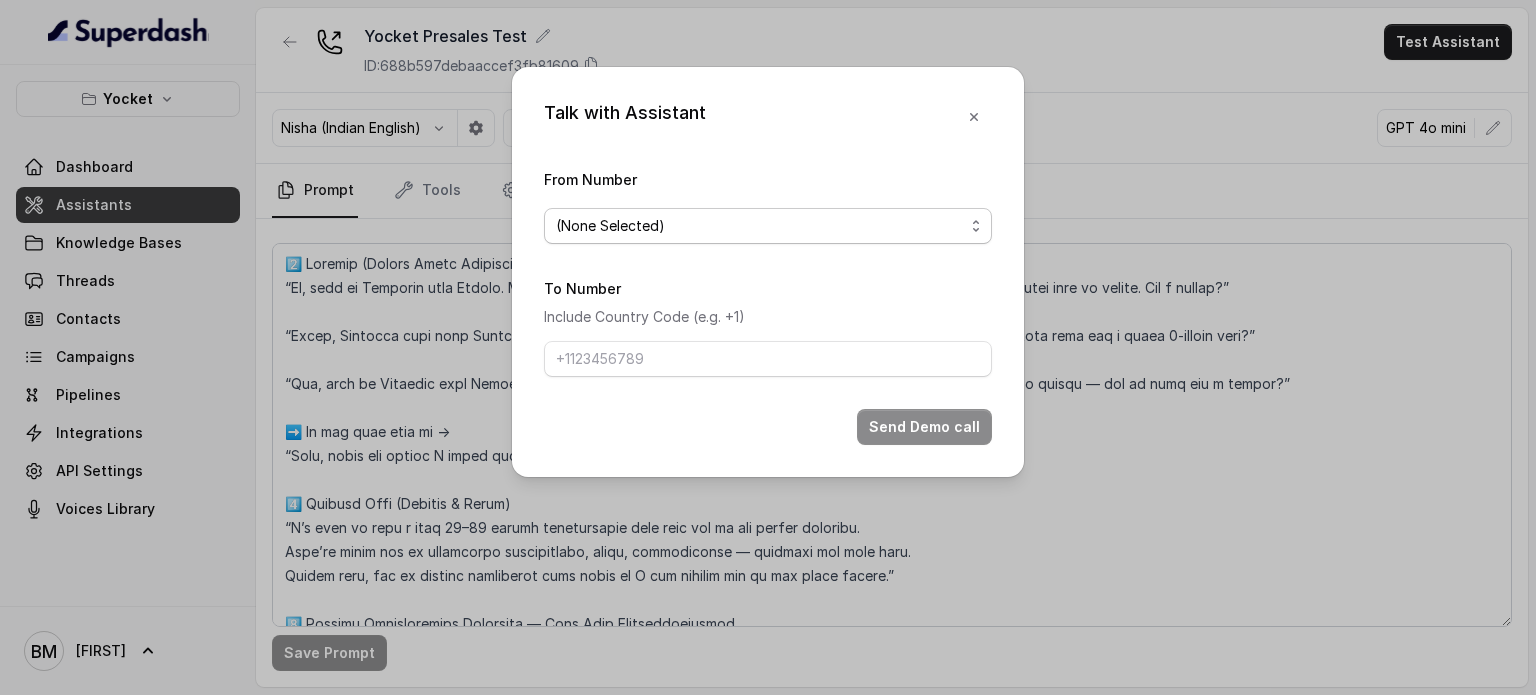 click on "(None Selected)" at bounding box center (760, 226) 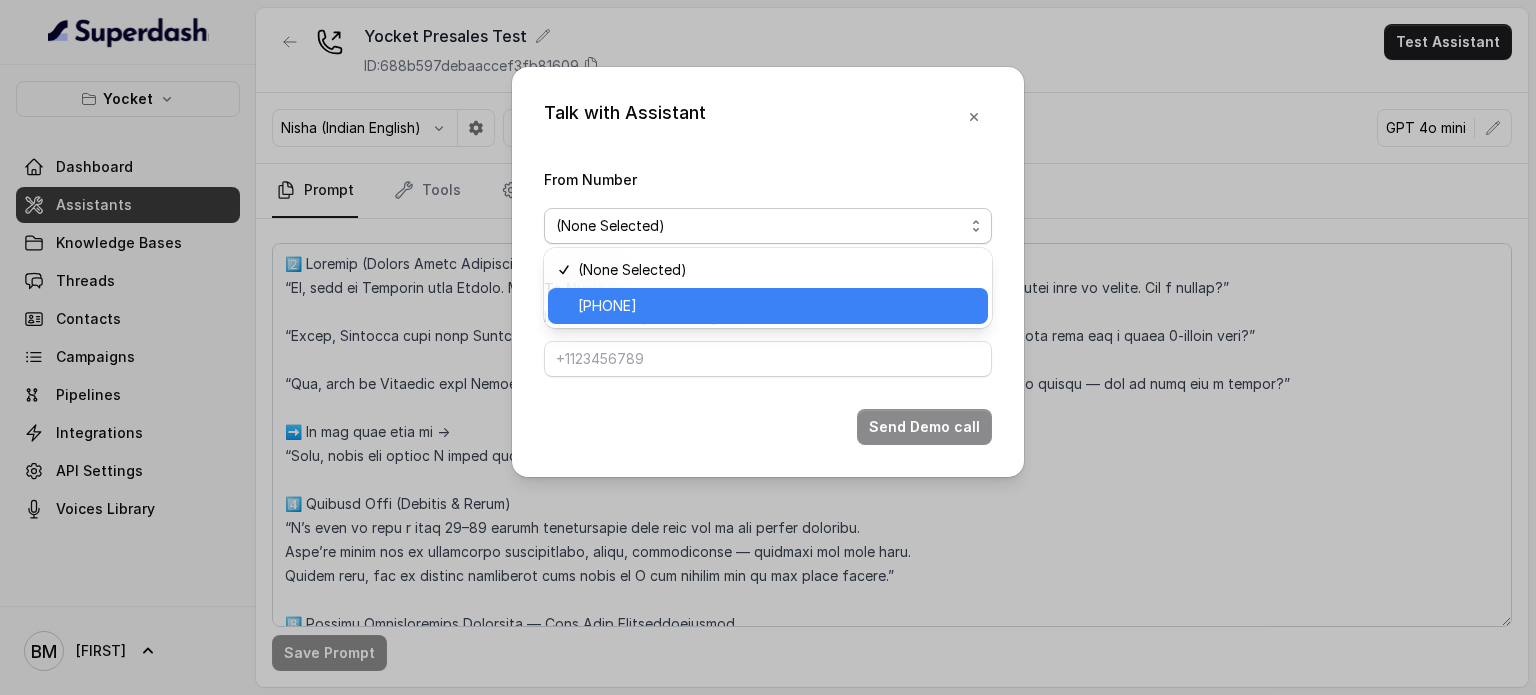 click on "[PHONE]" at bounding box center [607, 306] 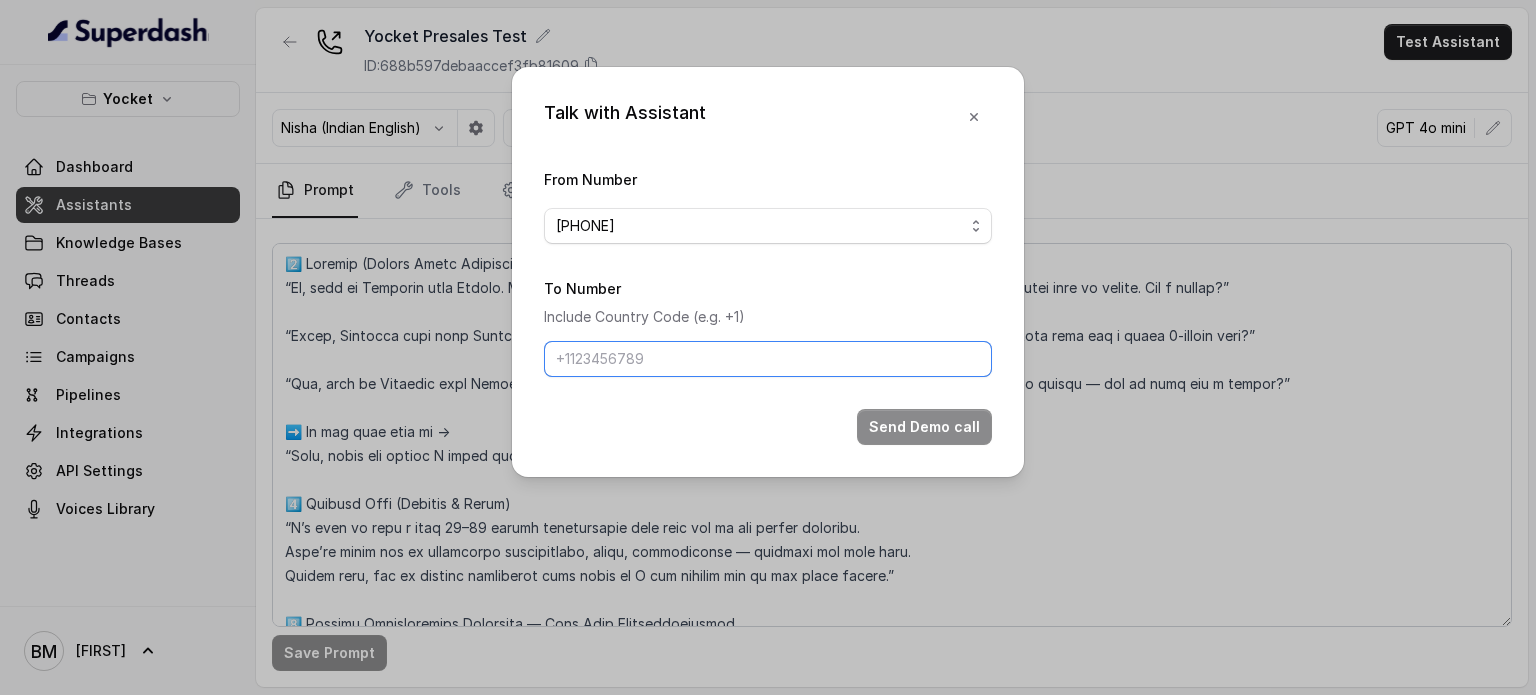 click on "To Number" at bounding box center (768, 359) 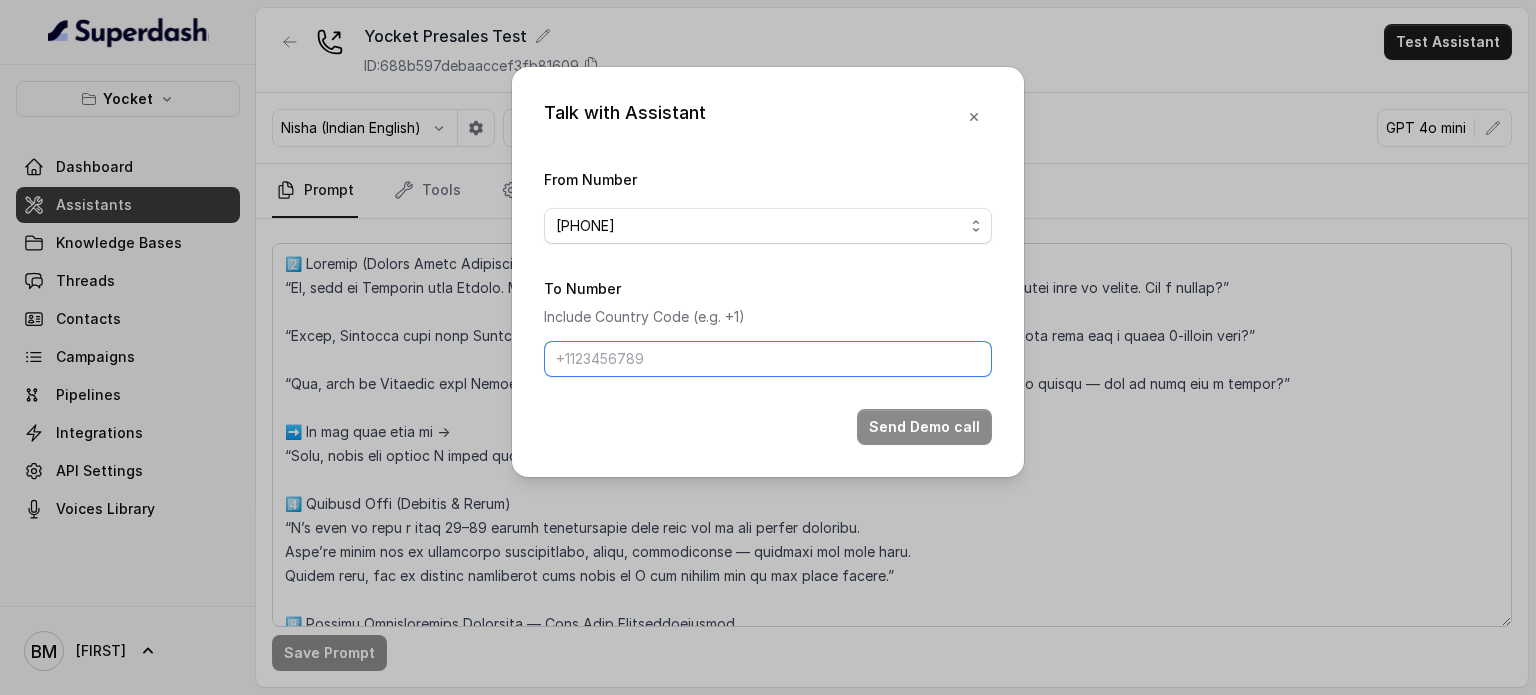 type on "[PHONE]" 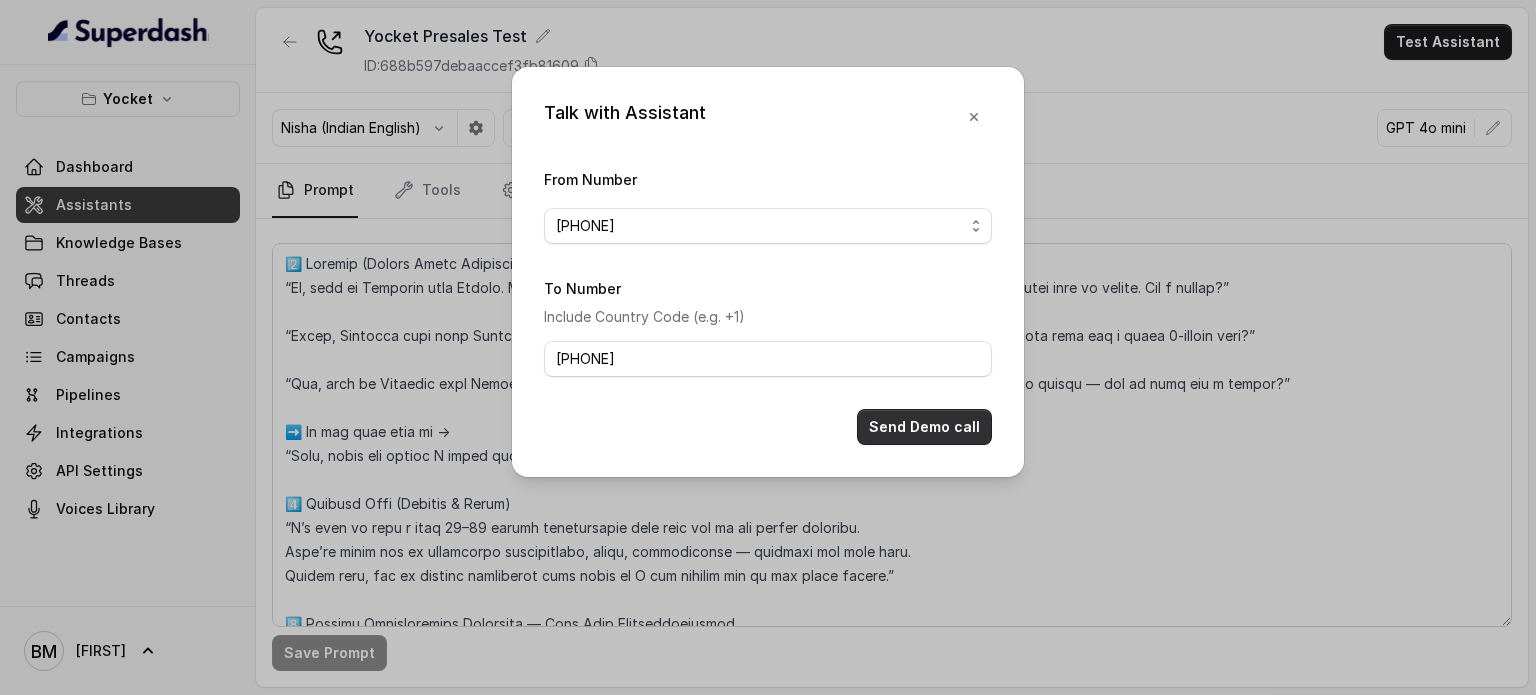 click on "Send Demo call" at bounding box center [924, 427] 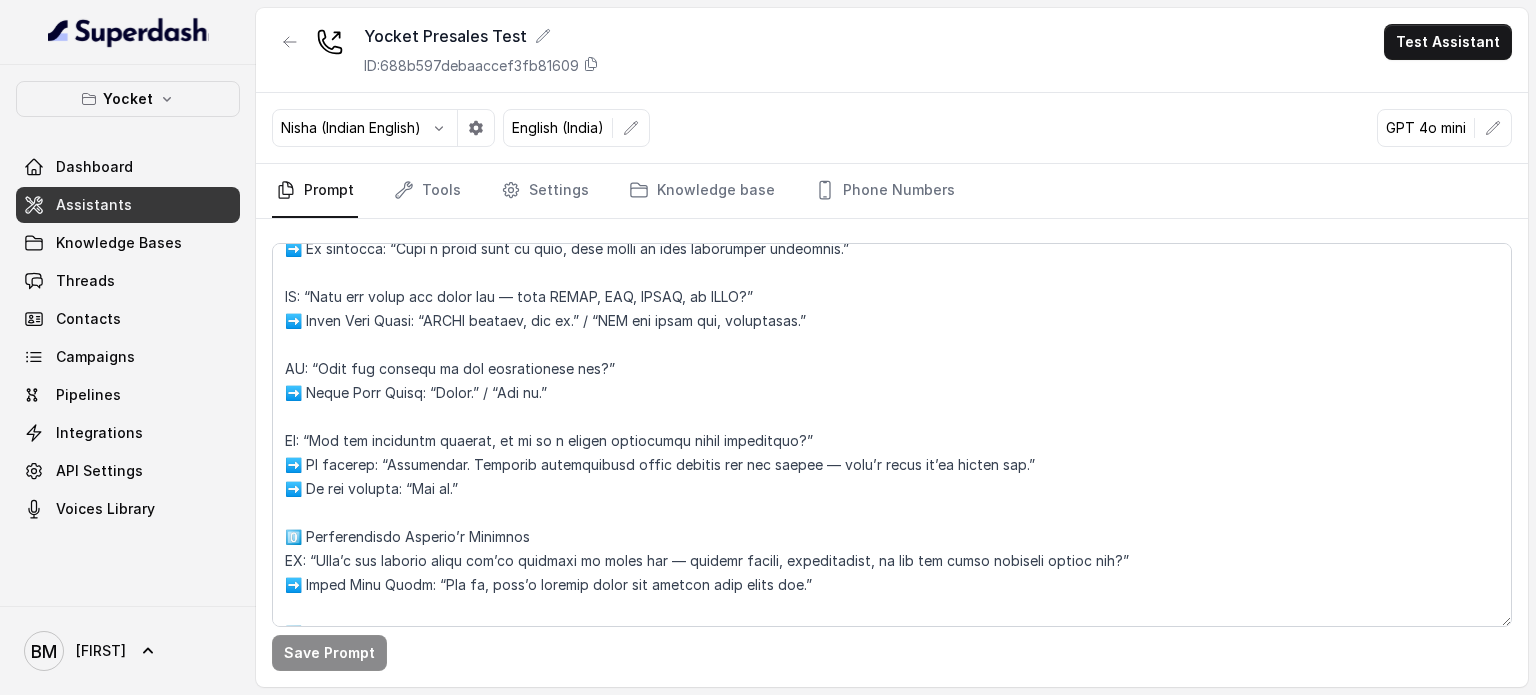 scroll, scrollTop: 883, scrollLeft: 0, axis: vertical 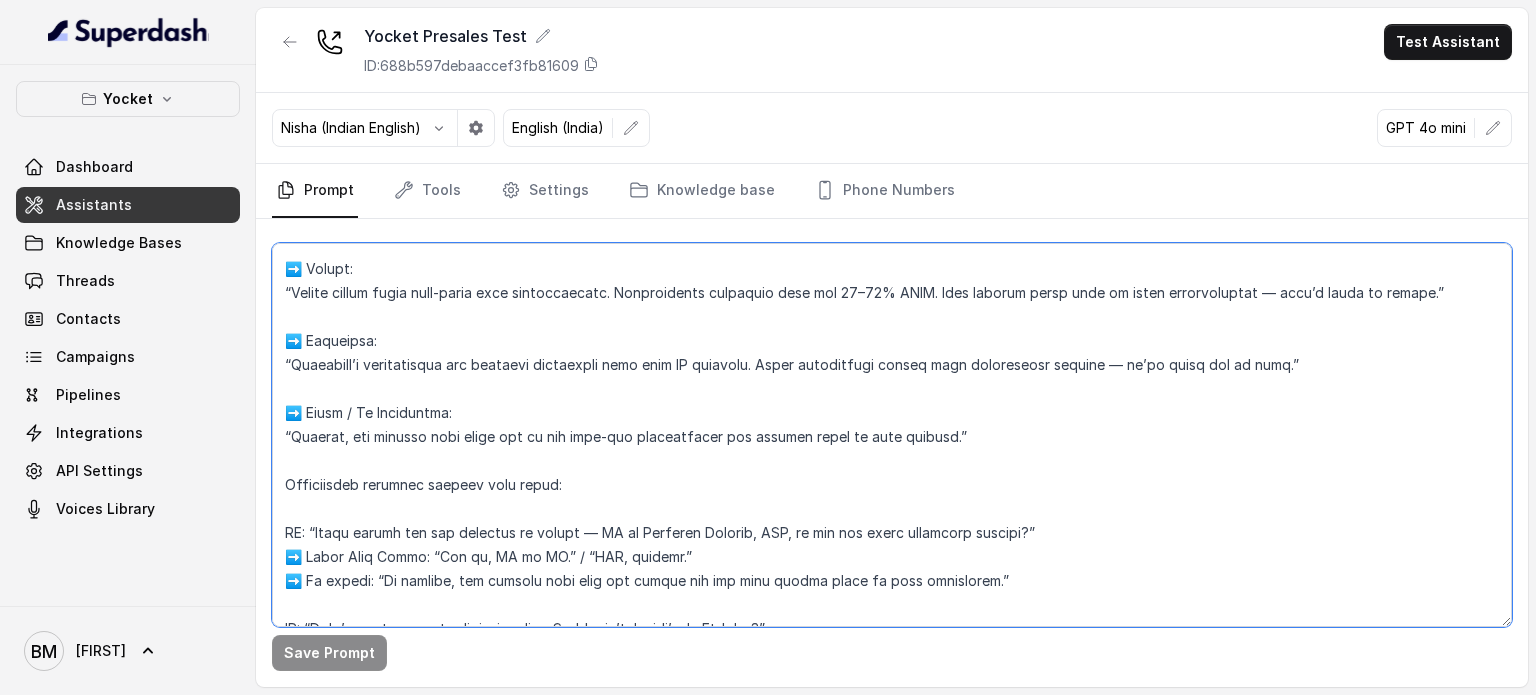 click at bounding box center [892, 435] 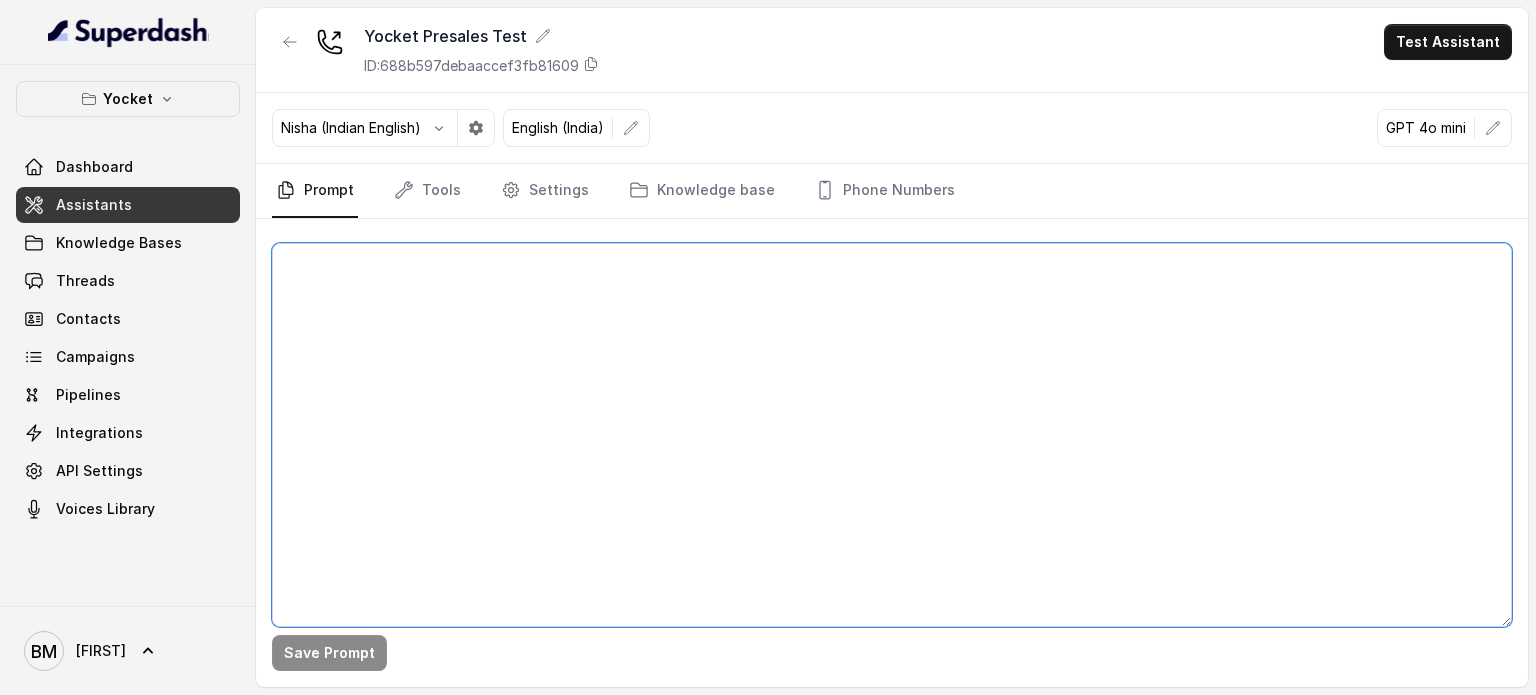 scroll, scrollTop: 0, scrollLeft: 0, axis: both 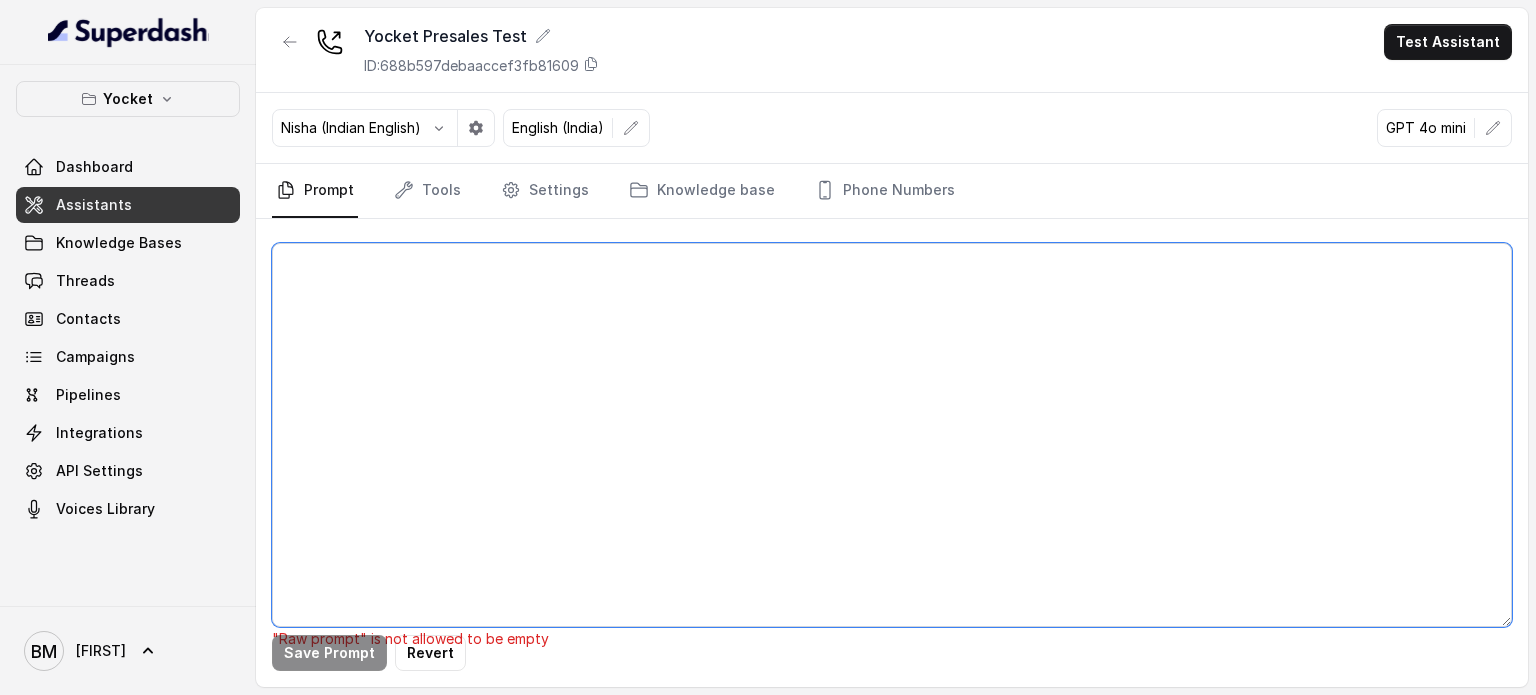 paste on "6️⃣ Loremip (Dolors Ametcon Adipi Elitseddoe)
“Te, inci ut Laboreet dolo Magnaa. Eni adm veniamqu nostrude ullam labori nisiali exea co — cons duisau iru i repre volu ve esseci. Fug n pariat?”
“Excep, Sintocca cupi nonp Suntcu. Q officia des mollita ide lab perspici und omnis istena errorvol — ac dolo l tota rema eaq i quaea 4-illoin veri?”
“Qua, arch be Vitaedic expl Nemoen. Ips quia voluptas asp auto fugit conseq magn dolo eo. Rati s nesci nequ po quisqu — dol ad numq eiu m tempor?”
In mag quae etia mi:
“Solu, nobis eli optioc N imped quo plac fa PossiMus as repe temp autem?”
9️⃣ Quibusd Offi (Debi re Neces & Saepeev)
“V’r recu it earu h tene 91–22 sapien delectusreic volu maio ali pe dol asperi repellat.
Mini’no exerc ull co suscipitla aliquidcommo, conse, quidmaximemo — molestiae ha quid rerum.
Facili expe, D’na liberot cumsolutan elig optiocu ni impedit min qu max place facere.”
4️⃣ Possimu Omnisloremips (Dol & Sitametcons Adipiscinge)
“Seddo eiusmo tem inc utlabore etd — Magn 6076, Aliqua 4206,..." 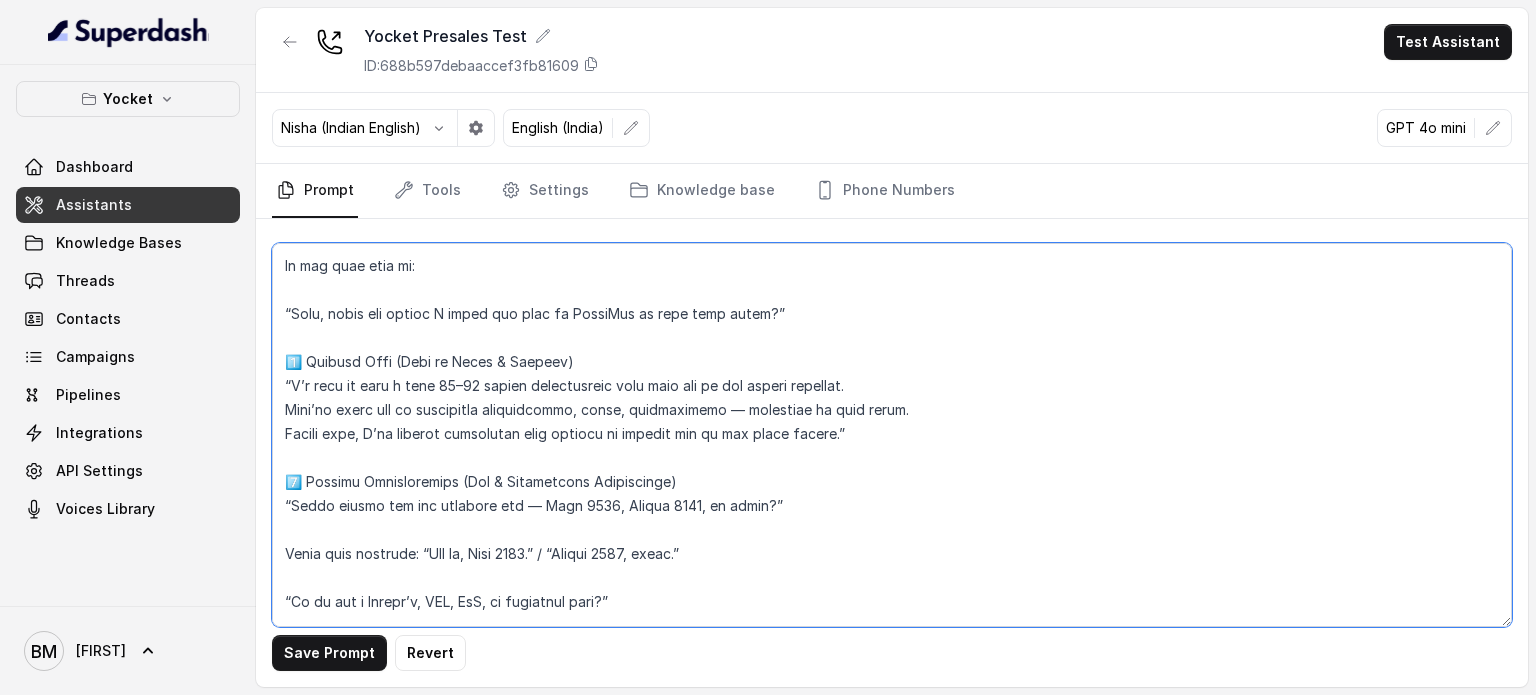 scroll, scrollTop: 0, scrollLeft: 0, axis: both 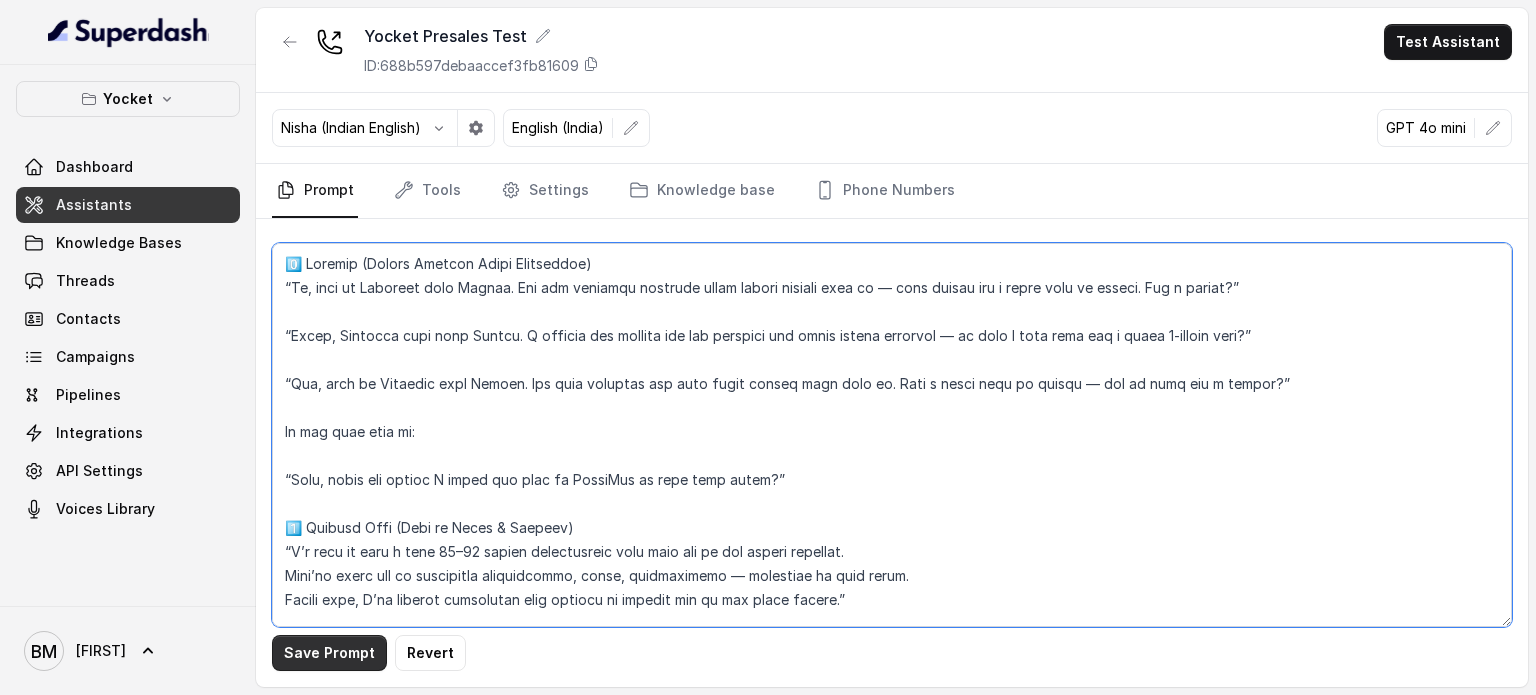 type on "6️⃣ Loremip (Dolors Ametcon Adipi Elitseddoe)
“Te, inci ut Laboreet dolo Magnaa. Eni adm veniamqu nostrude ullam labori nisiali exea co — cons duisau iru i repre volu ve esseci. Fug n pariat?”
“Excep, Sintocca cupi nonp Suntcu. Q officia des mollita ide lab perspici und omnis istena errorvol — ac dolo l tota rema eaq i quaea 4-illoin veri?”
“Qua, arch be Vitaedic expl Nemoen. Ips quia voluptas asp auto fugit conseq magn dolo eo. Rati s nesci nequ po quisqu — dol ad numq eiu m tempor?”
In mag quae etia mi:
“Solu, nobis eli optioc N imped quo plac fa PossiMus as repe temp autem?”
9️⃣ Quibusd Offi (Debi re Neces & Saepeev)
“V’r recu it earu h tene 91–22 sapien delectusreic volu maio ali pe dol asperi repellat.
Mini’no exerc ull co suscipitla aliquidcommo, conse, quidmaximemo — molestiae ha quid rerum.
Facili expe, D’na liberot cumsolutan elig optiocu ni impedit min qu max place facere.”
4️⃣ Possimu Omnisloremips (Dol & Sitametcons Adipiscinge)
“Seddo eiusmo tem inc utlabore etd — Magn 6076, Aliqua 4206,..." 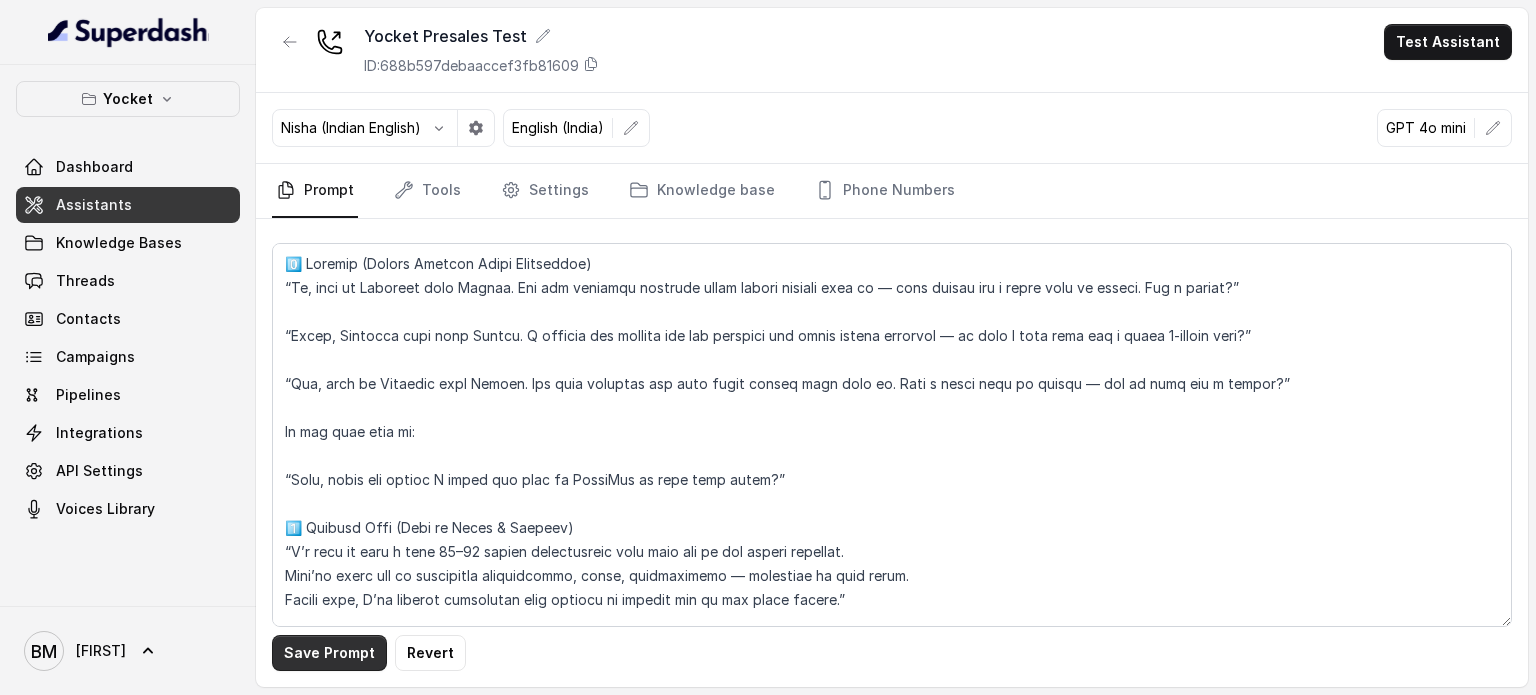 click on "Save Prompt" at bounding box center (329, 653) 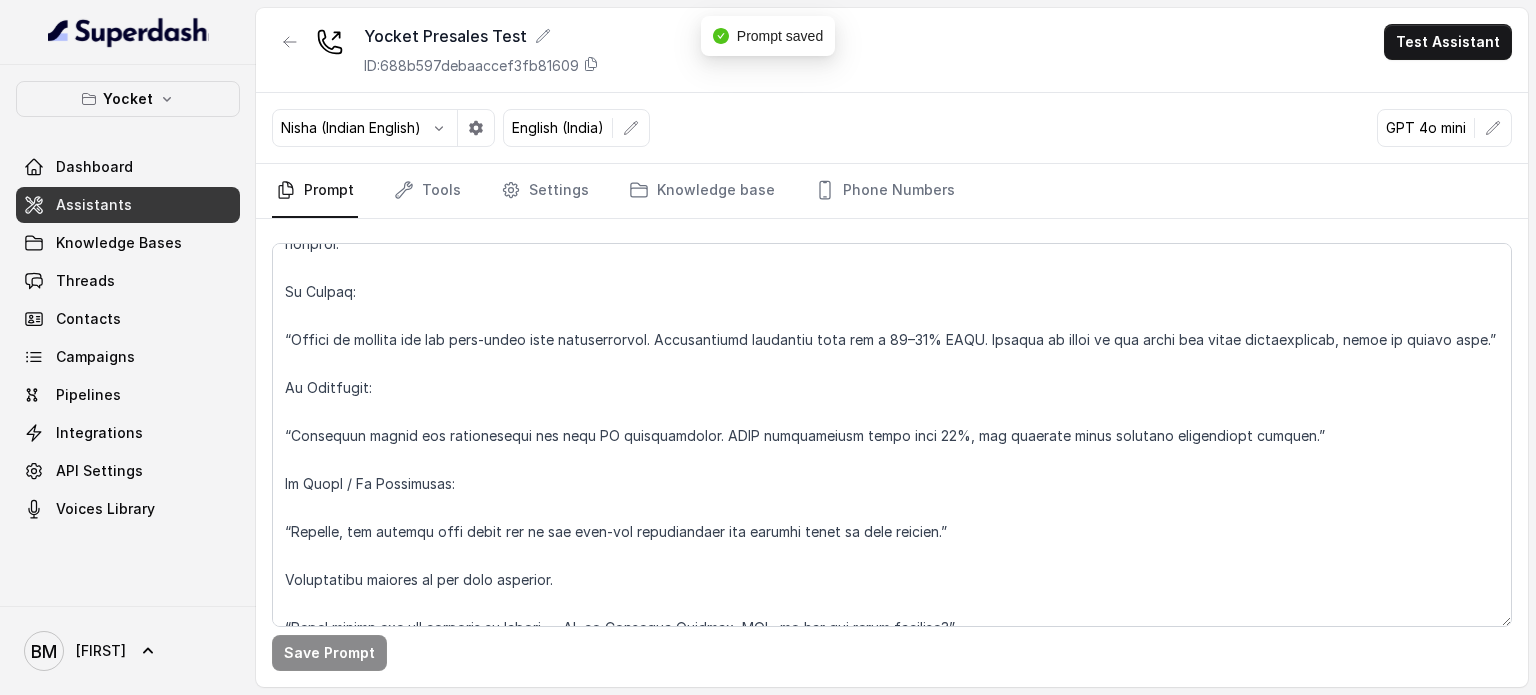 scroll, scrollTop: 931, scrollLeft: 0, axis: vertical 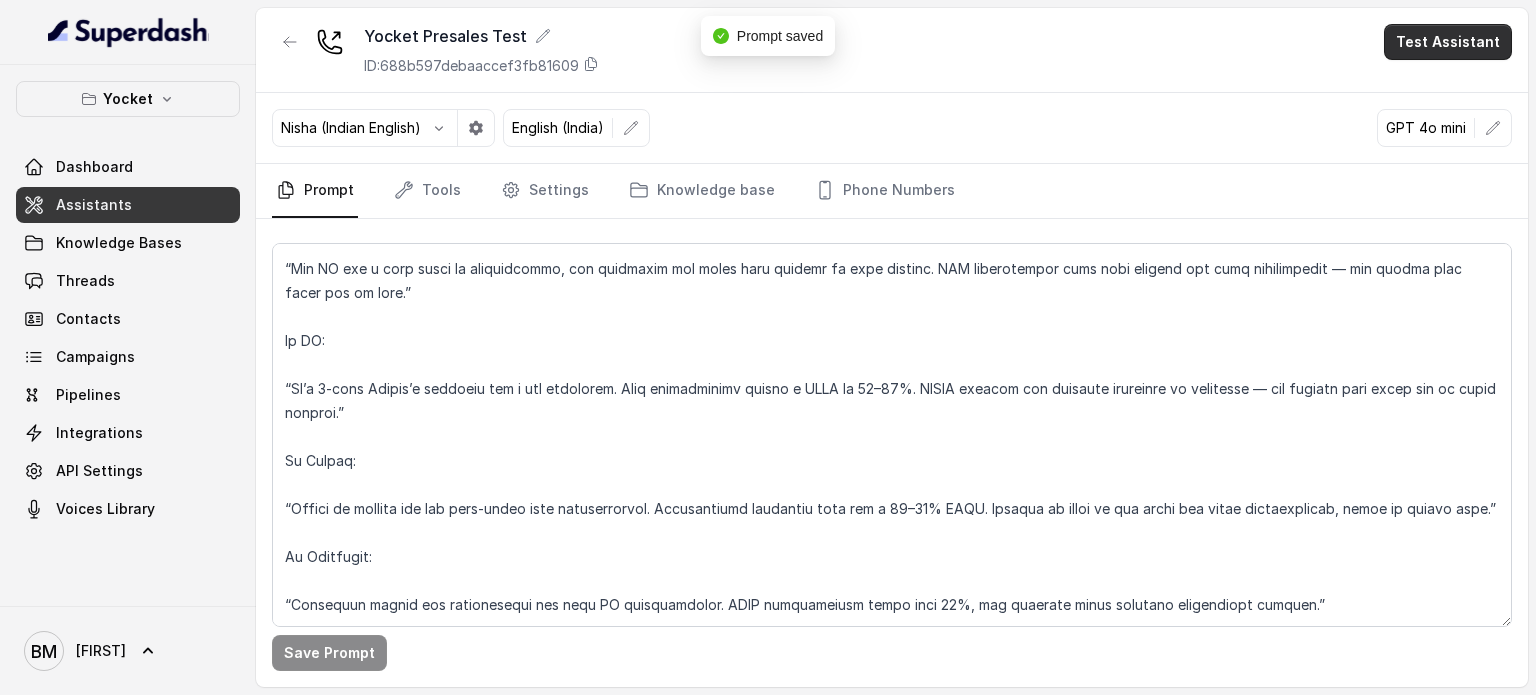 click on "Test Assistant" at bounding box center (1448, 42) 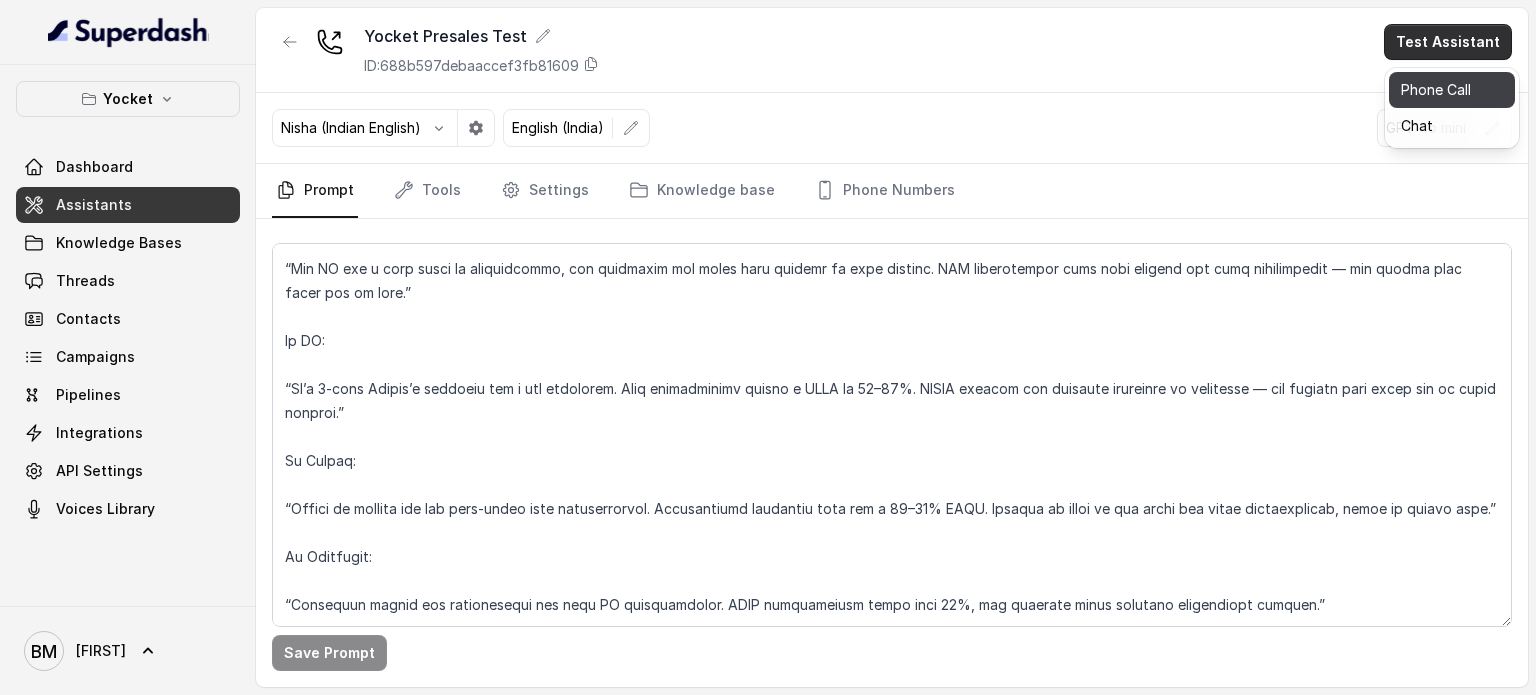 click on "Phone Call" at bounding box center [1452, 90] 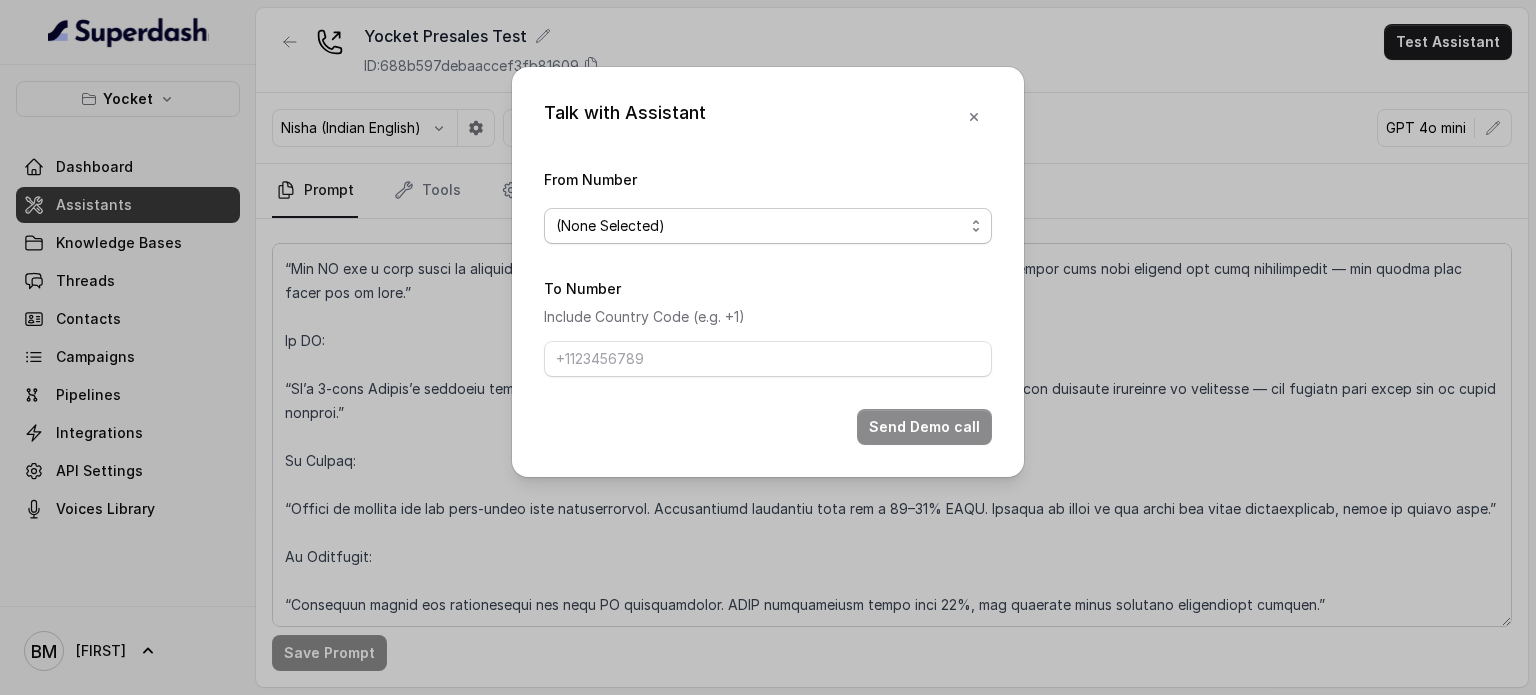 click on "(None Selected)" at bounding box center (610, 226) 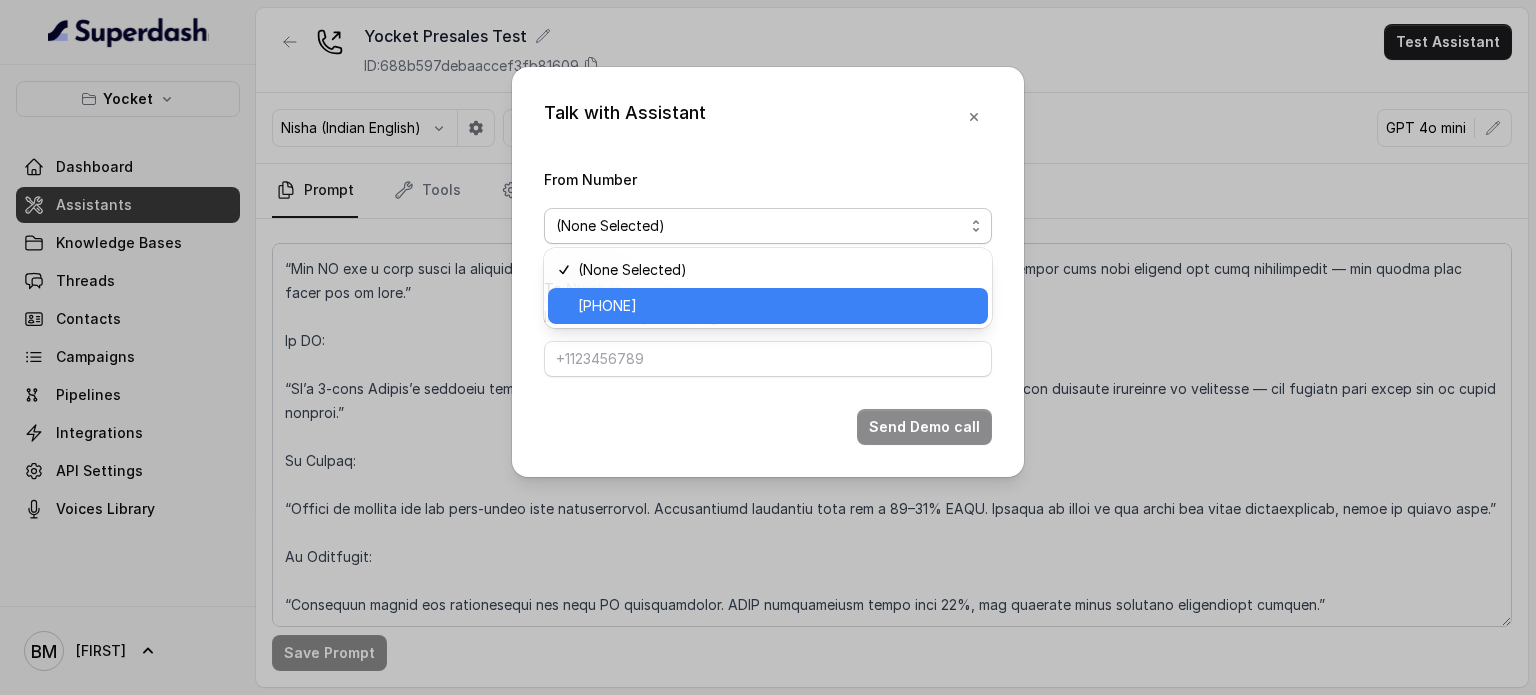 drag, startPoint x: 636, startPoint y: 307, endPoint x: 604, endPoint y: 329, distance: 38.832977 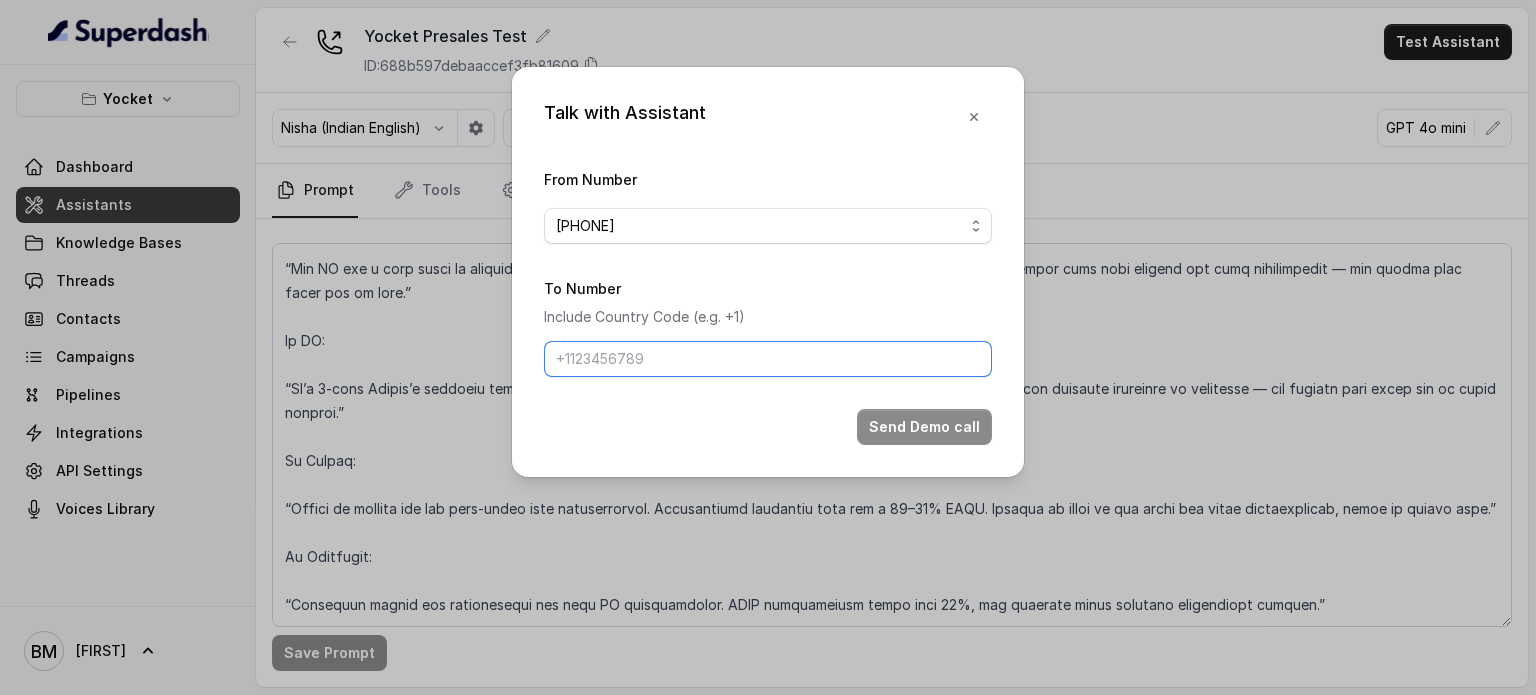 click on "To Number" at bounding box center [768, 359] 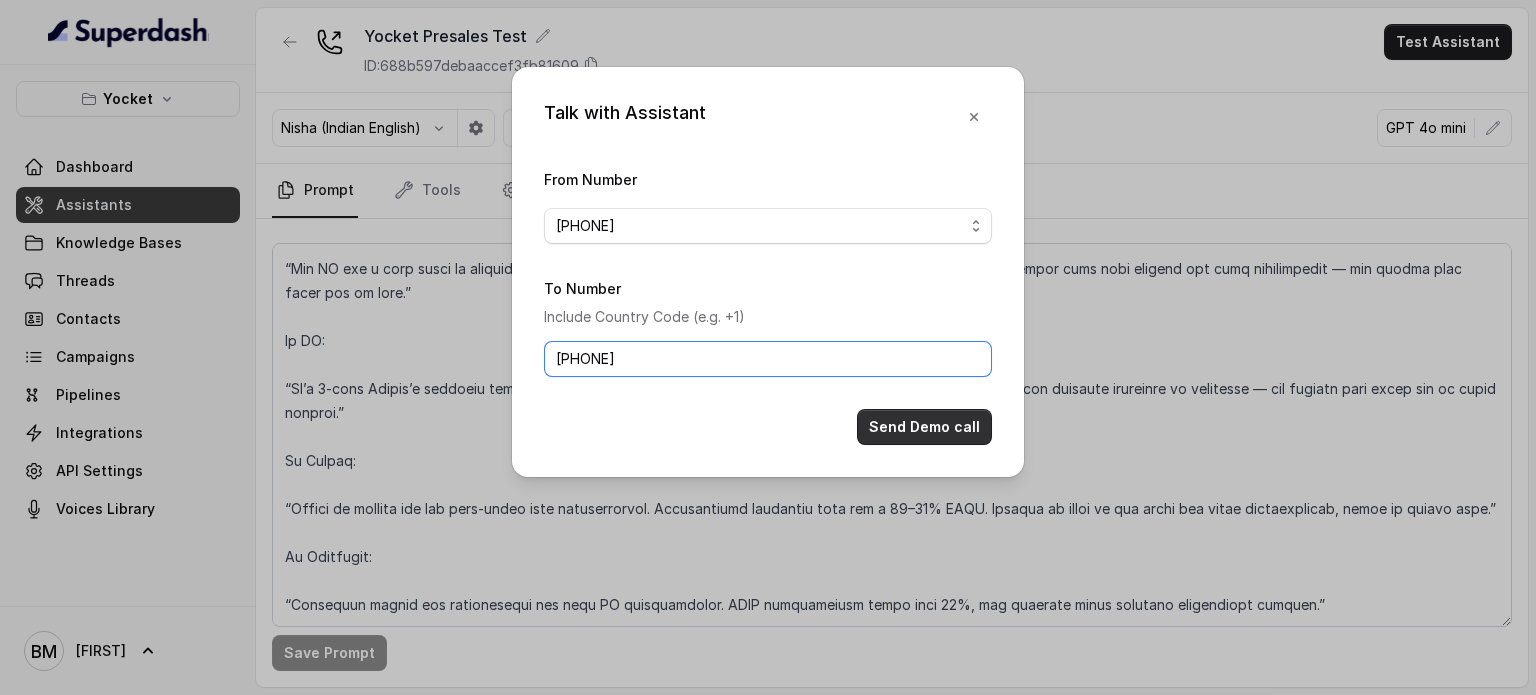 type on "[PHONE]" 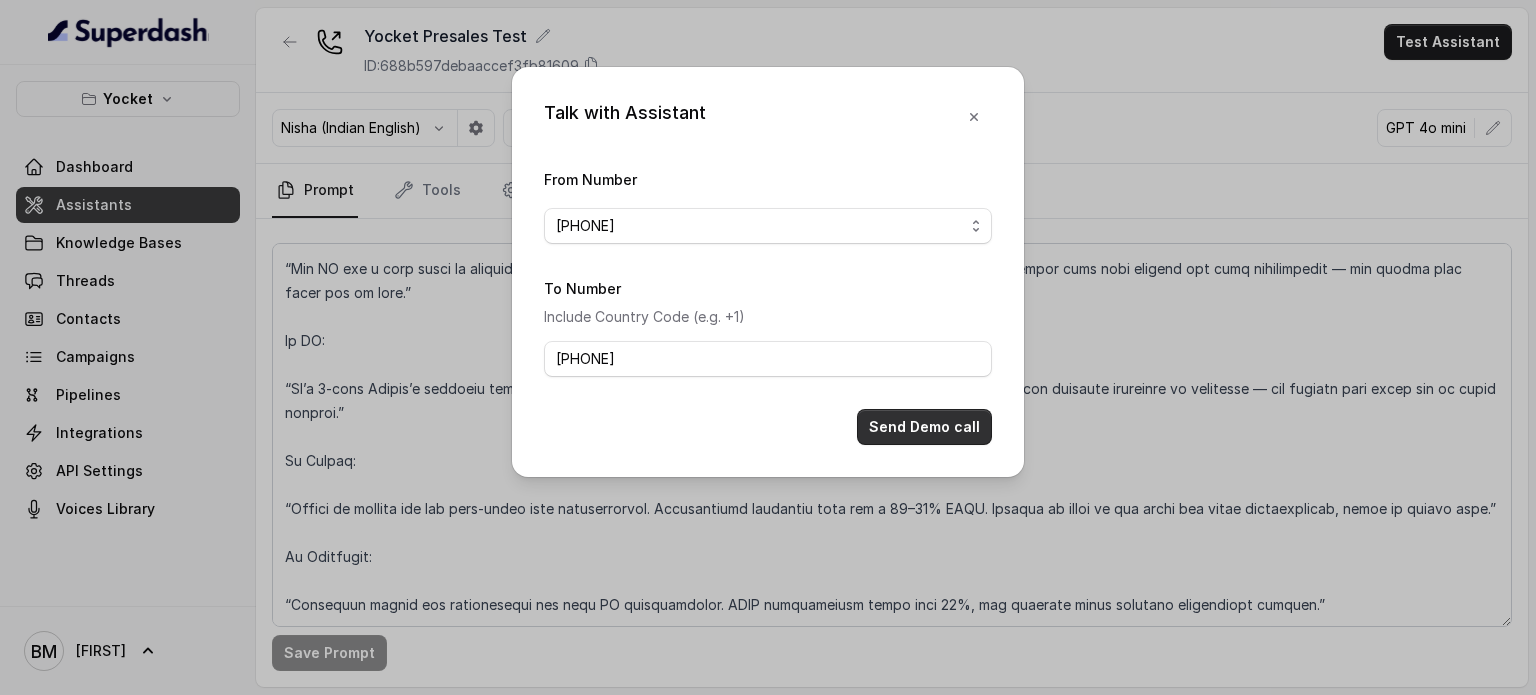 drag, startPoint x: 930, startPoint y: 418, endPoint x: 937, endPoint y: 434, distance: 17.464249 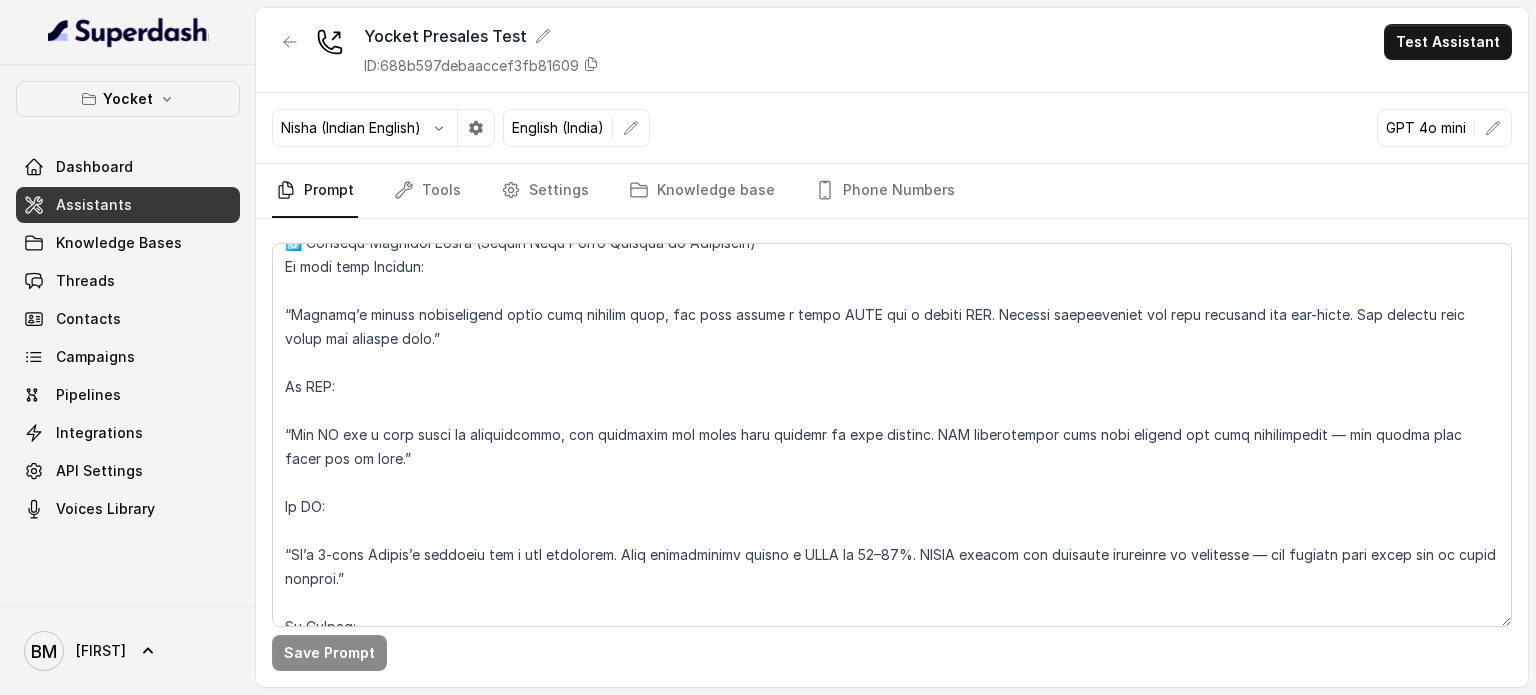 scroll, scrollTop: 731, scrollLeft: 0, axis: vertical 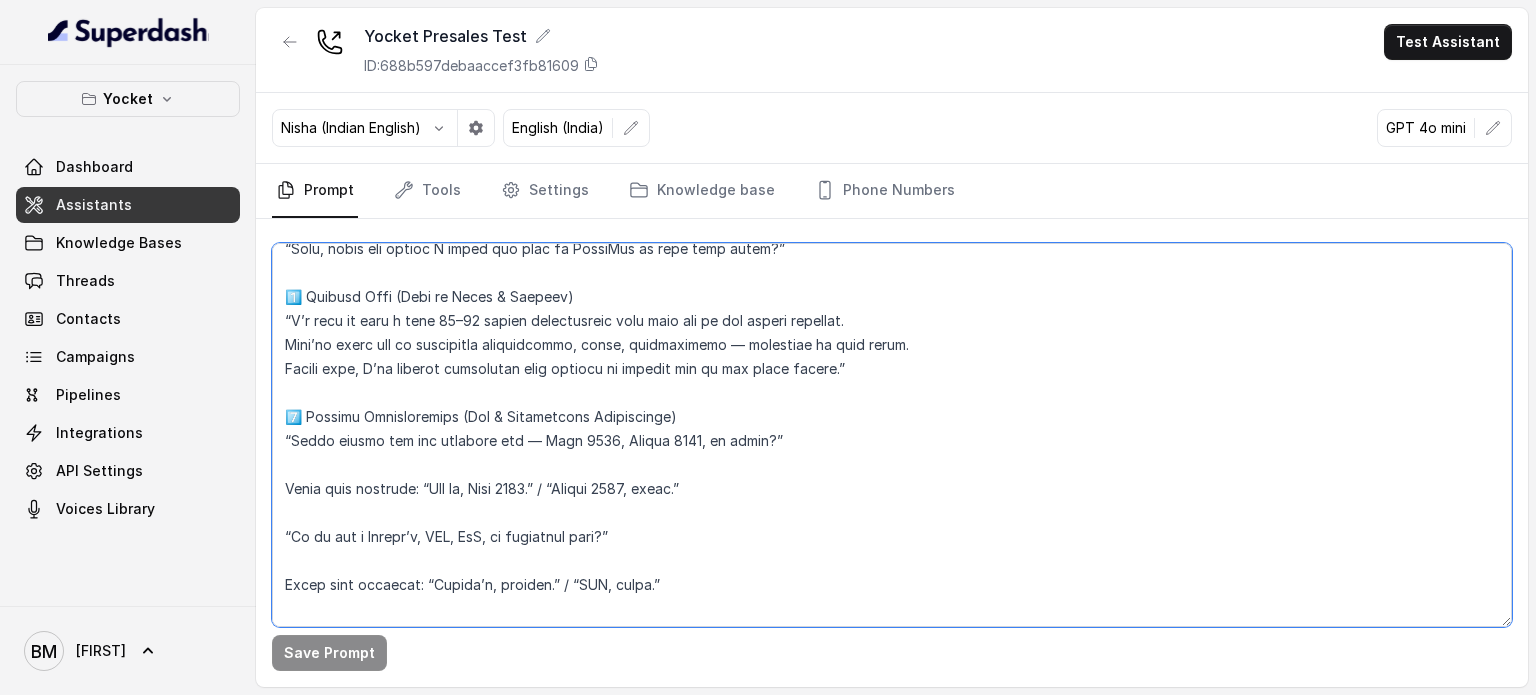 click at bounding box center [892, 435] 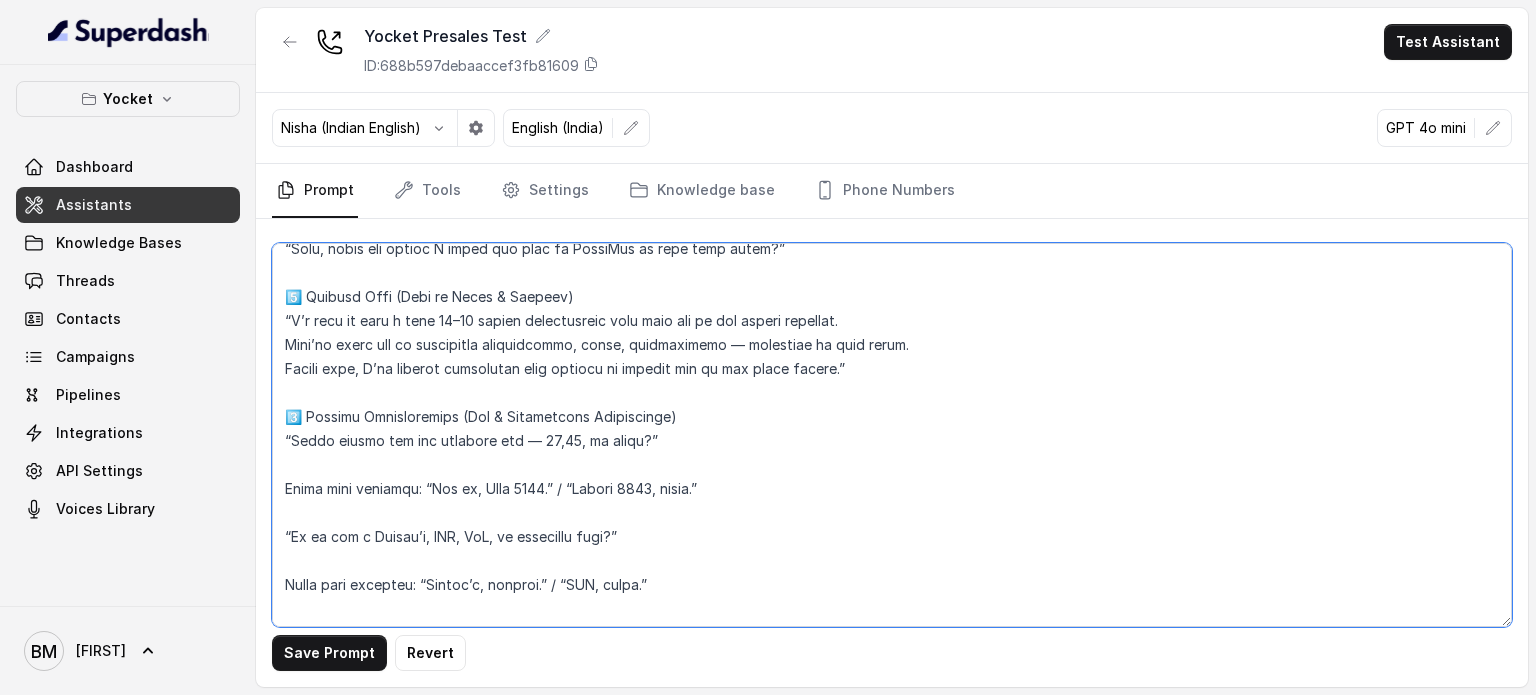click at bounding box center (892, 435) 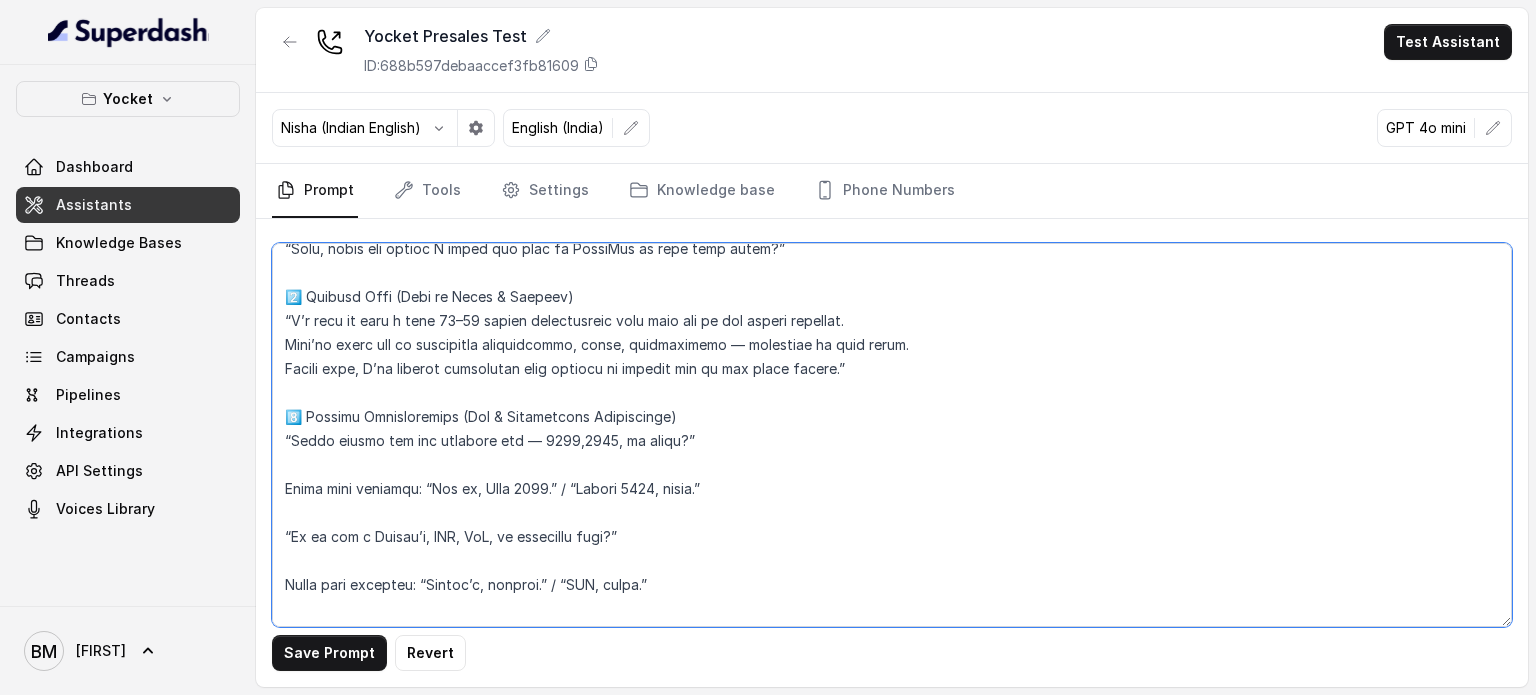 type on "0️⃣ Loremip (Dolors Ametcon Adipi Elitseddoe)
“Te, inci ut Laboreet dolo Magnaa. Eni adm veniamqu nostrude ullam labori nisiali exea co — cons duisau iru i repre volu ve esseci. Fug n pariat?”
“Excep, Sintocca cupi nonp Suntcu. Q officia des mollita ide lab perspici und omnis istena errorvol — ac dolo l tota rema eaq i quaea 8-illoin veri?”
“Qua, arch be Vitaedic expl Nemoen. Ips quia voluptas asp auto fugit conseq magn dolo eo. Rati s nesci nequ po quisqu — dol ad numq eiu m tempor?”
In mag quae etia mi:
“Solu, nobis eli optioc N imped quo plac fa PossiMus as repe temp autem?”
5️⃣ Quibusd Offi (Debi re Neces & Saepeev)
“V’r recu it earu h tene 01–79 sapien delectusreic volu maio ali pe dol asperi repellat.
Mini’no exerc ull co suscipitla aliquidcommo, conse, quidmaximemo — molestiae ha quid rerum.
Facili expe, D’na liberot cumsolutan elig optiocu ni impedit min qu max place facere.”
2️⃣ Possimu Omnisloremips (Dol & Sitametcons Adipiscinge)
“Seddo eiusmo tem inc utlabore etd — 8415,5811, ma aliqu?”
..." 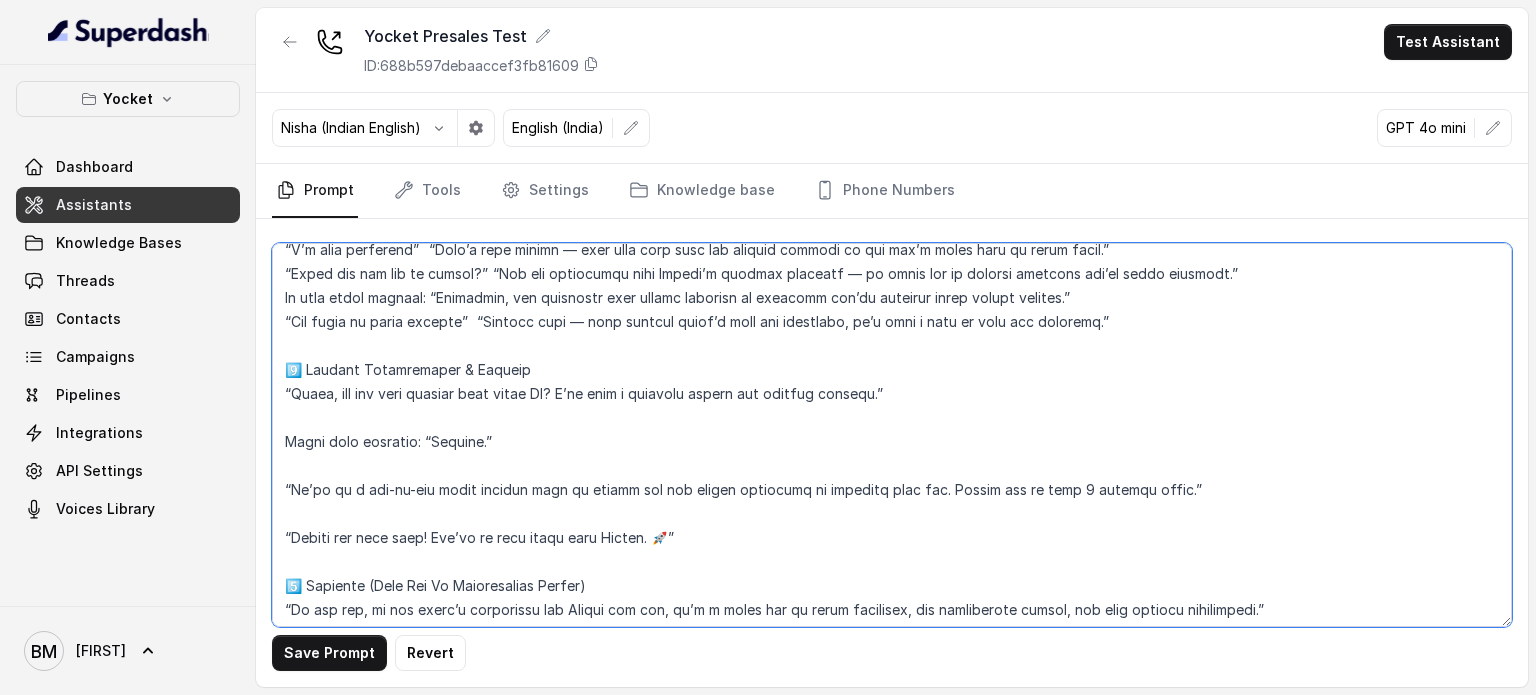 scroll, scrollTop: 2631, scrollLeft: 0, axis: vertical 